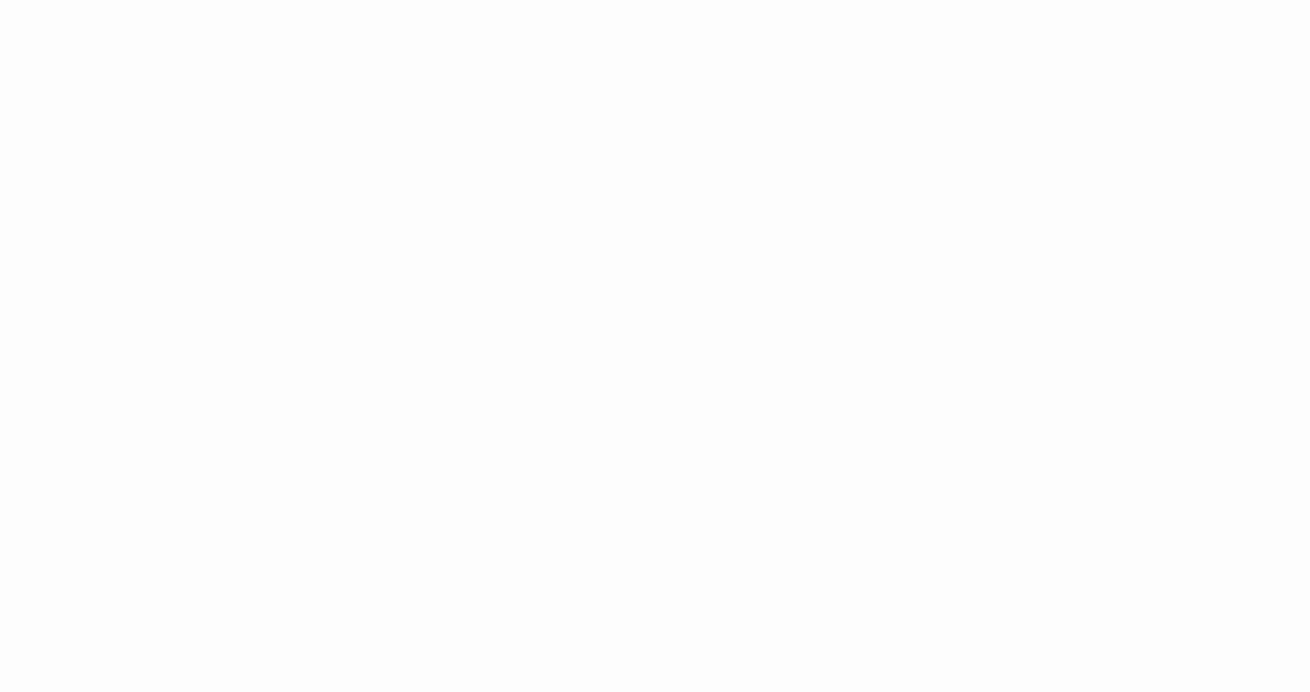 scroll, scrollTop: 0, scrollLeft: 0, axis: both 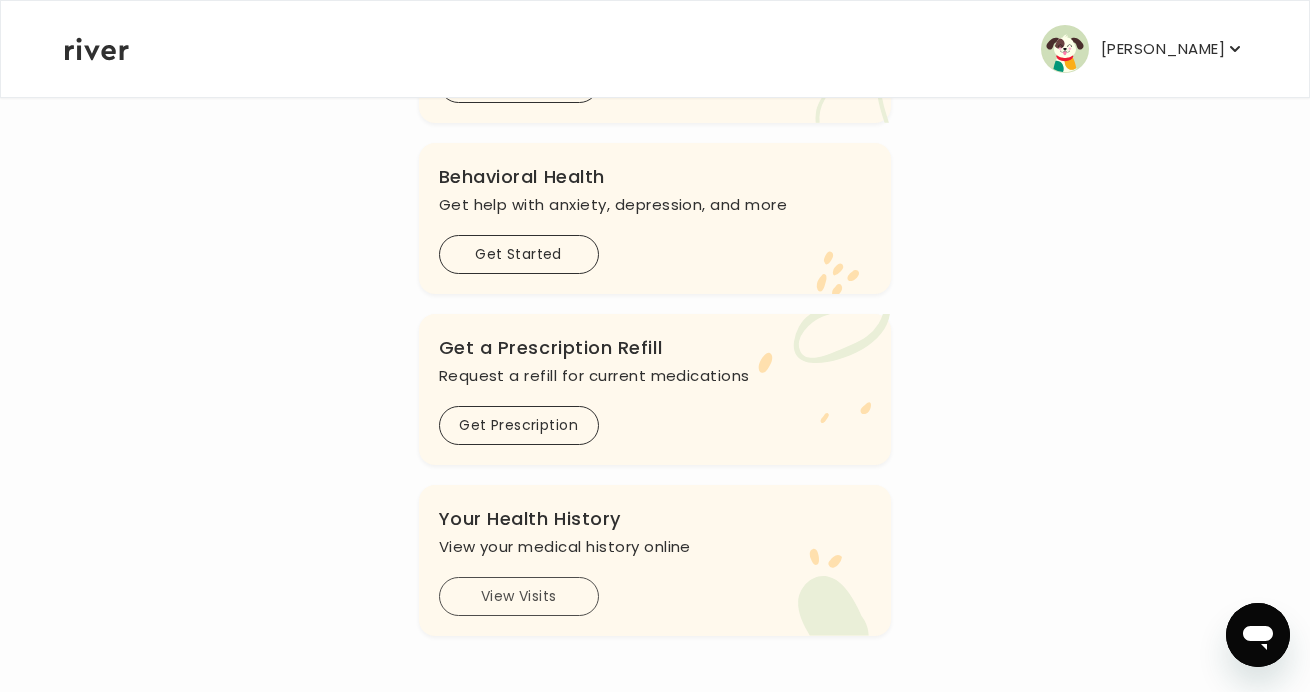 click on "View Visits" at bounding box center [519, 596] 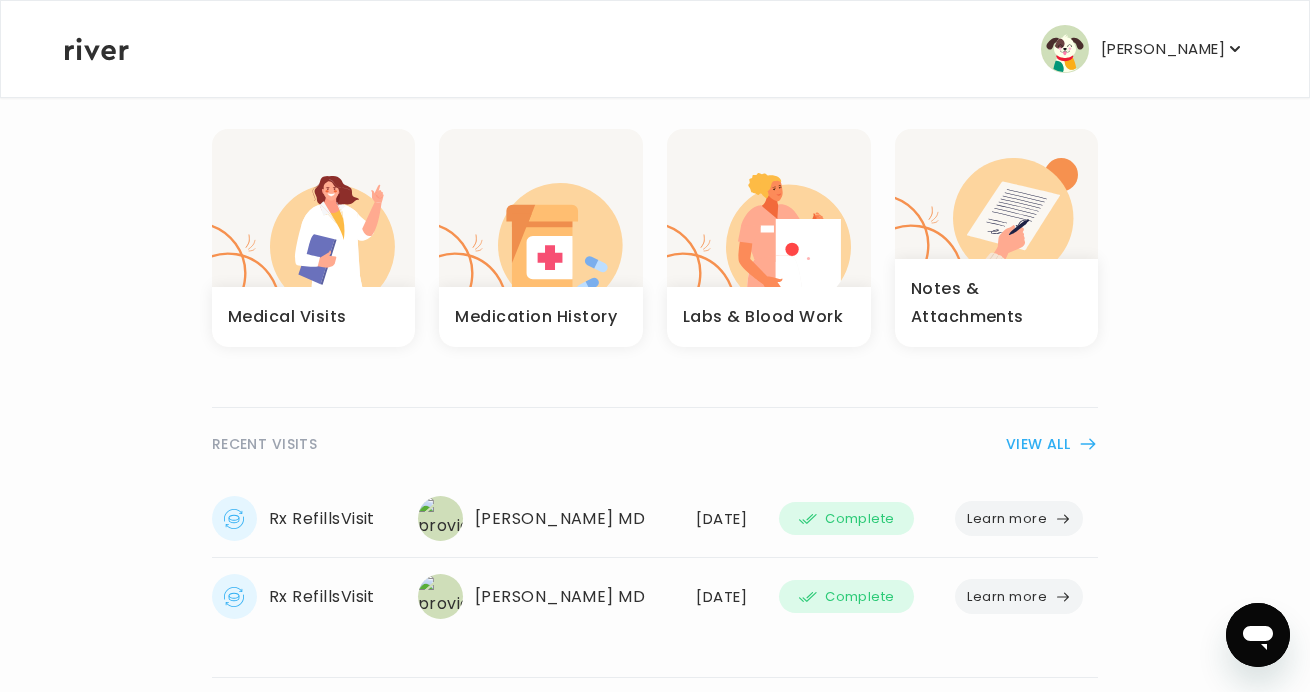 scroll, scrollTop: 149, scrollLeft: 0, axis: vertical 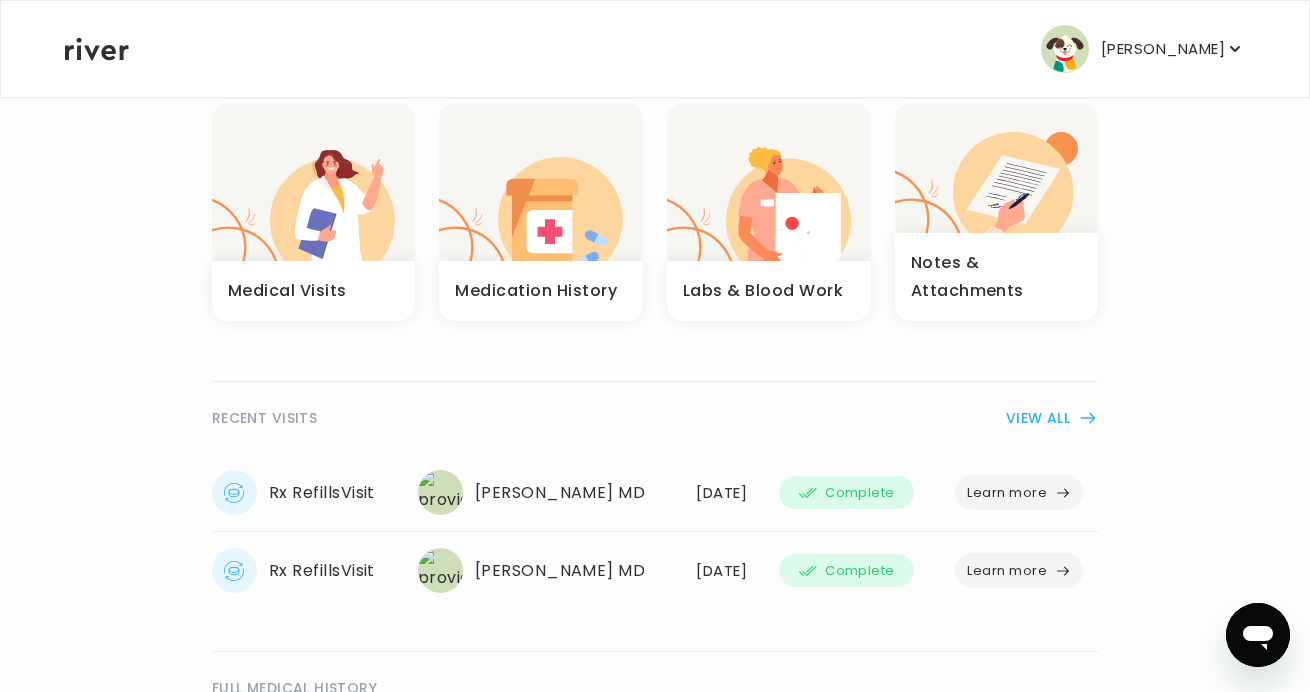 click on "Learn more" at bounding box center [1019, 492] 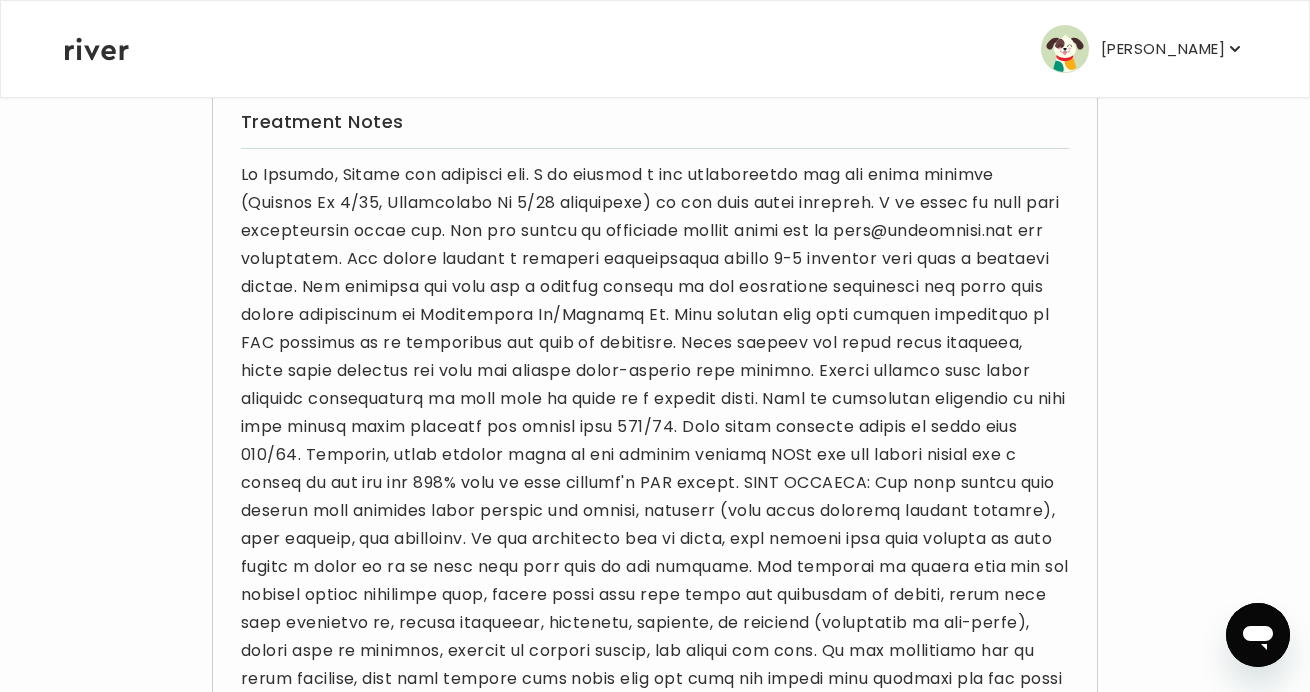 scroll, scrollTop: 169, scrollLeft: 0, axis: vertical 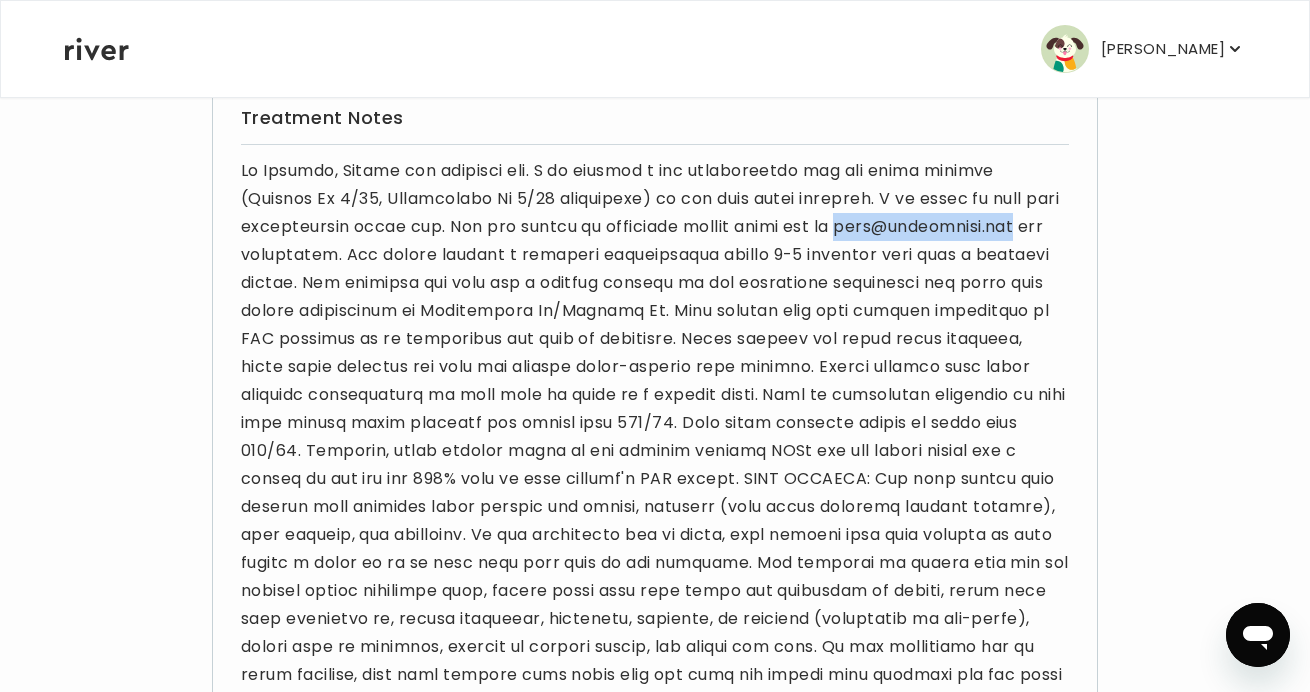 drag, startPoint x: 835, startPoint y: 223, endPoint x: 1016, endPoint y: 238, distance: 181.62048 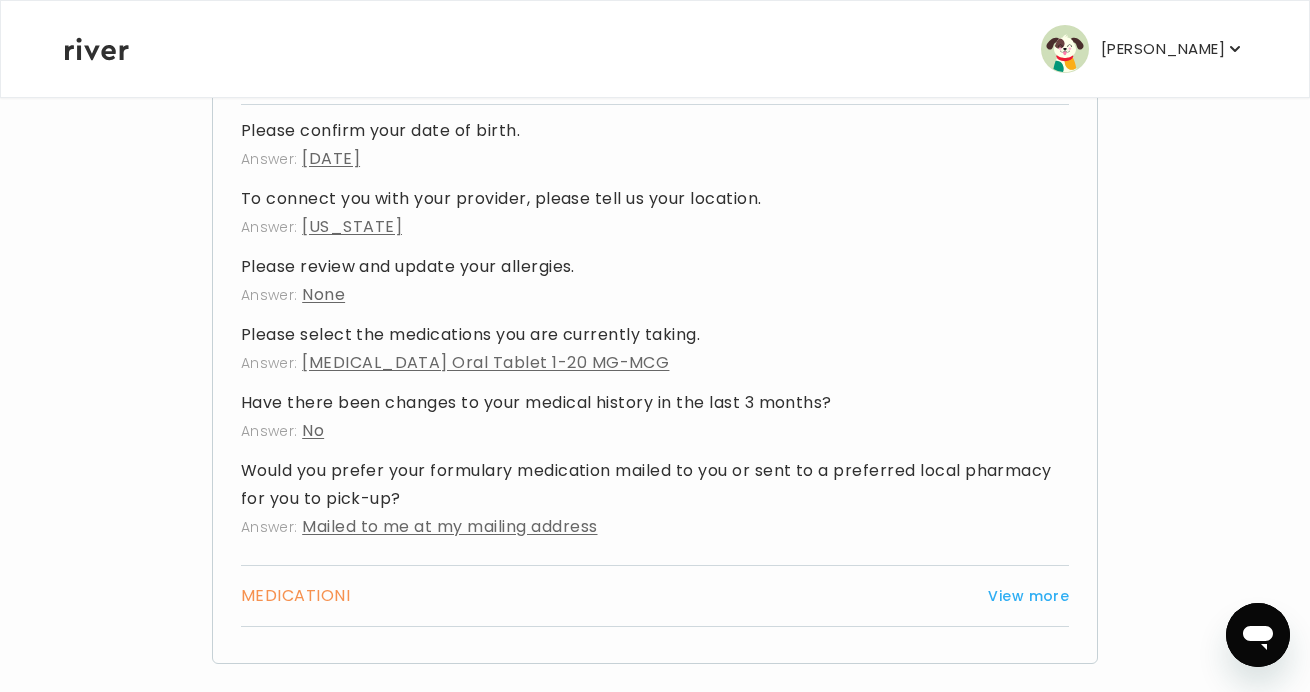 scroll, scrollTop: 1551, scrollLeft: 0, axis: vertical 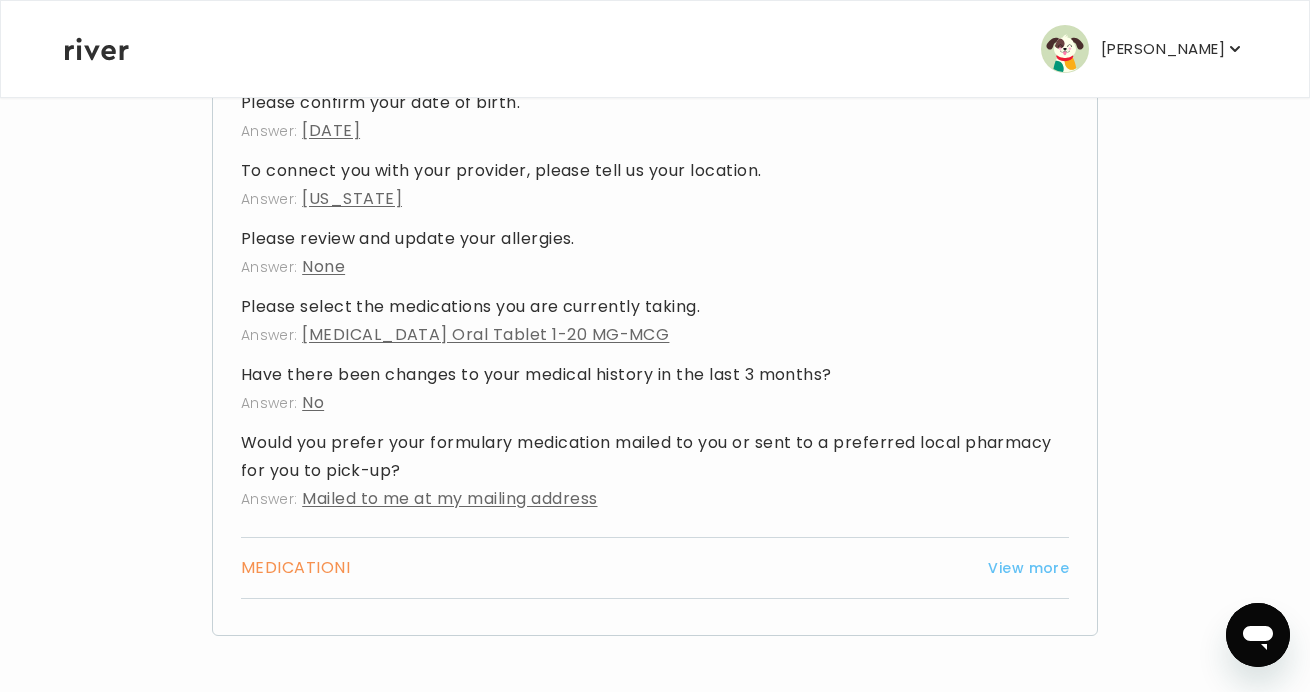 click on "View more" at bounding box center (1028, 568) 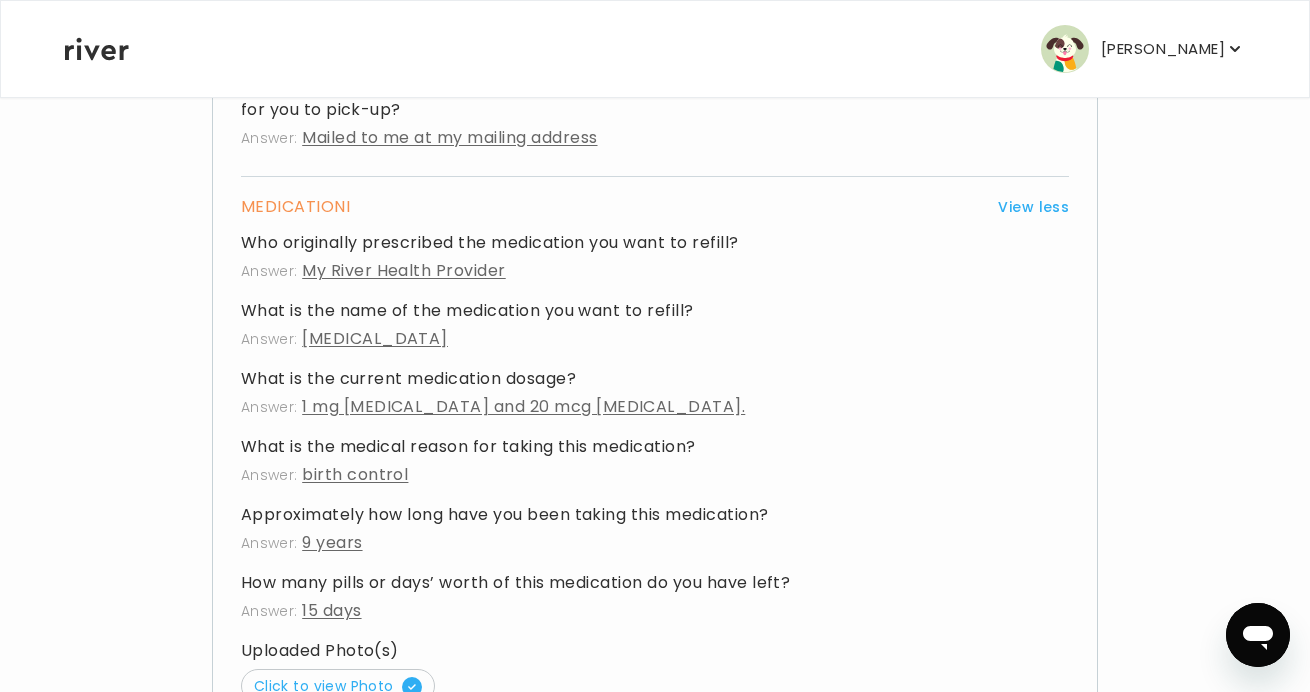scroll, scrollTop: 2033, scrollLeft: 0, axis: vertical 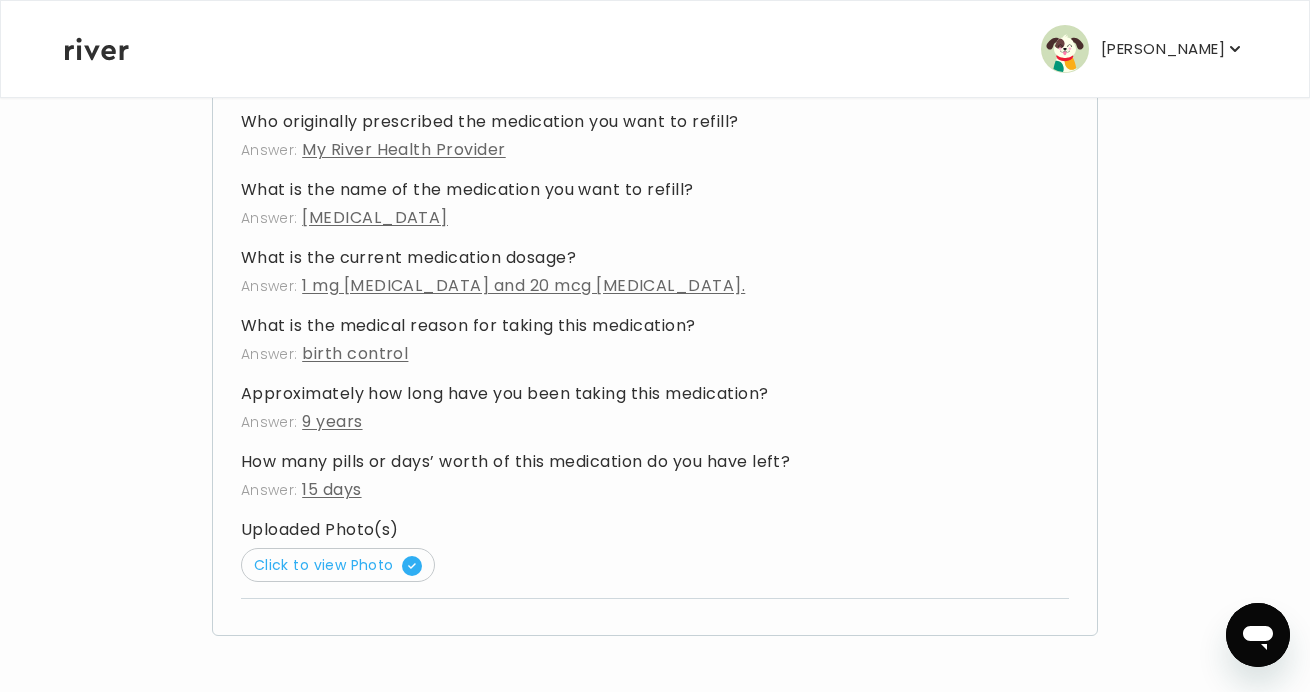 click 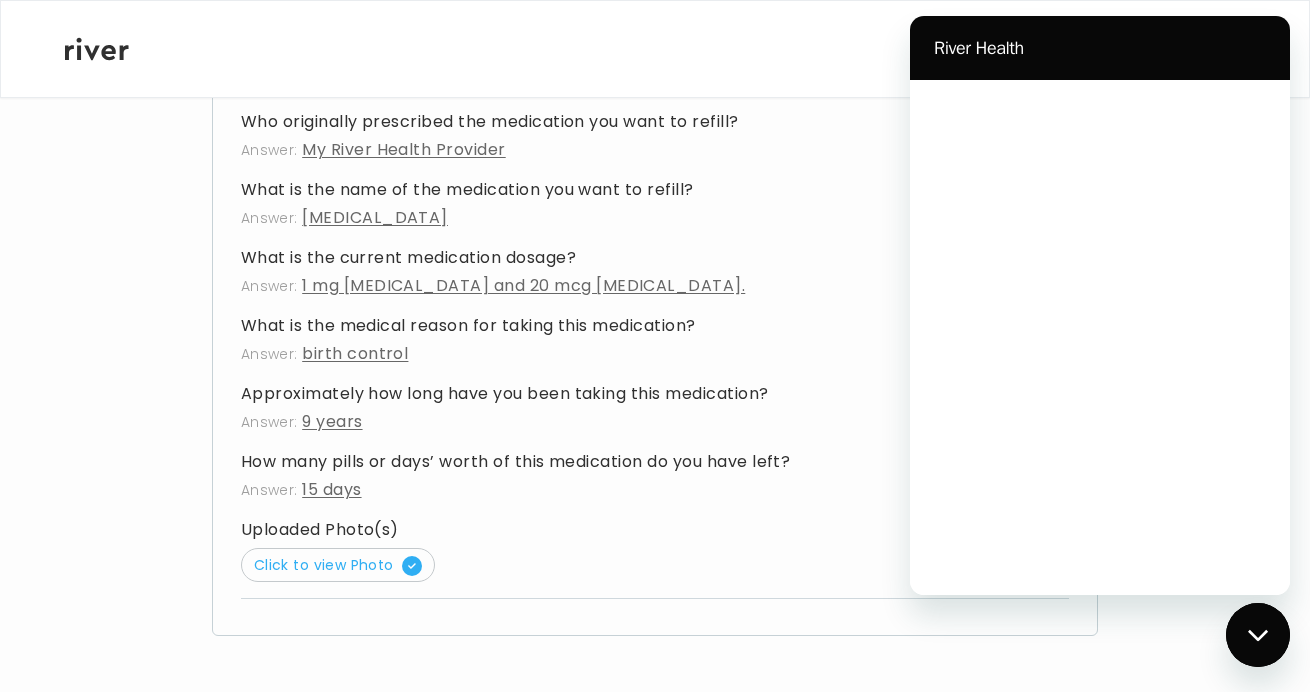 scroll, scrollTop: 0, scrollLeft: 0, axis: both 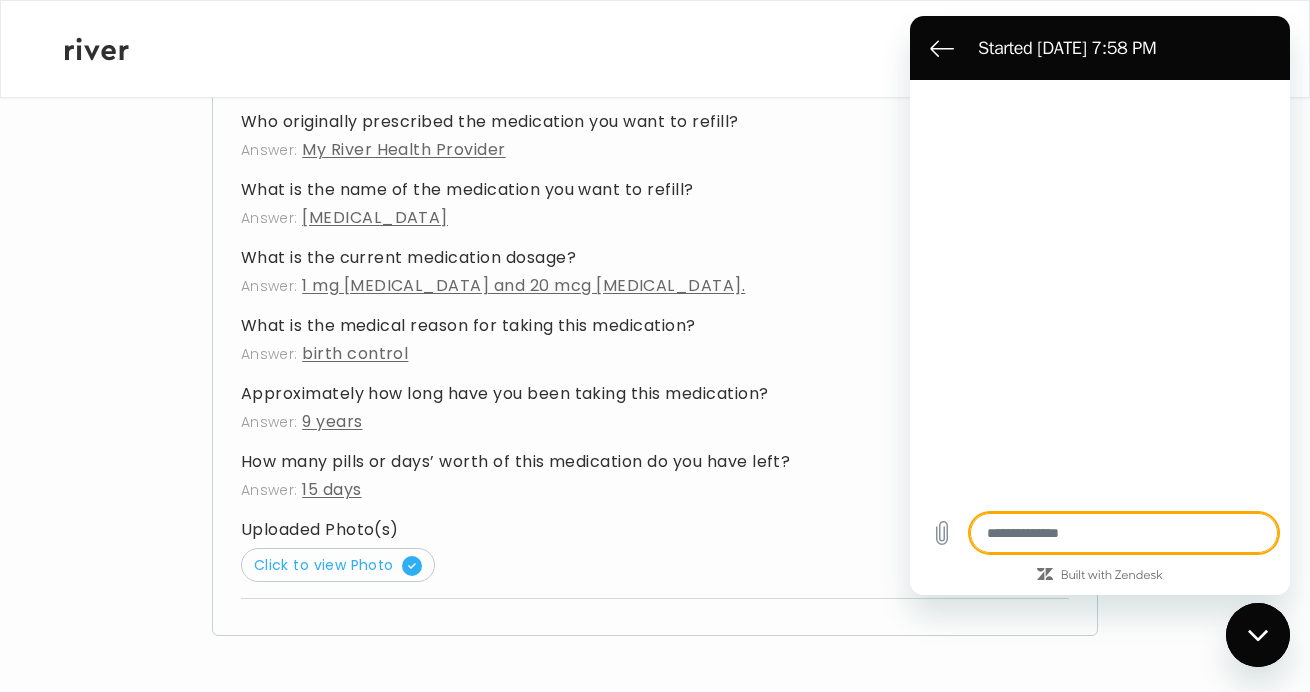 type on "*" 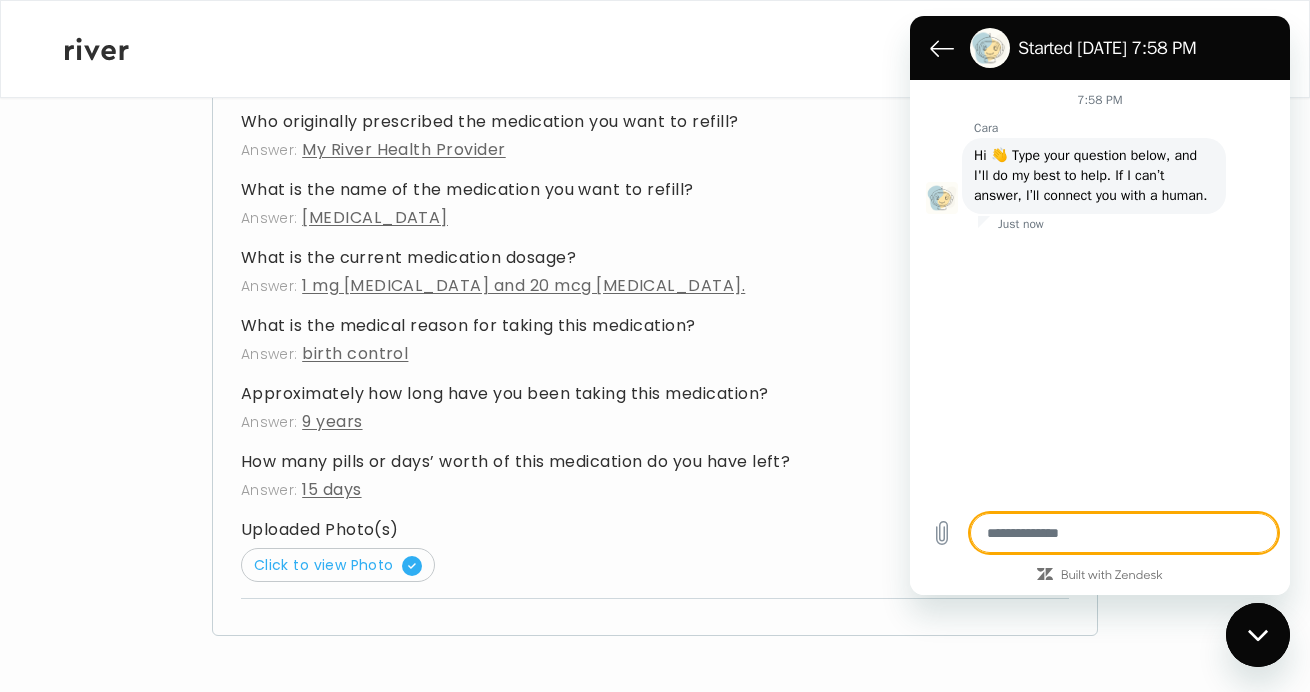 type on "*" 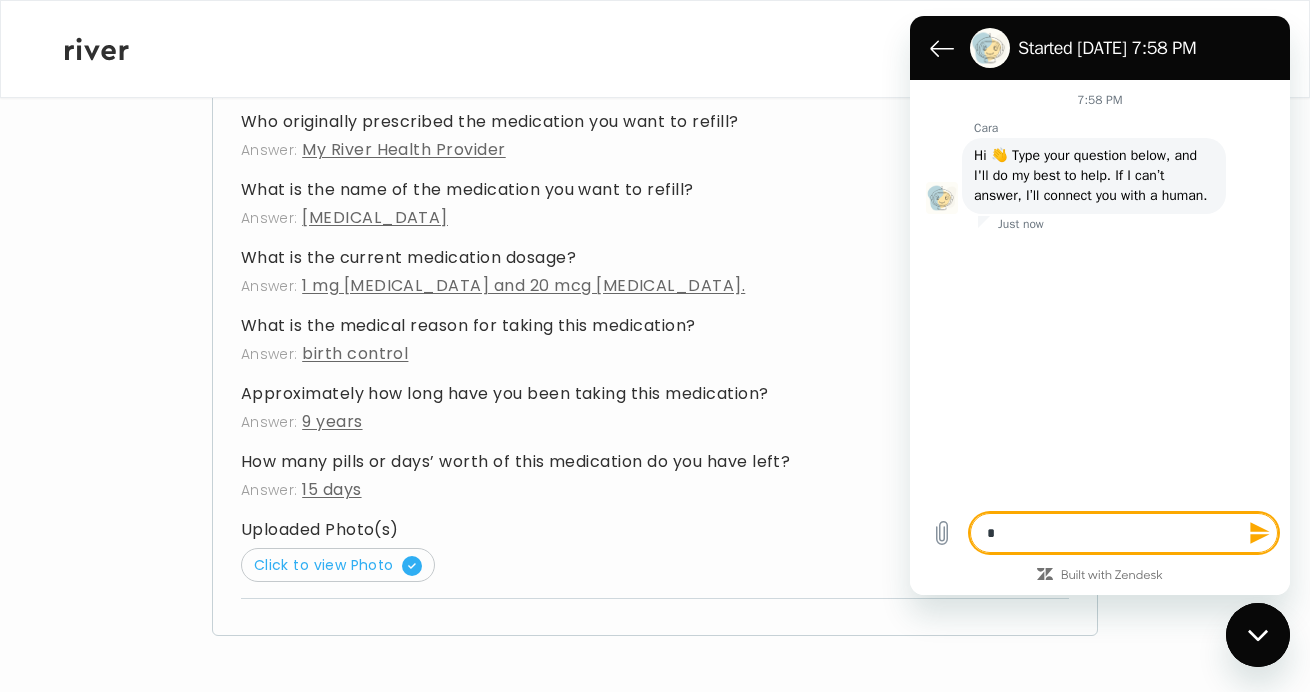 type on "*" 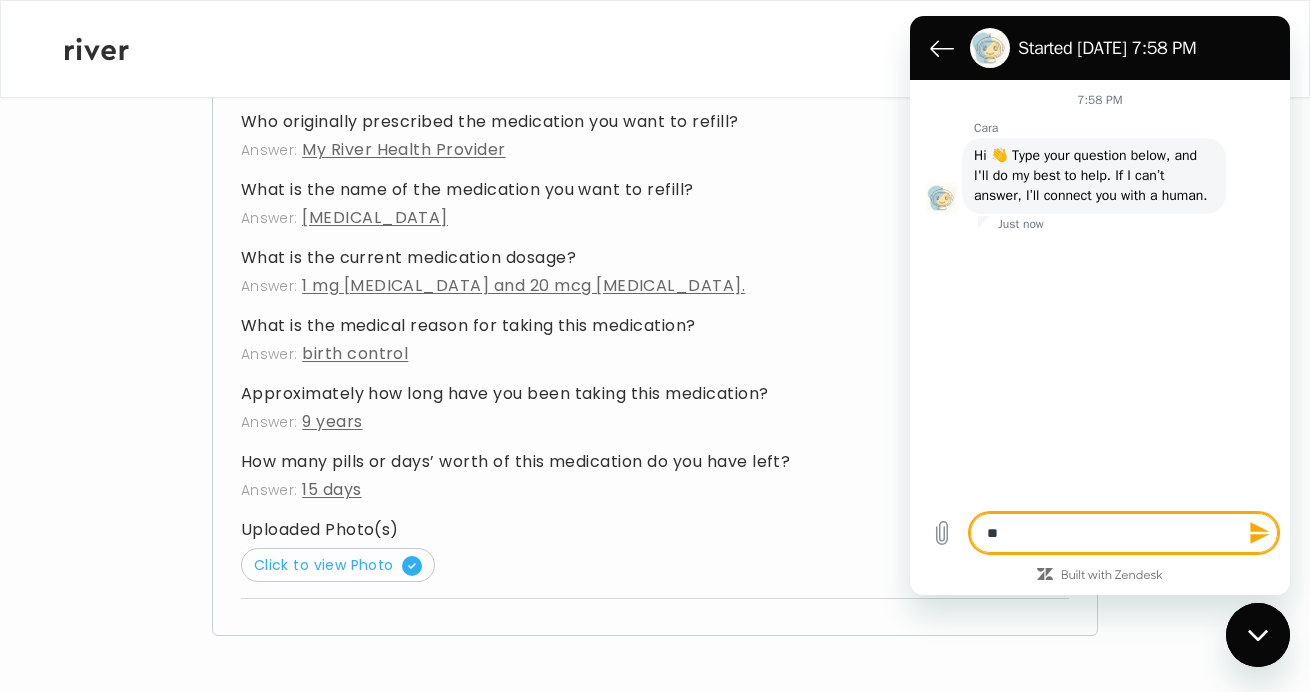 type on "***" 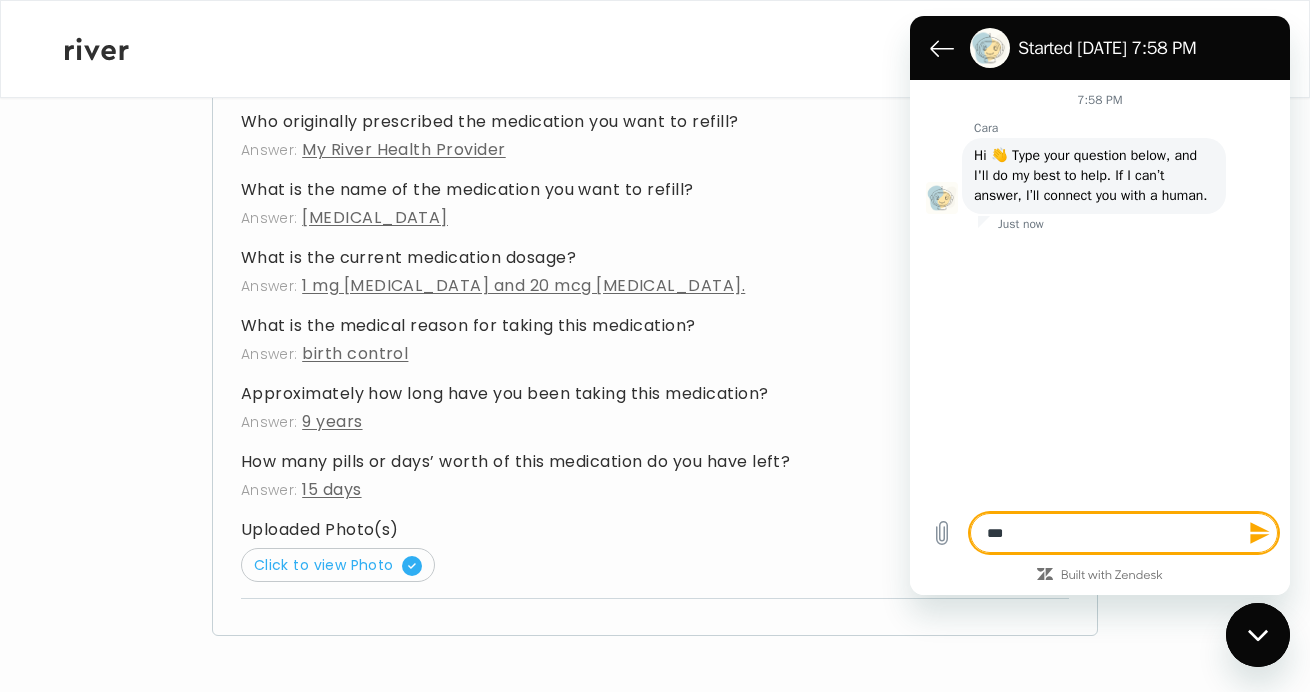 type on "****" 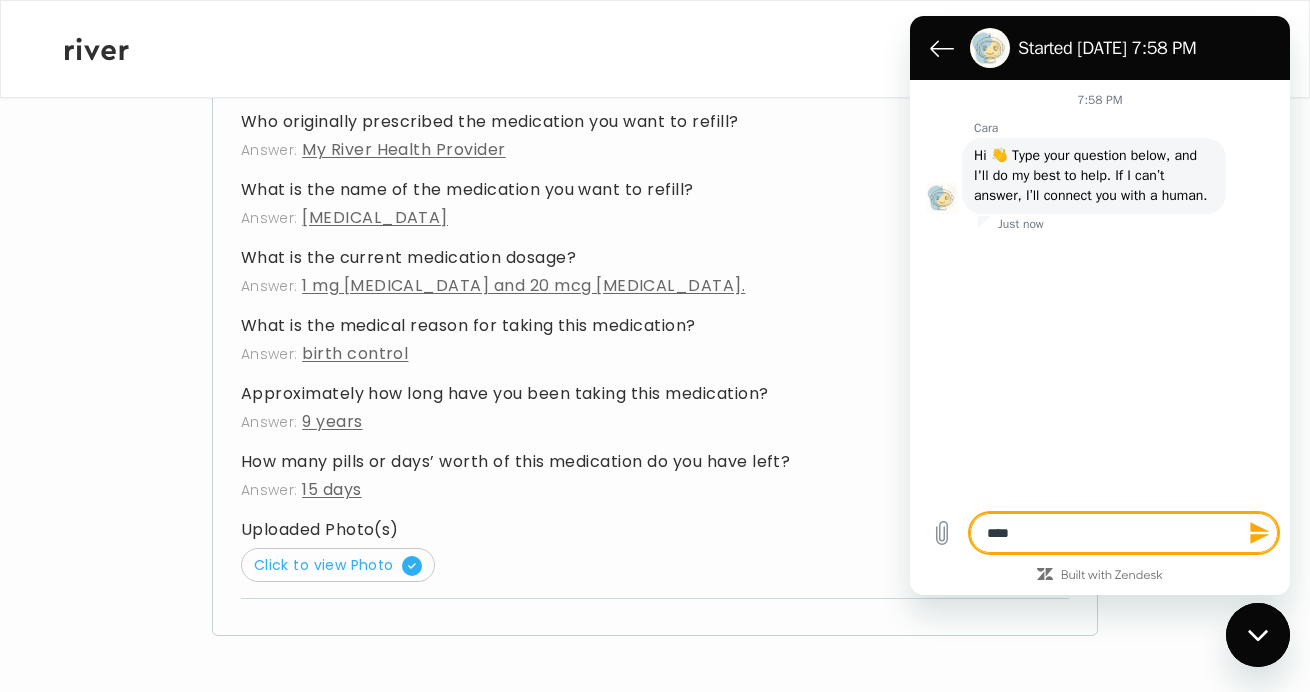 type on "*" 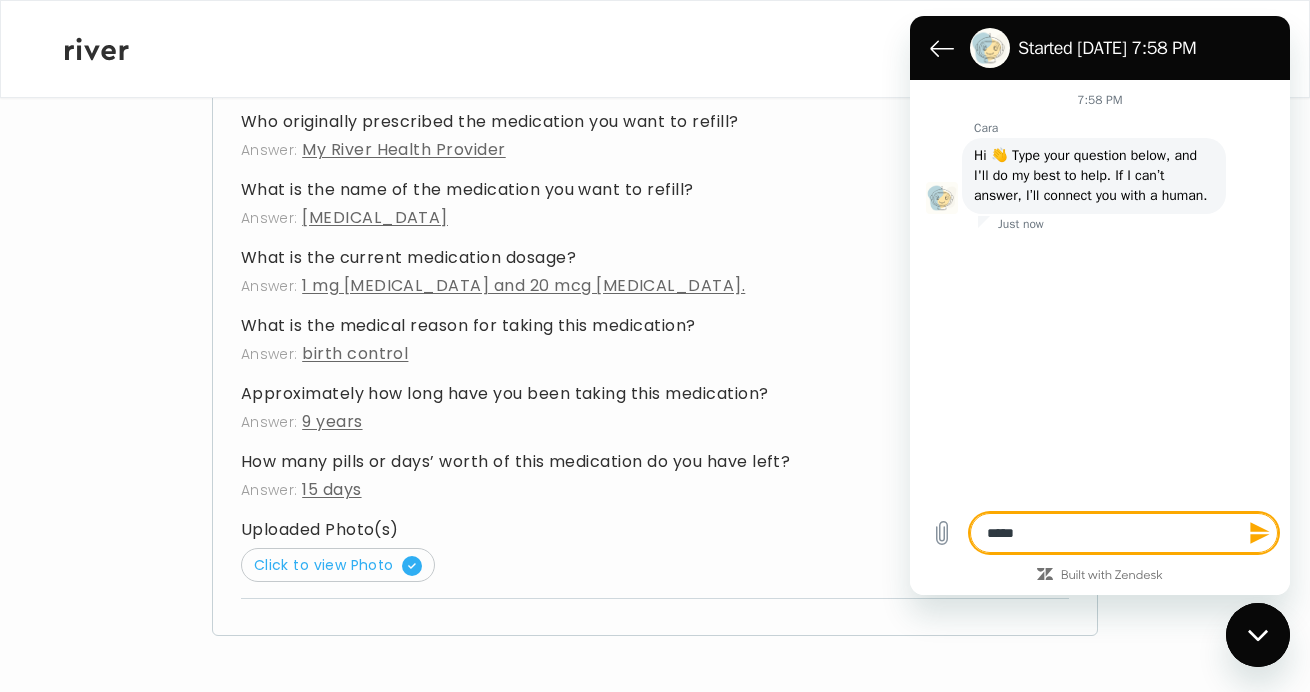 type on "*****" 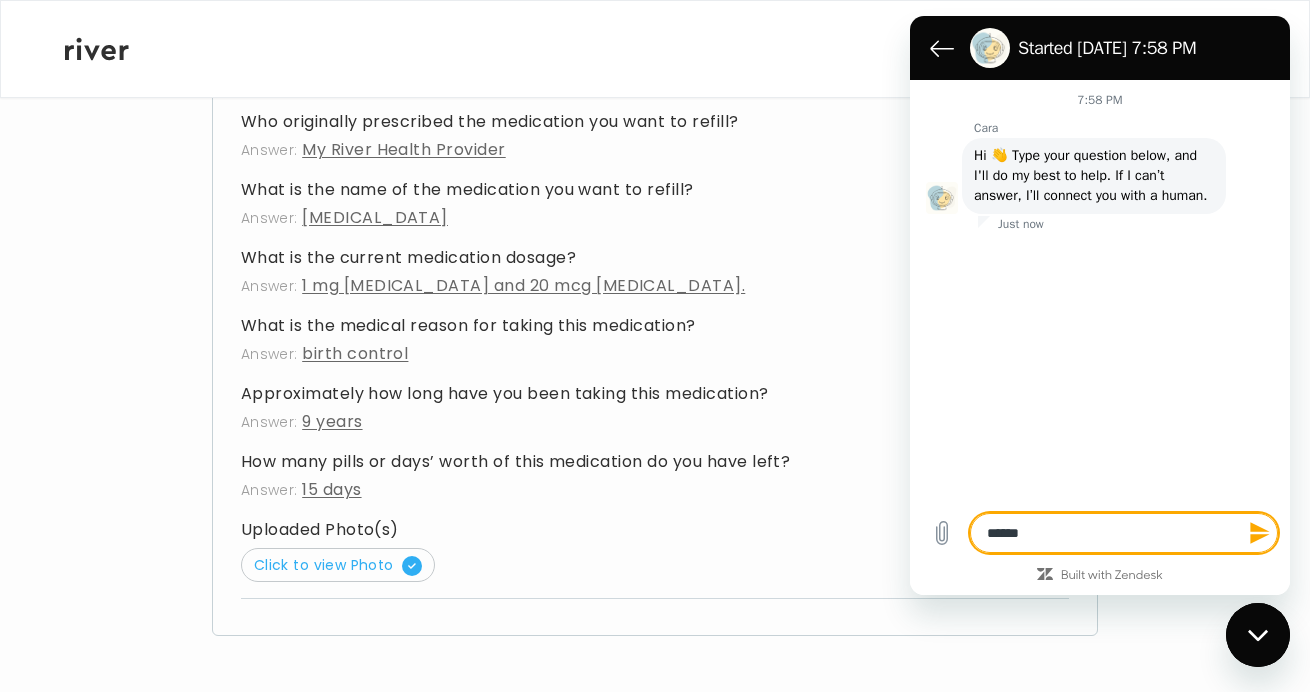 type on "*" 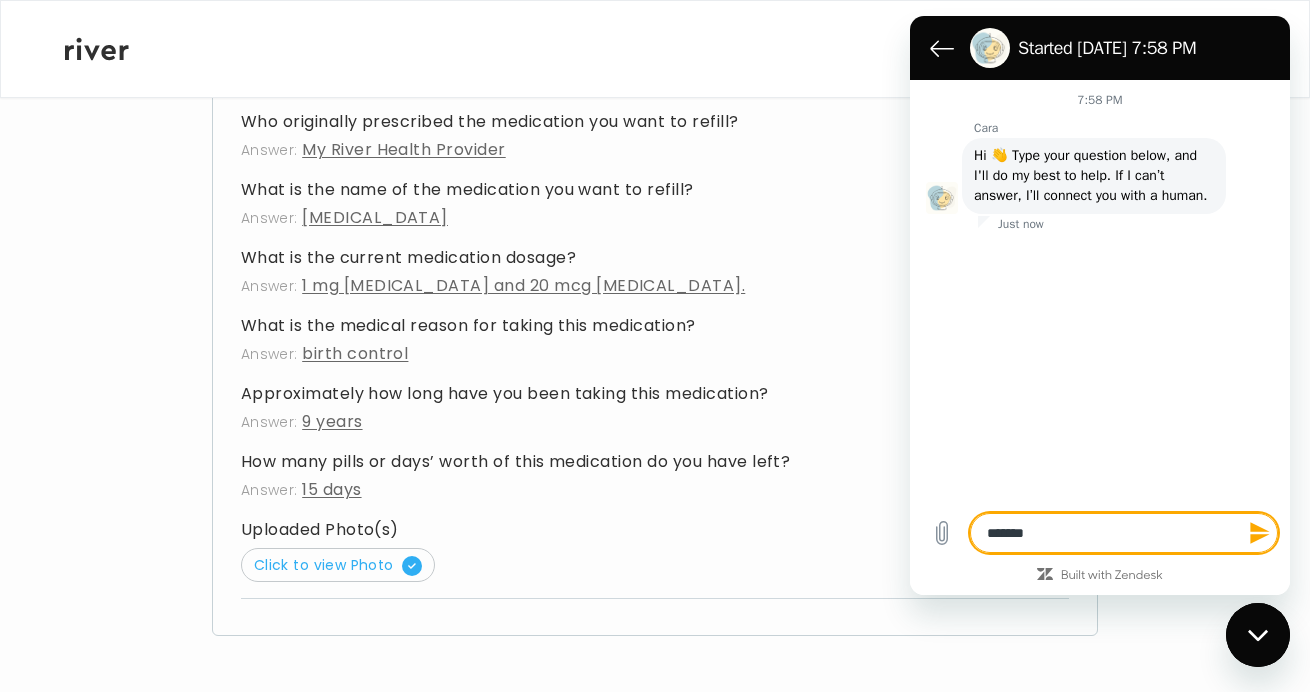 type on "********" 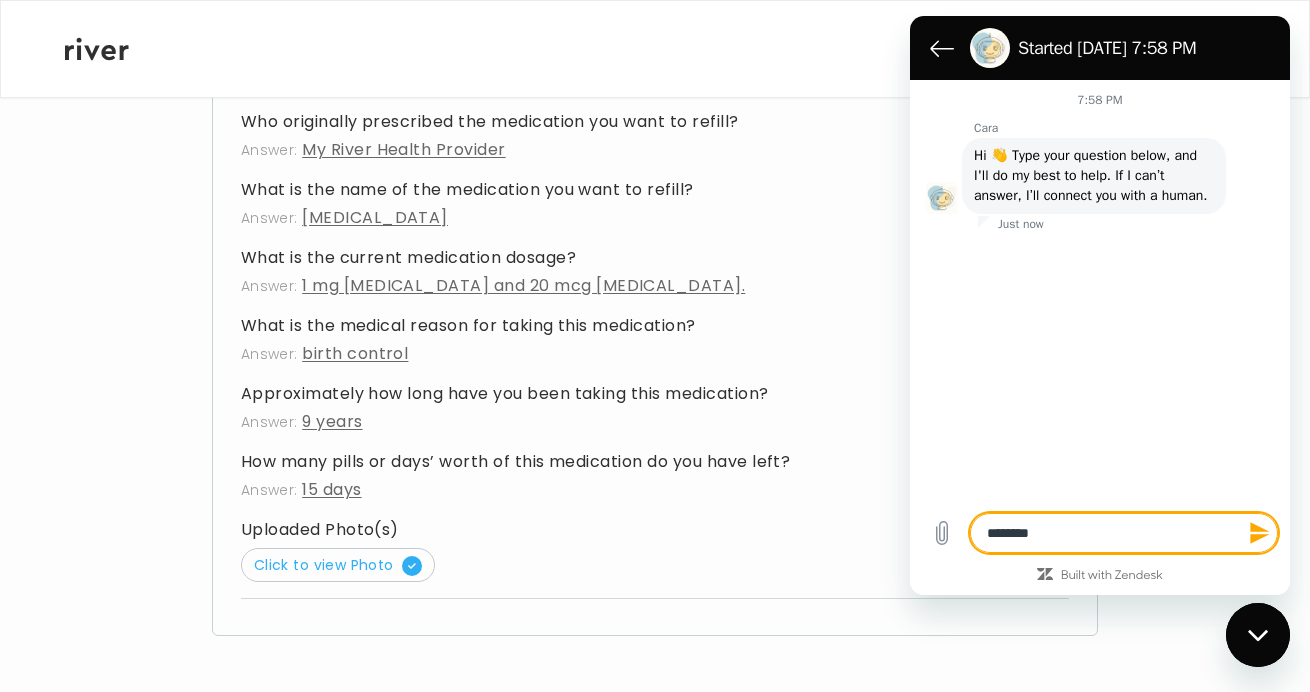 type on "*" 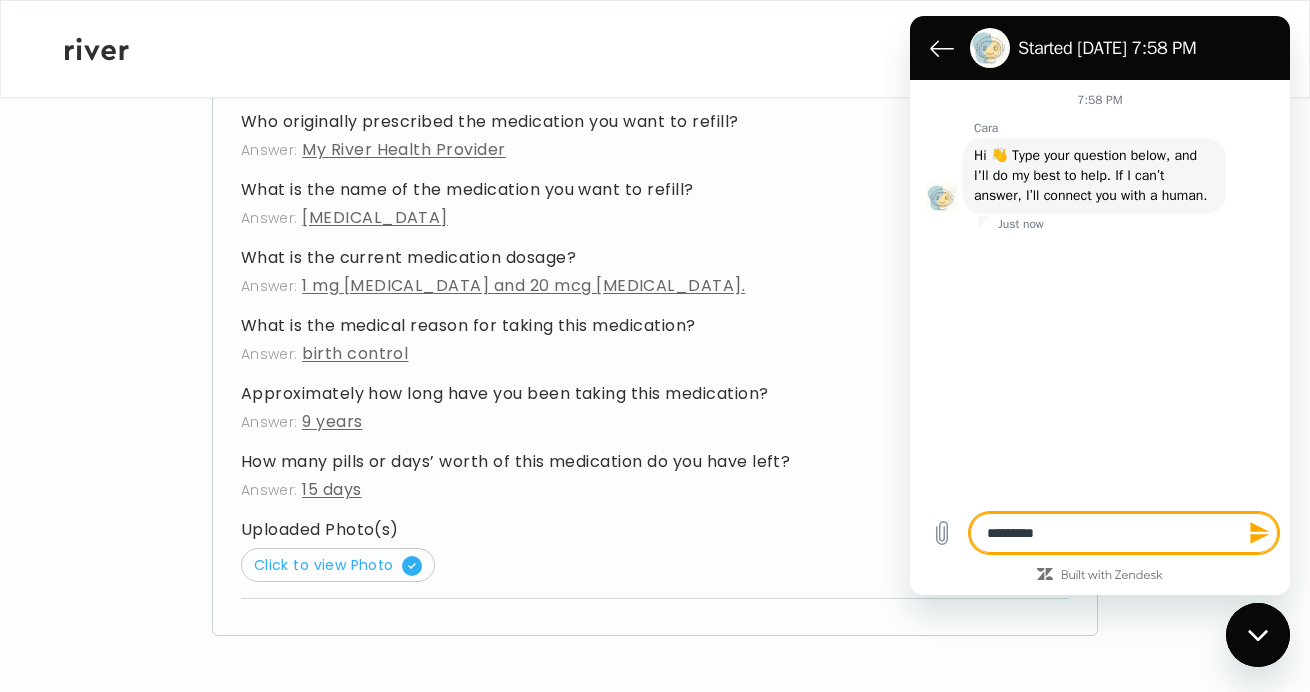 type on "**********" 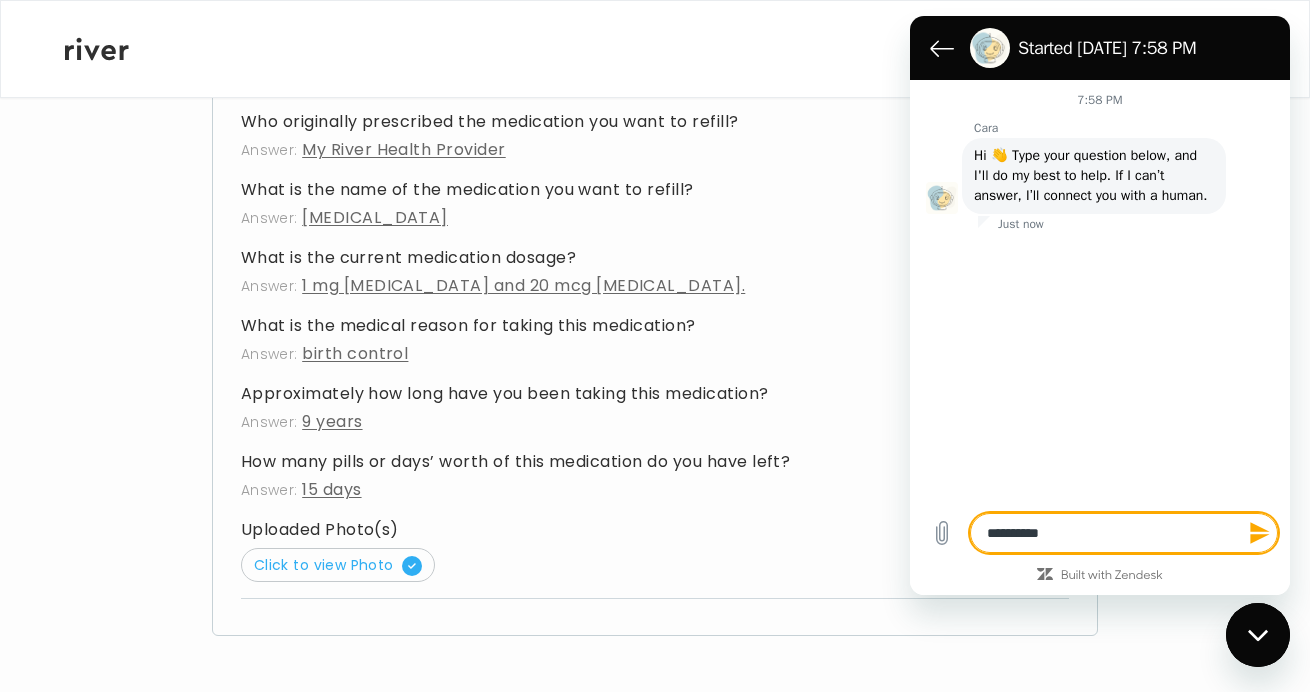 type on "**********" 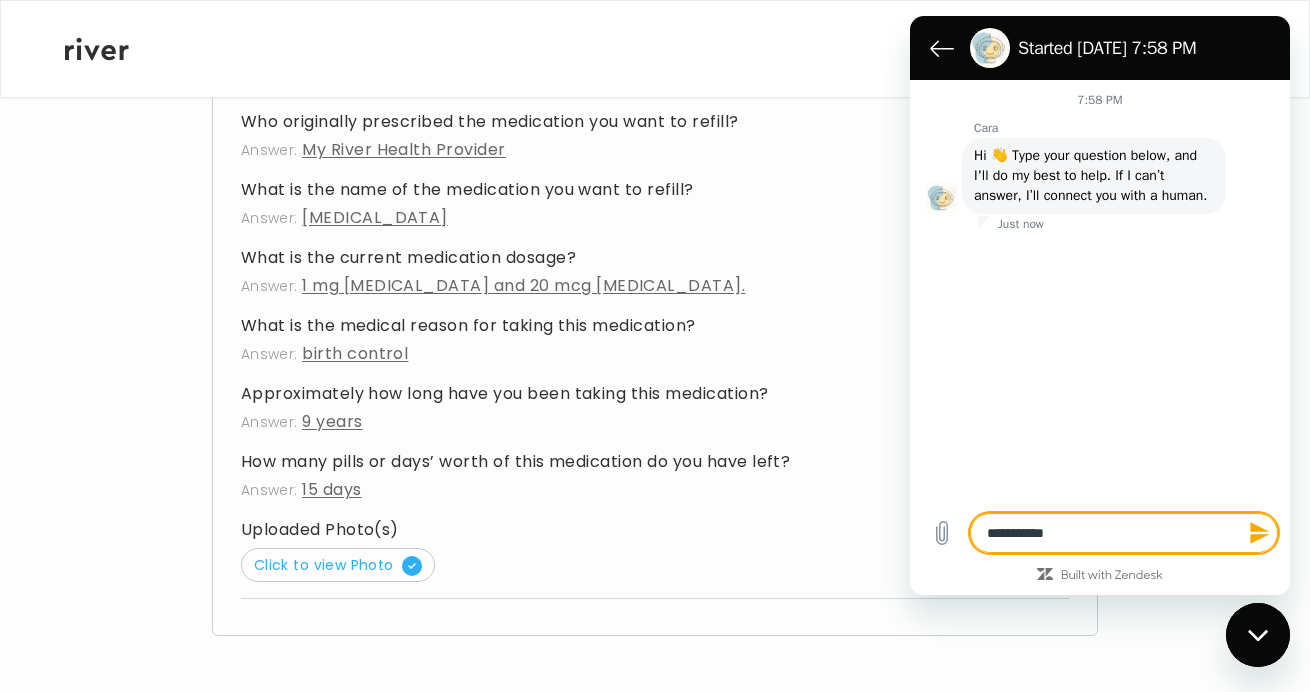 type on "**********" 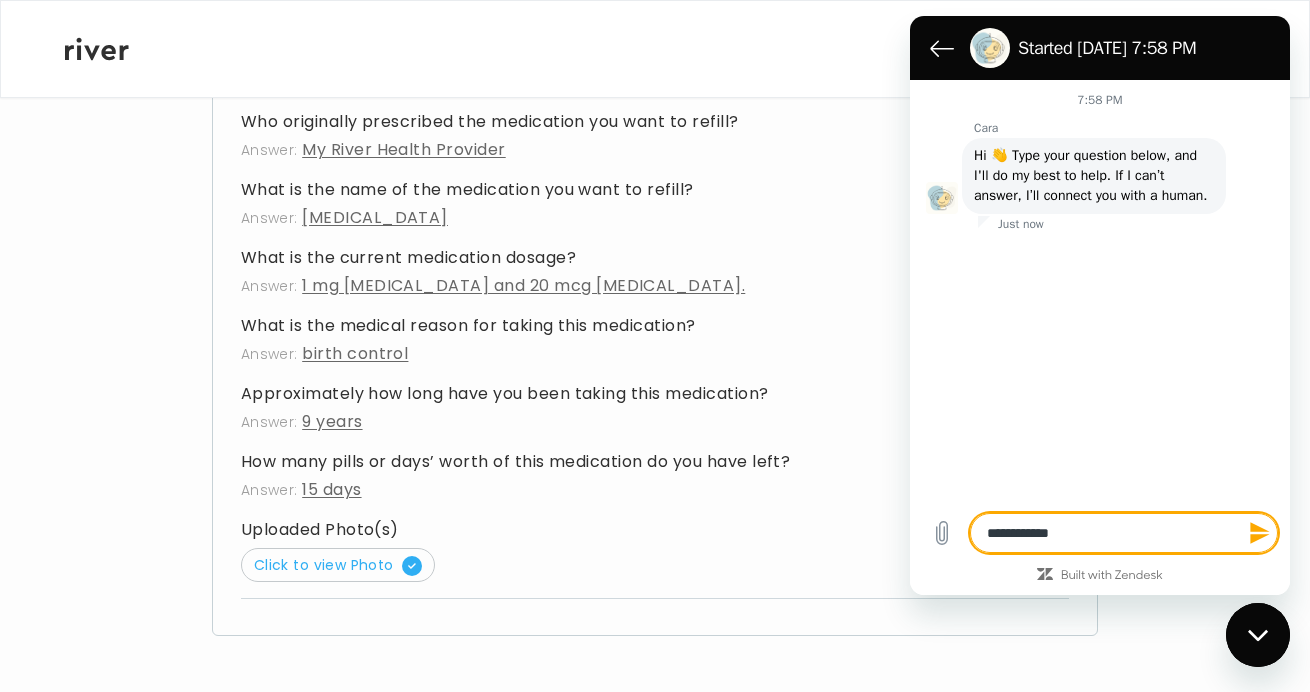 type on "**********" 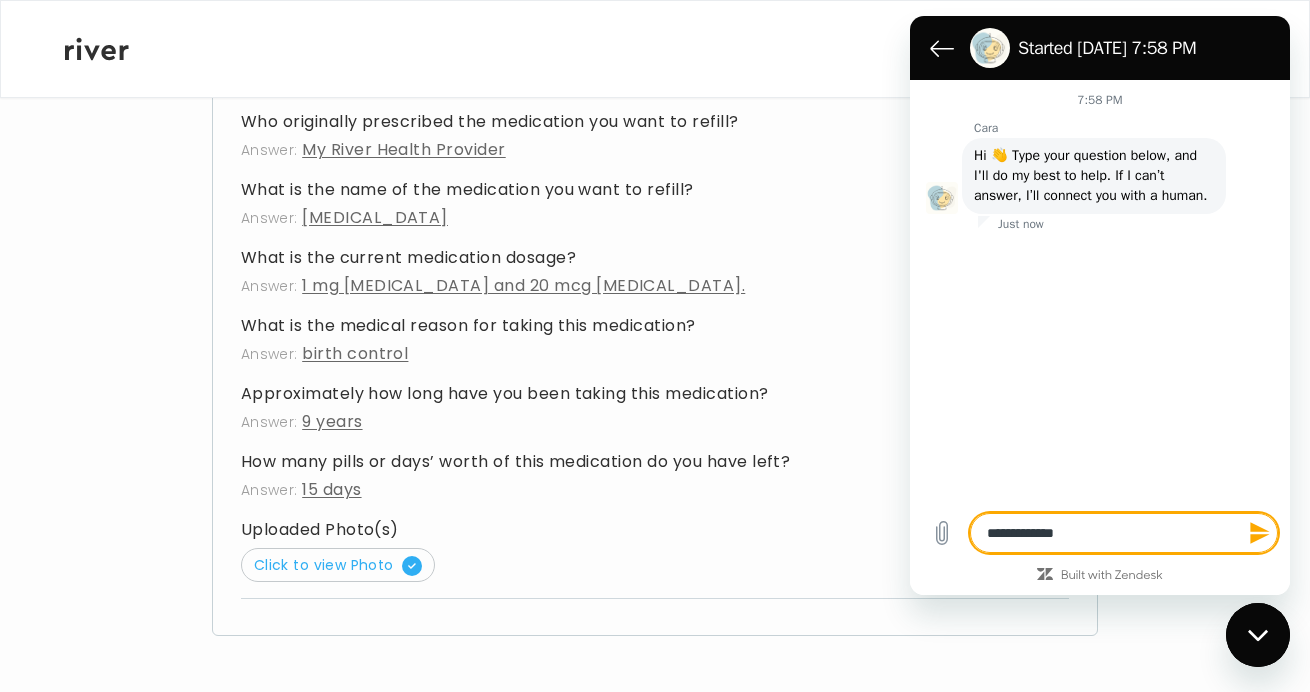 type on "**********" 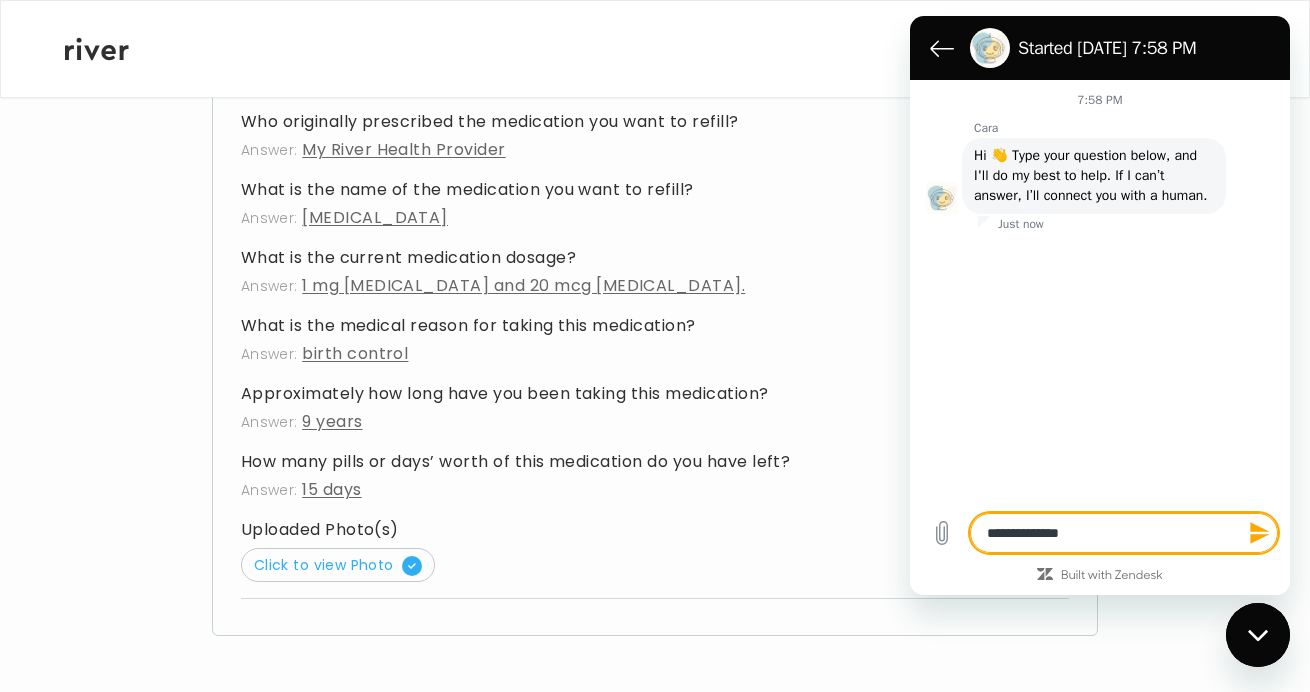 type on "**********" 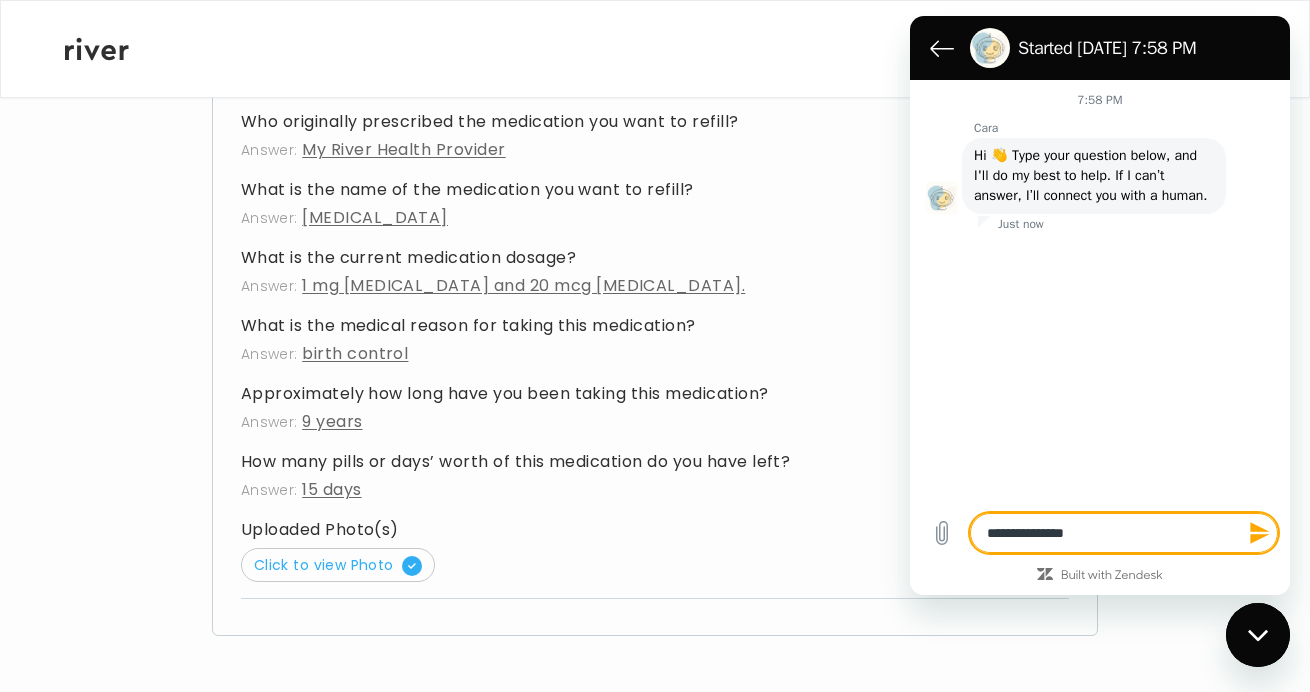 type on "*" 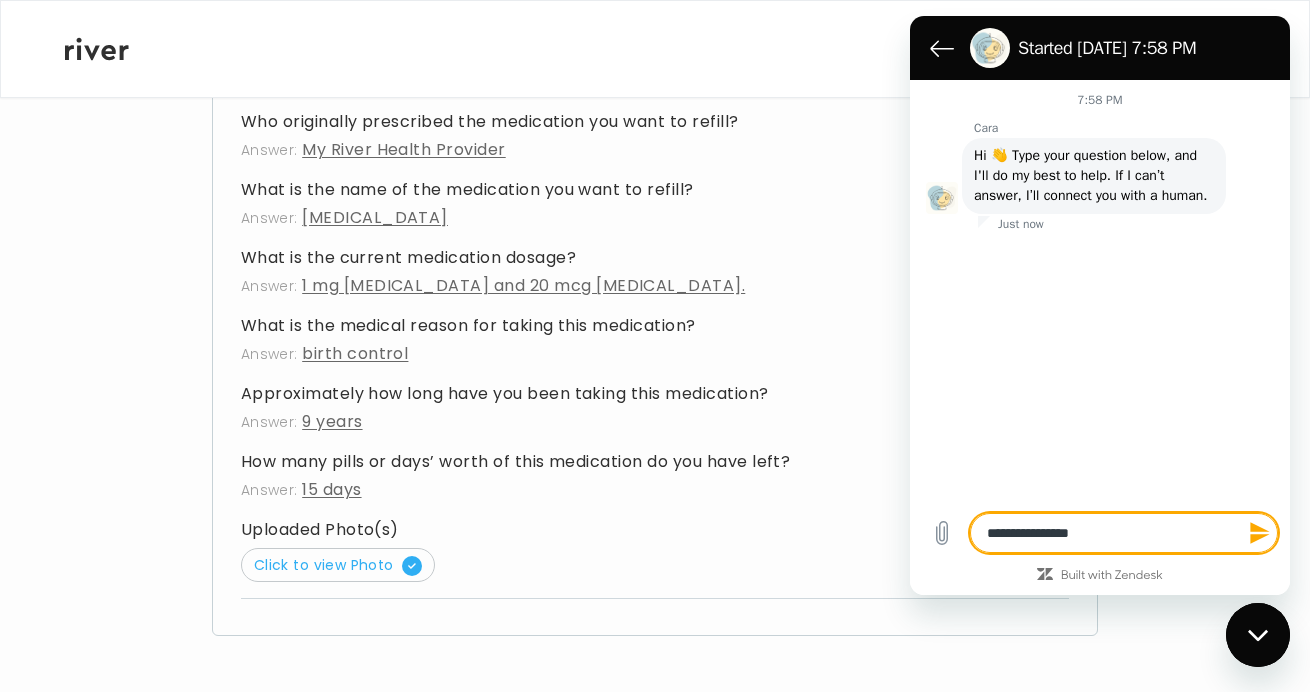 type on "**********" 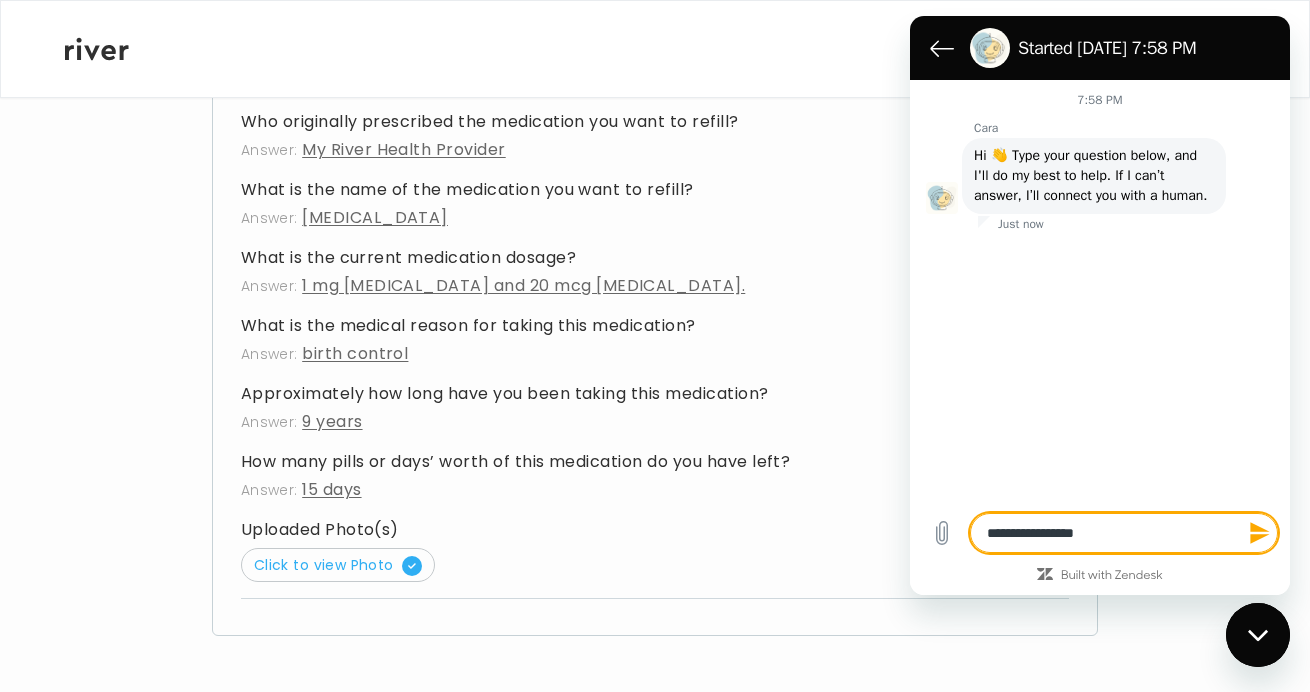 type on "**********" 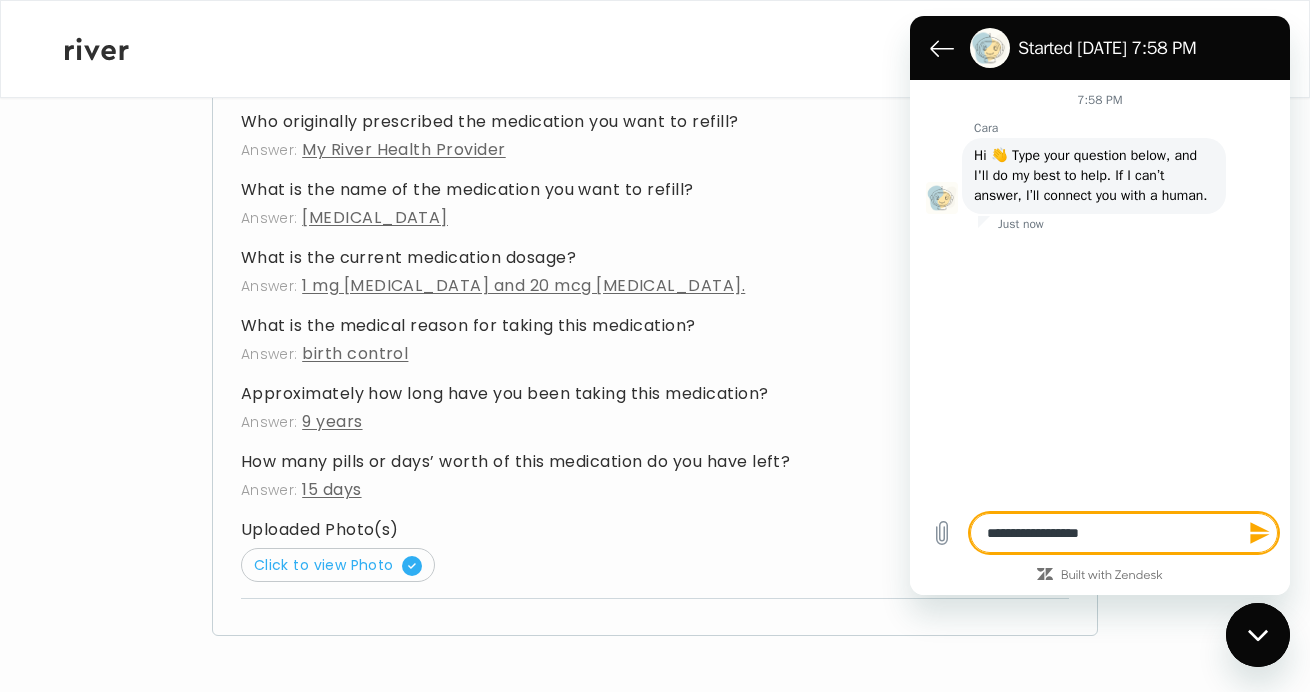 type on "**********" 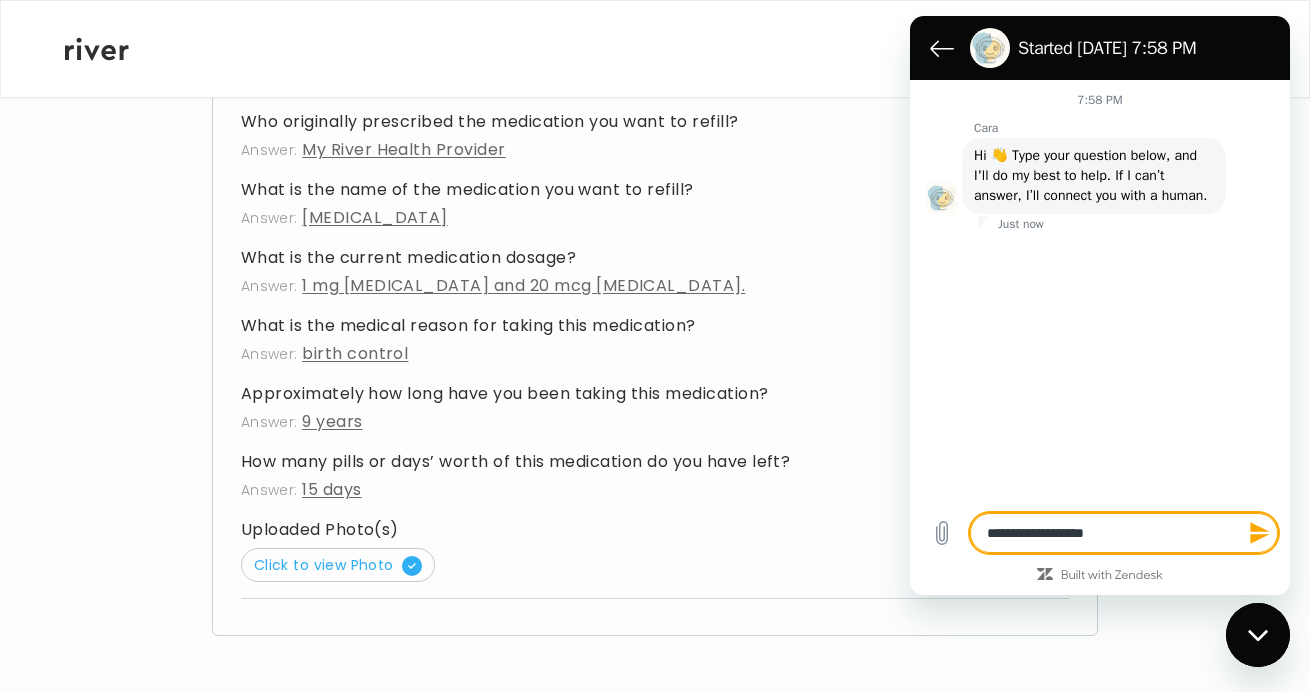 type on "**********" 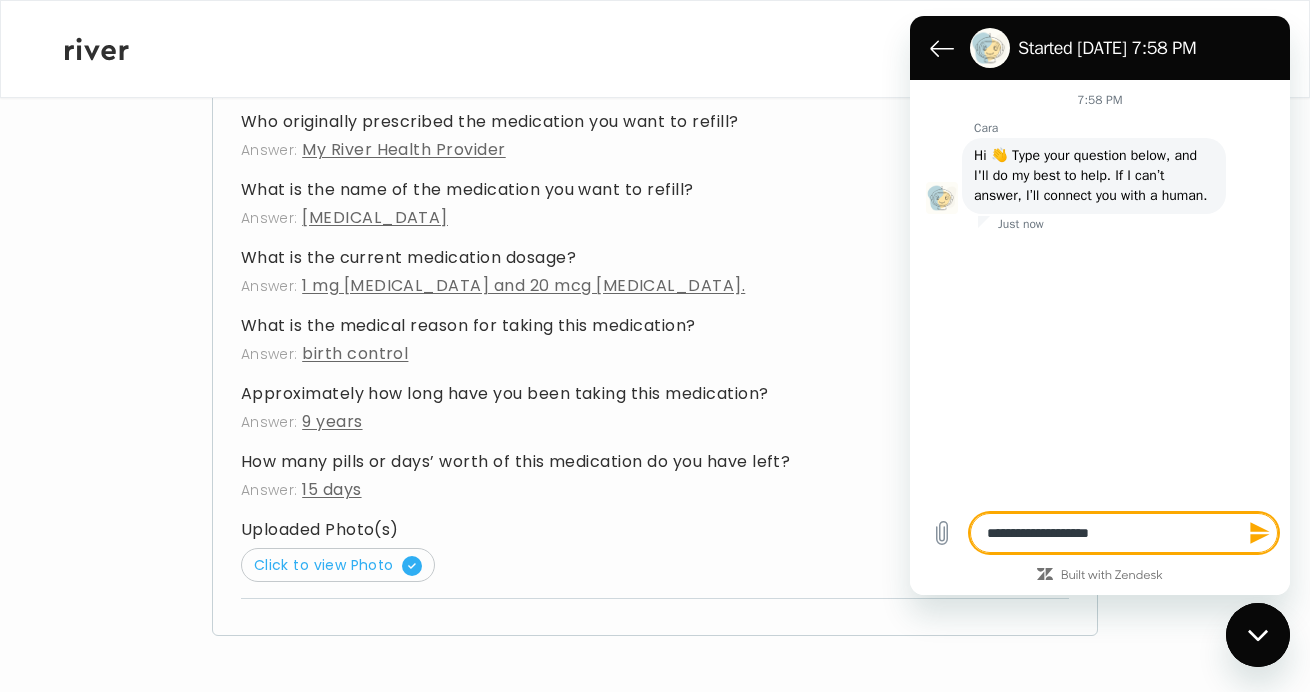type on "**********" 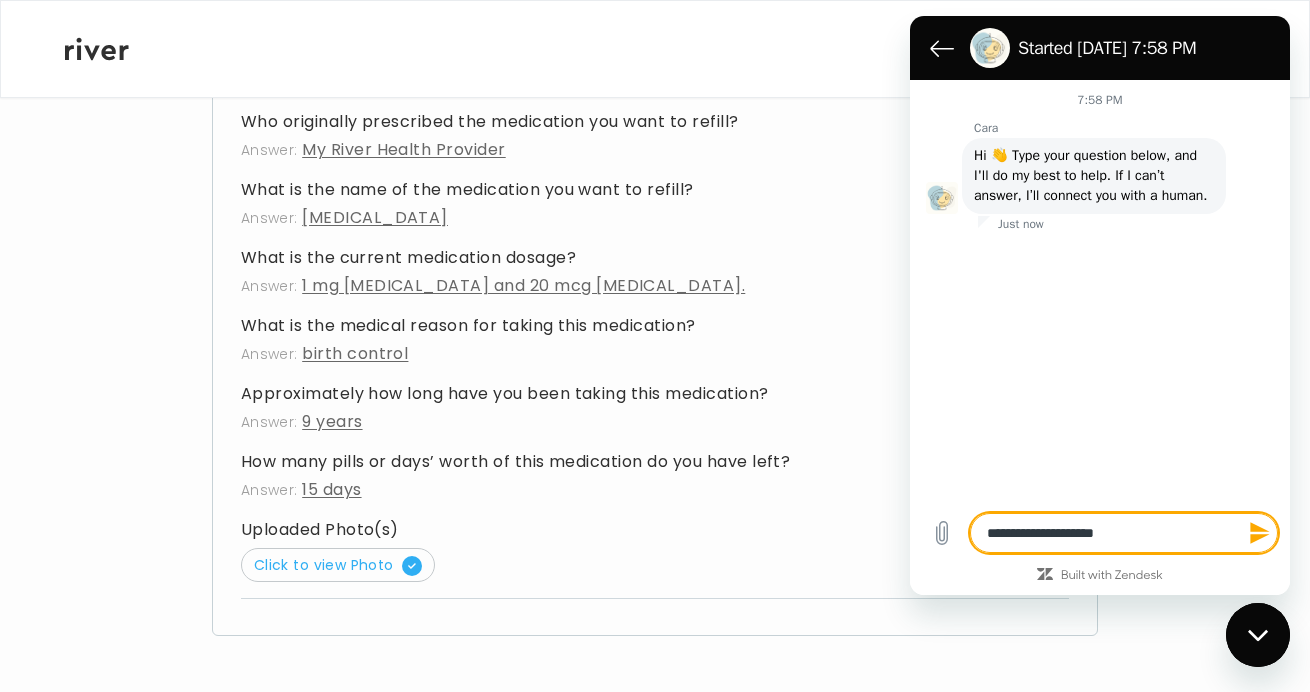 type on "**********" 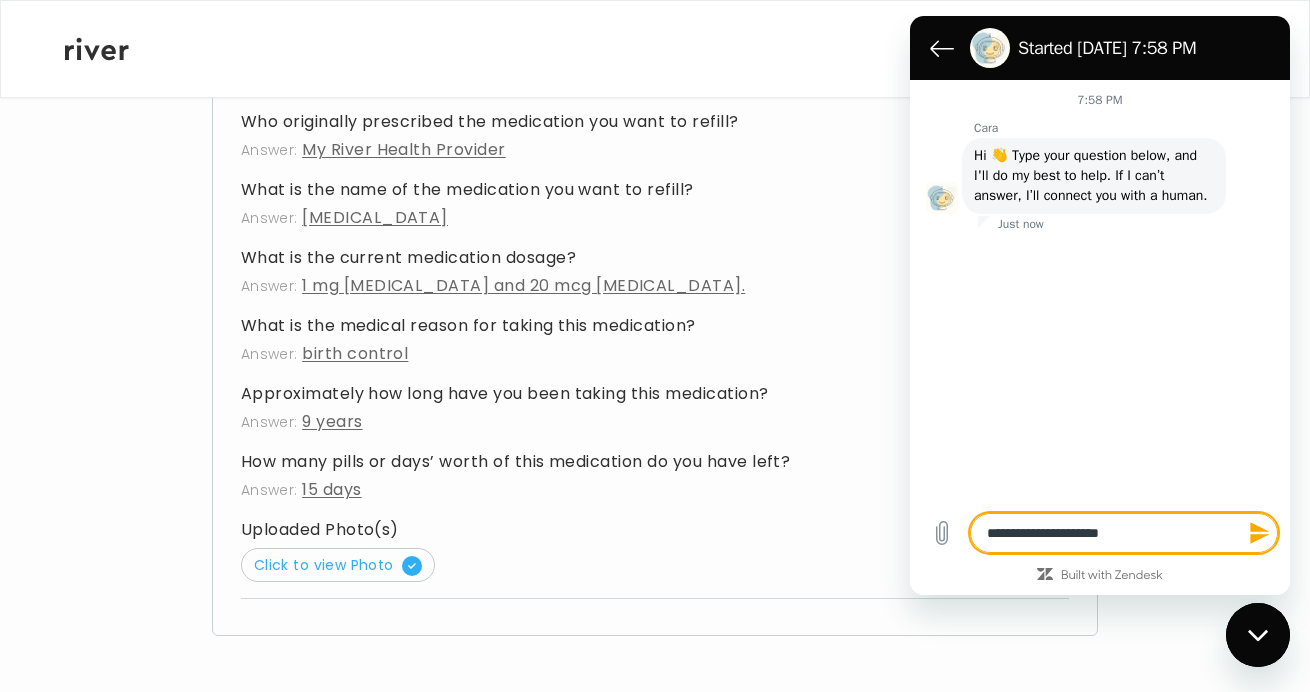 type on "**********" 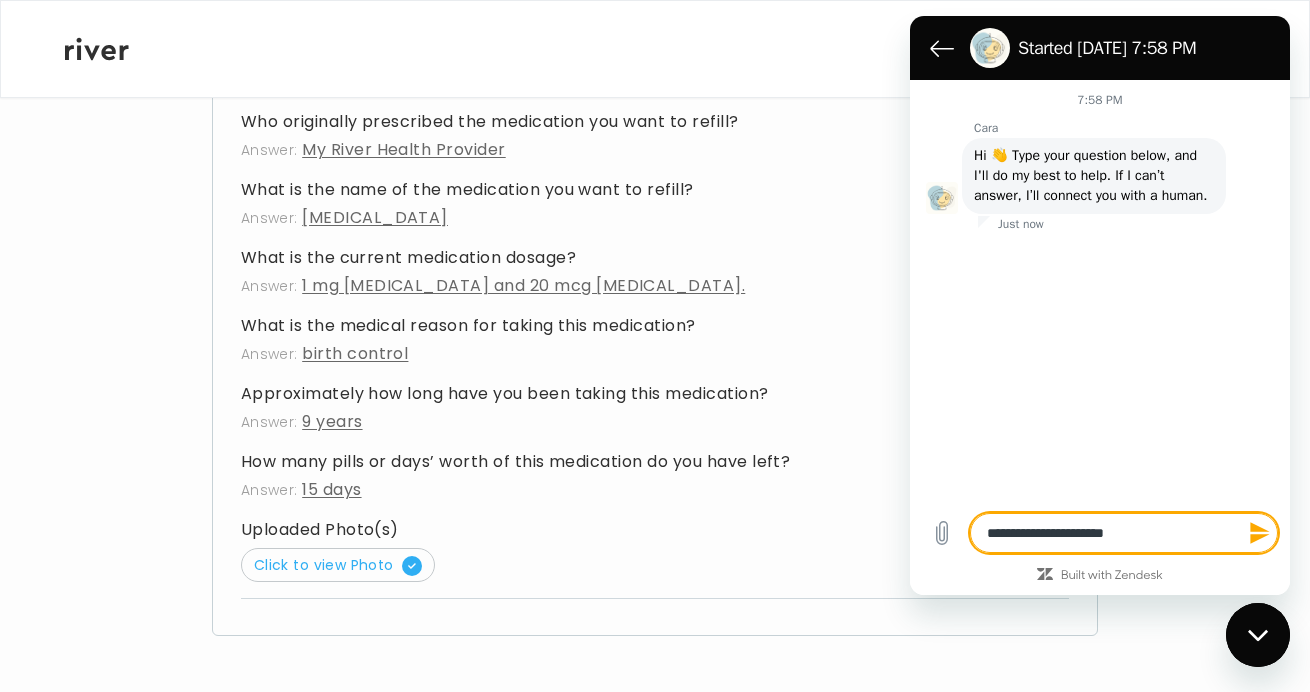 type on "**********" 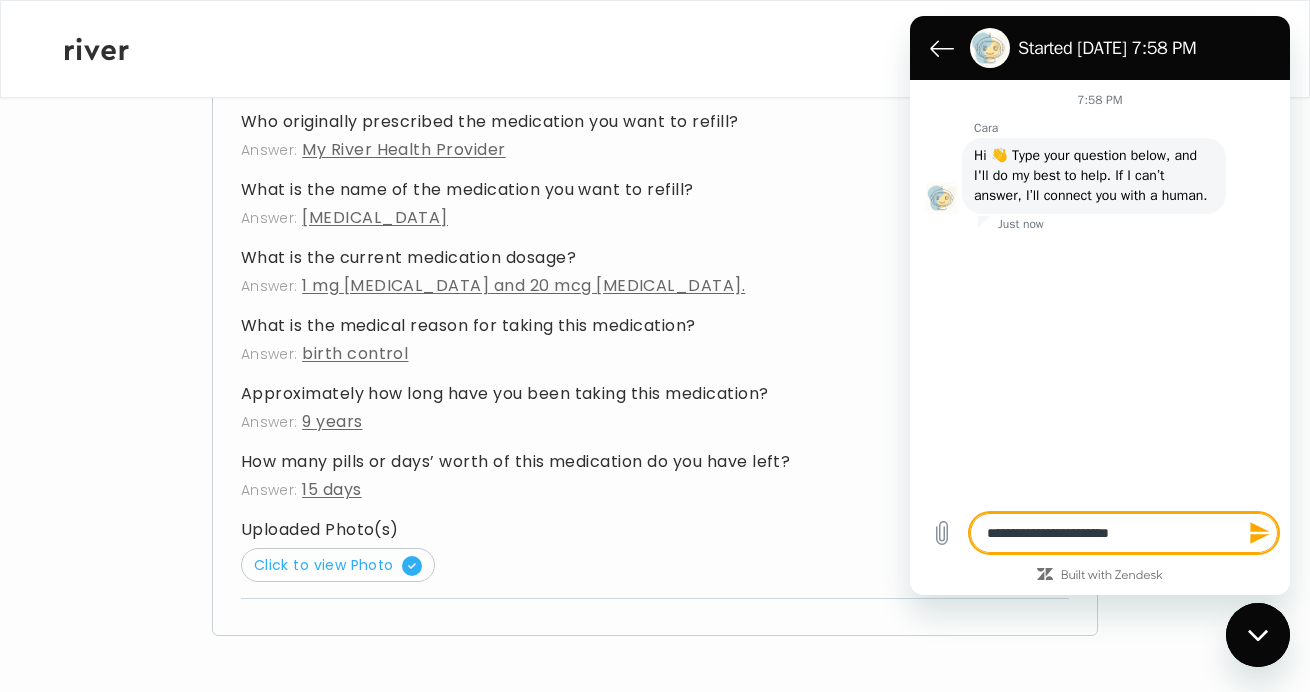 type on "**********" 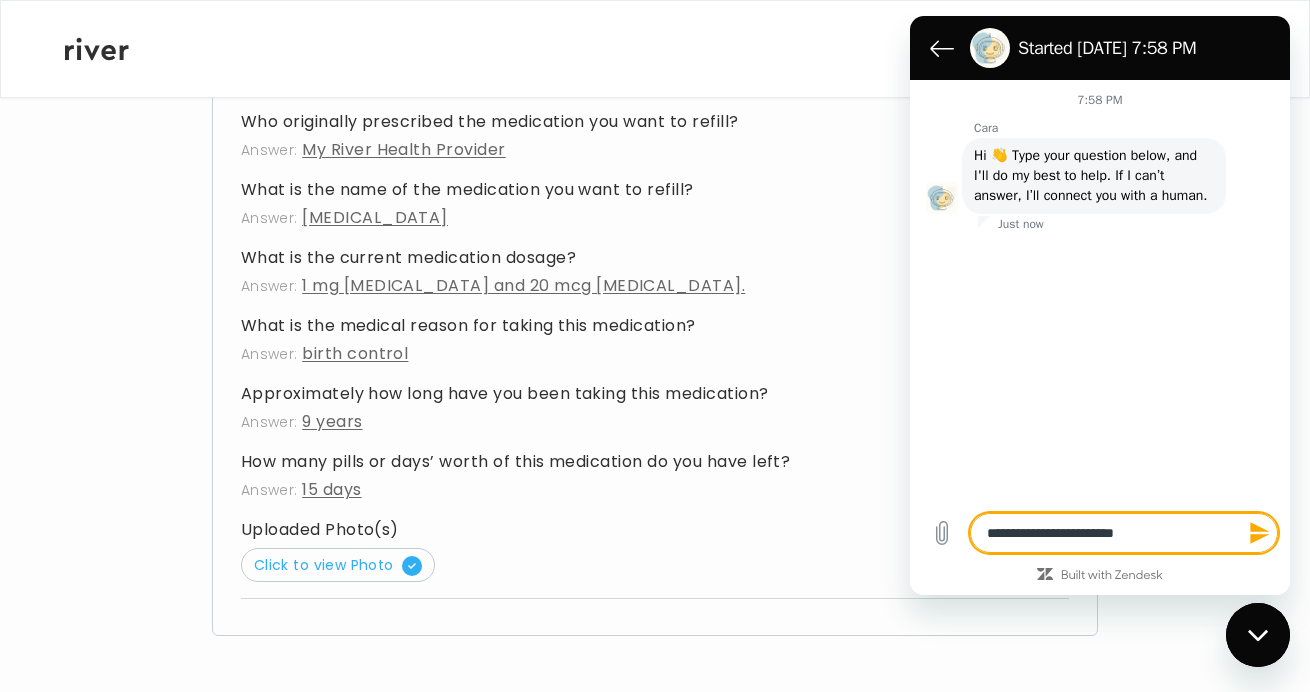 type on "**********" 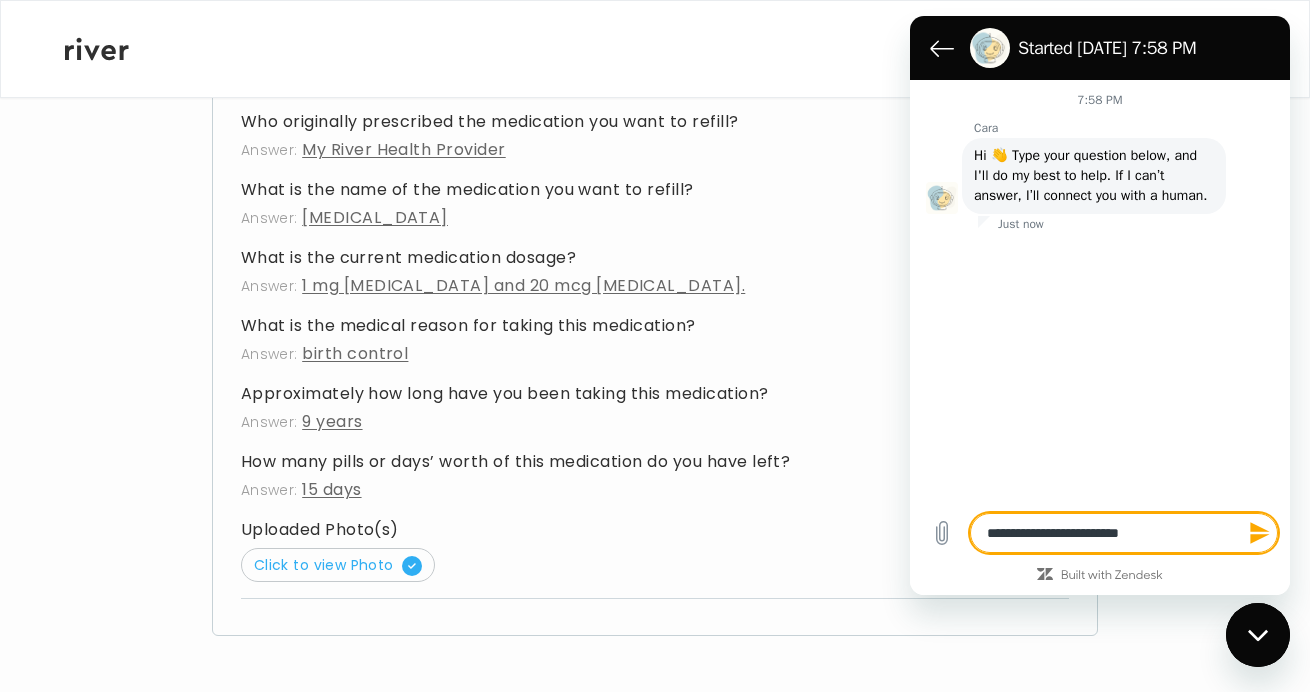type on "**********" 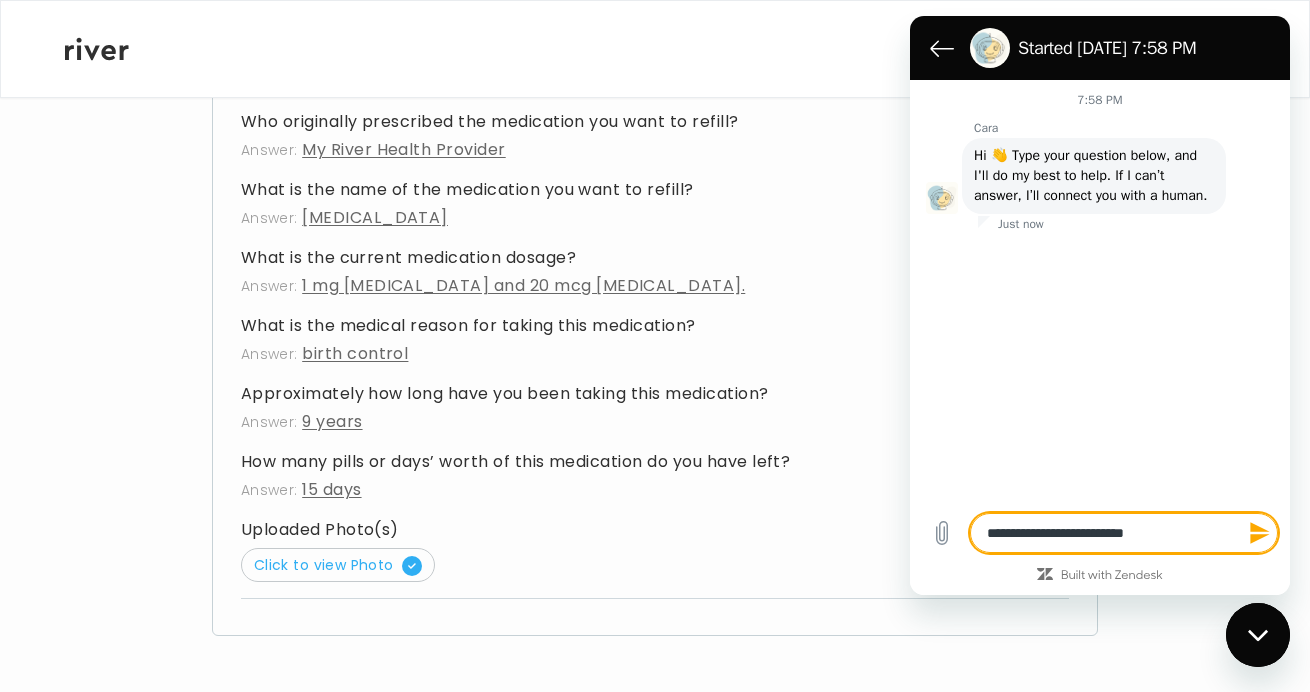 type on "**********" 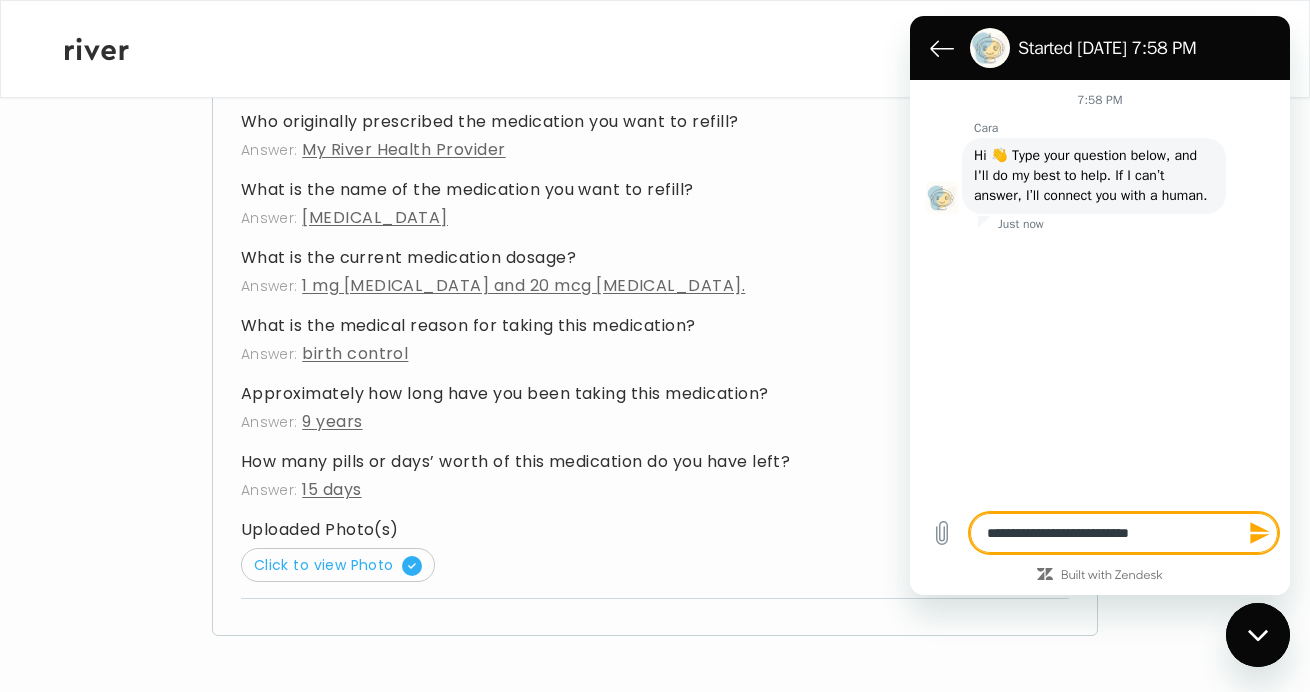 type on "**********" 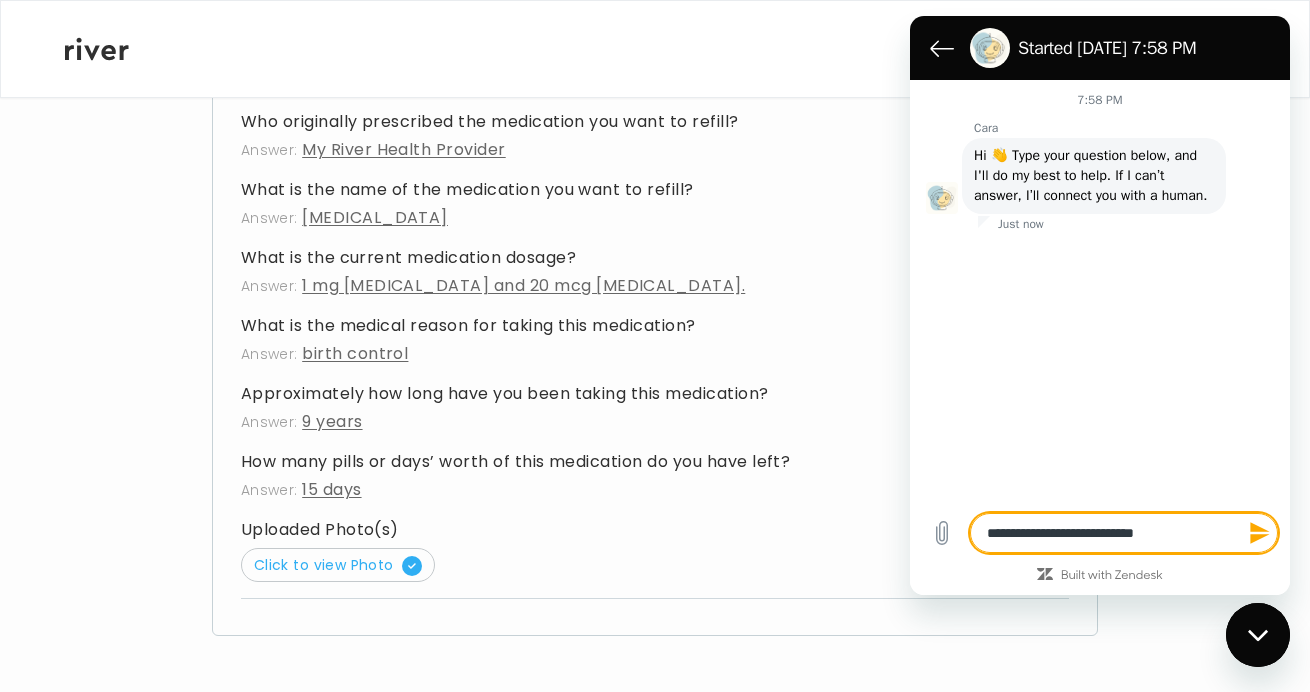 type on "**********" 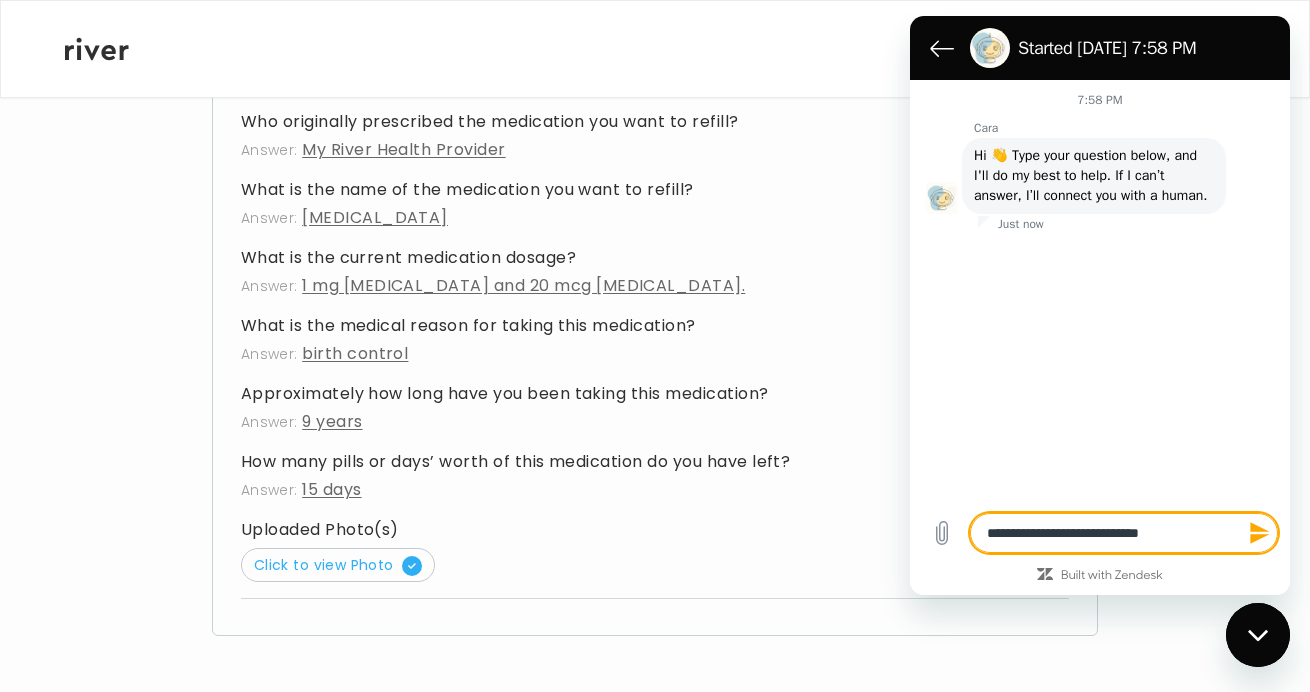 type on "*" 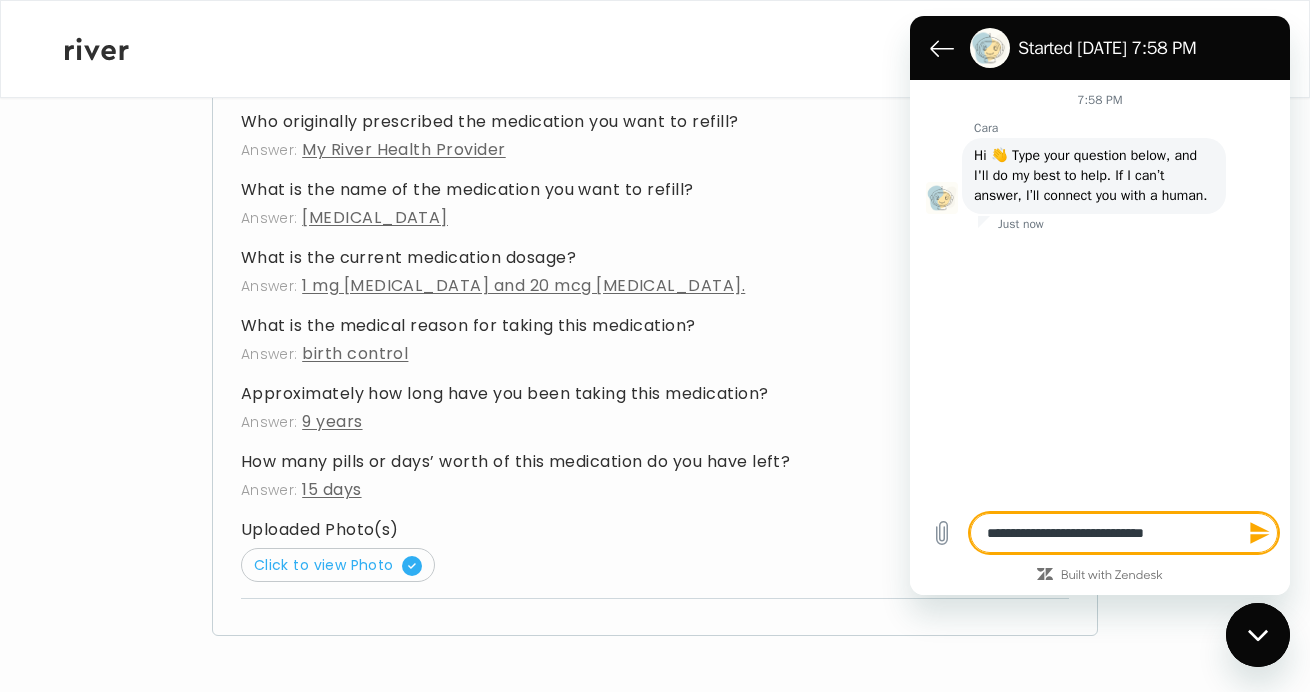 type on "**********" 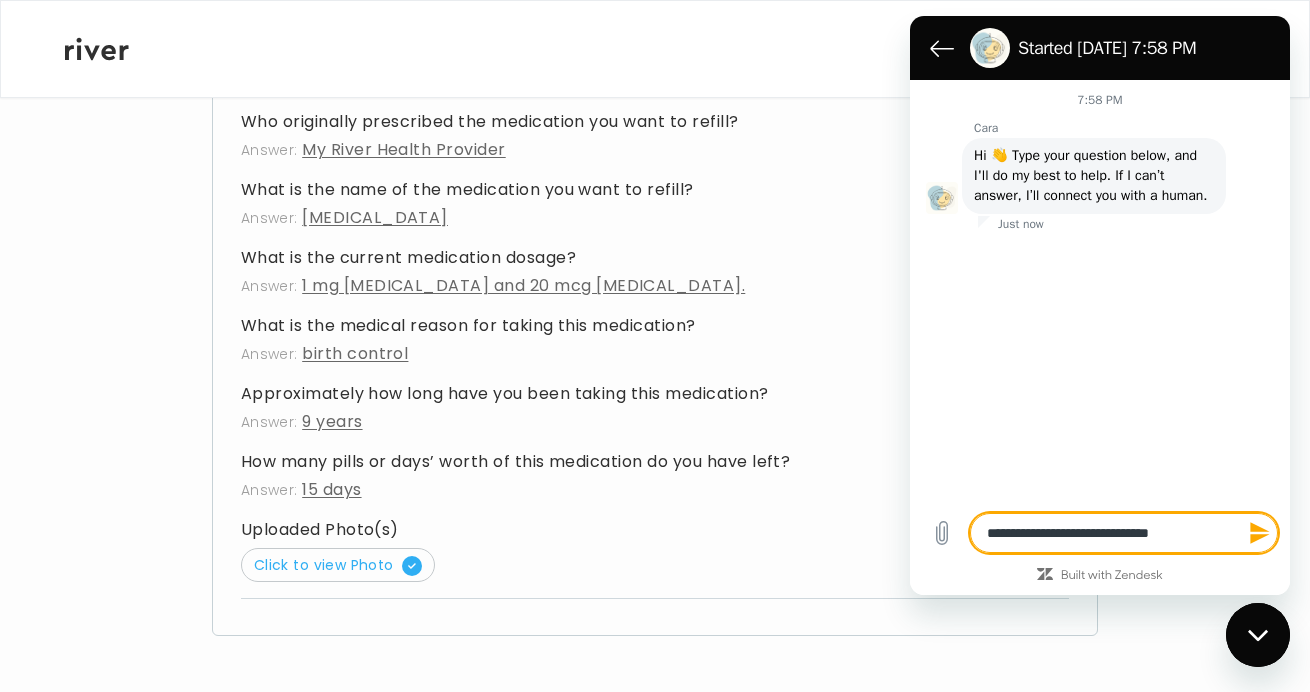 type on "**********" 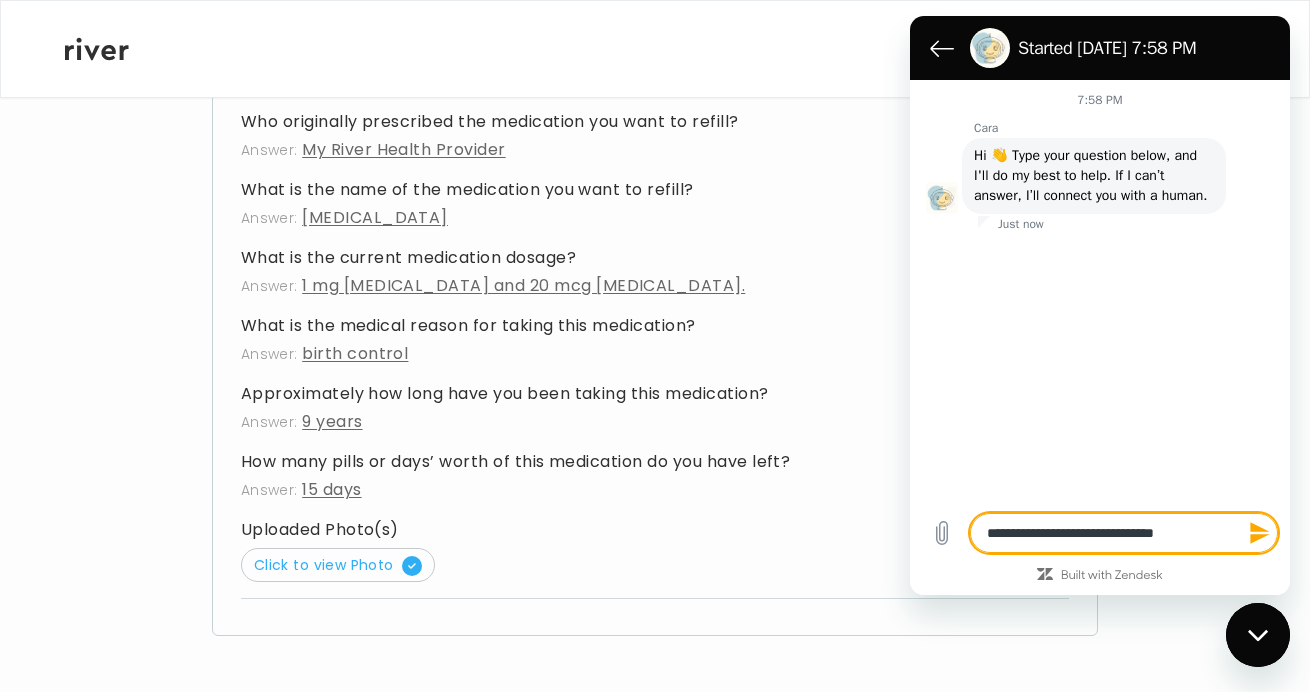 type on "**********" 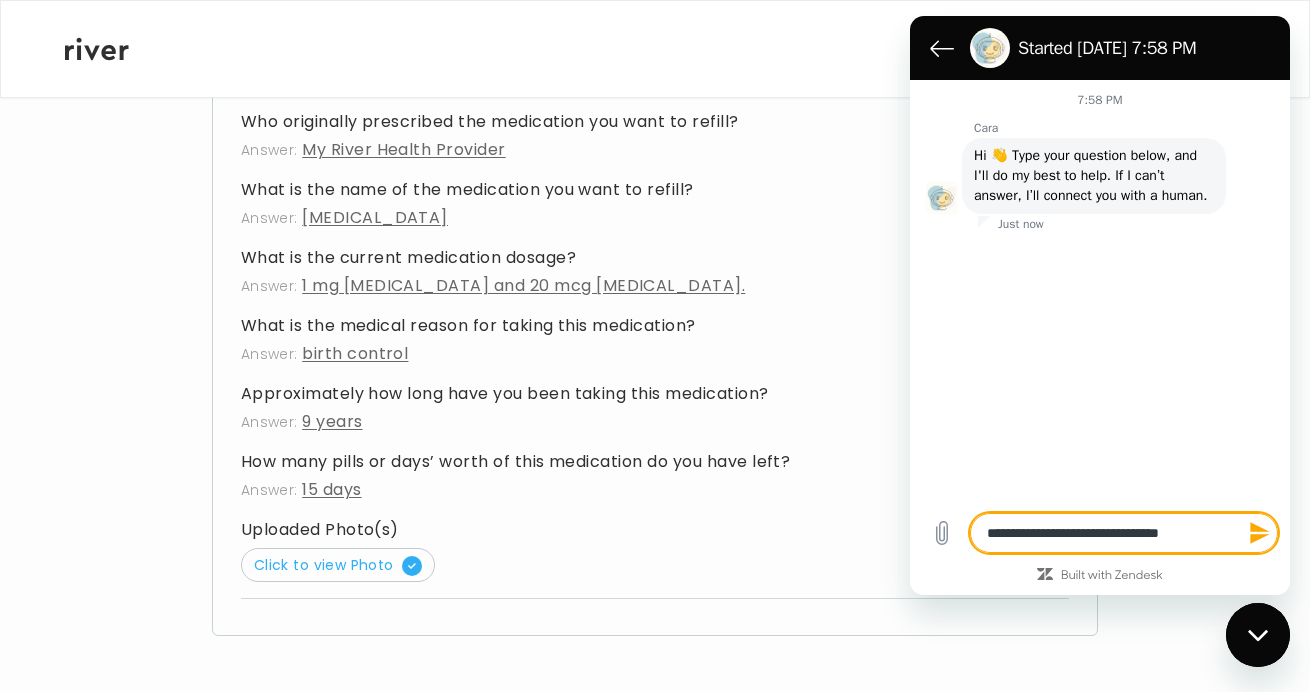 type on "**********" 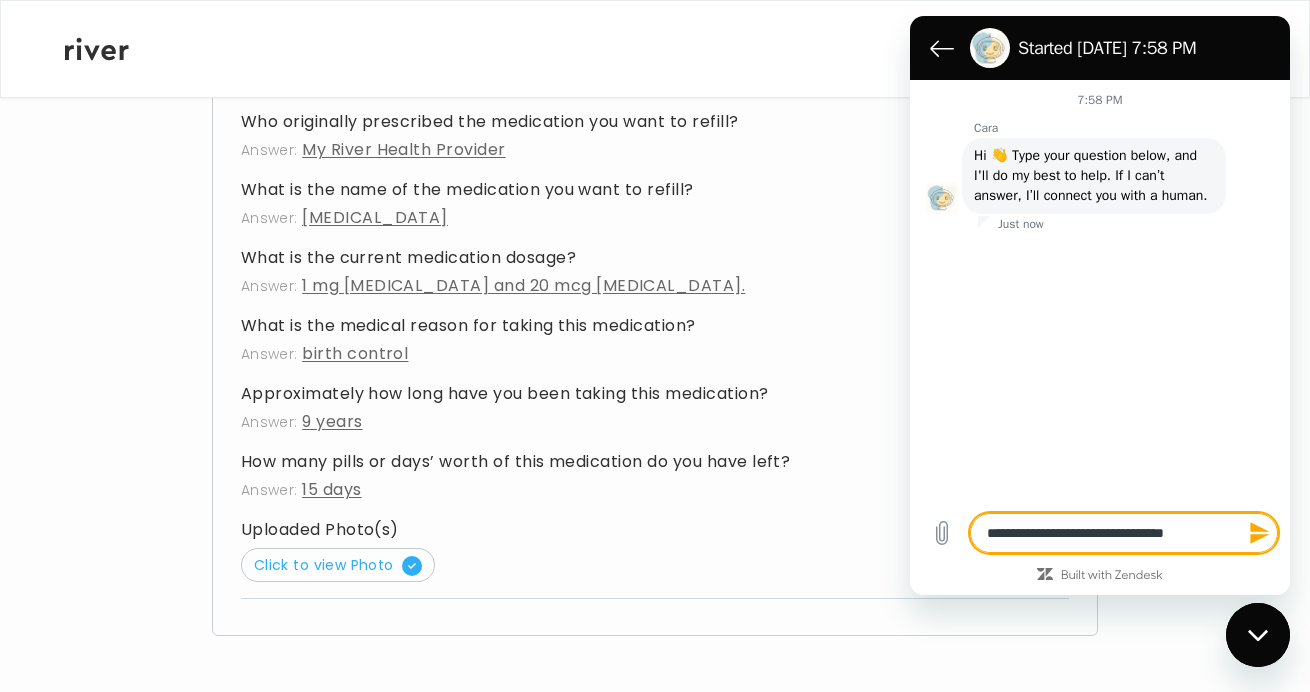 type on "**********" 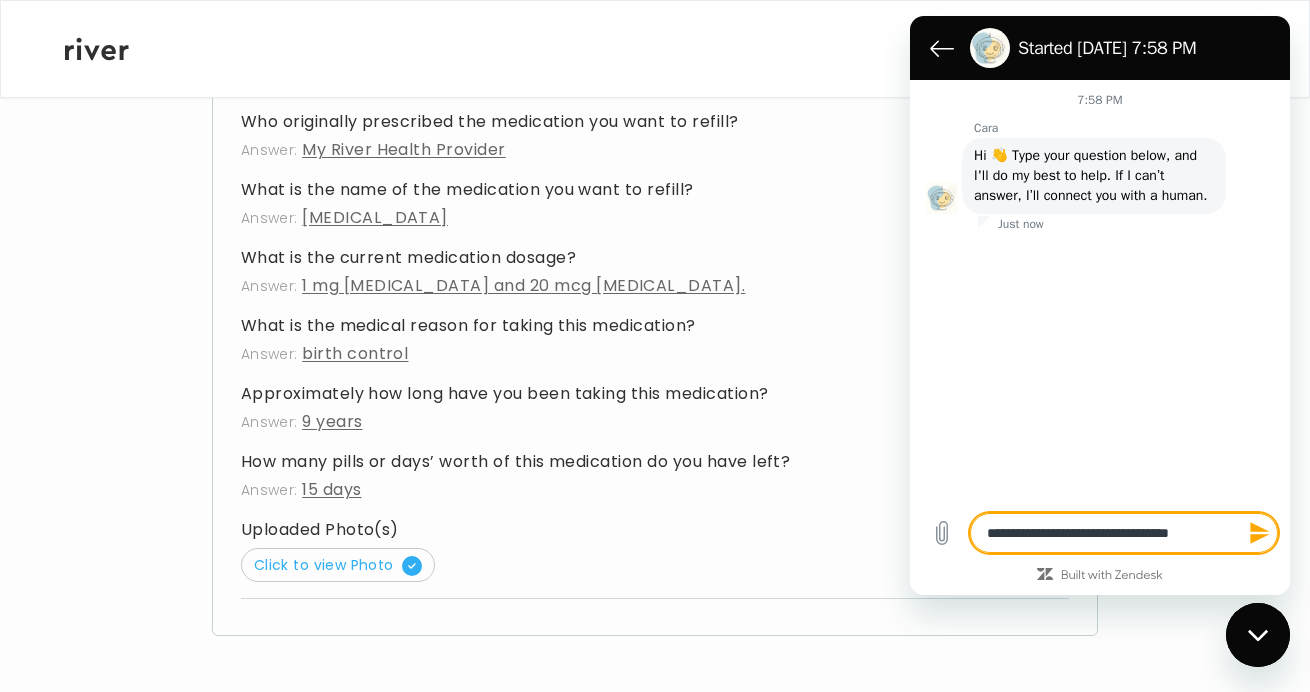 type on "**********" 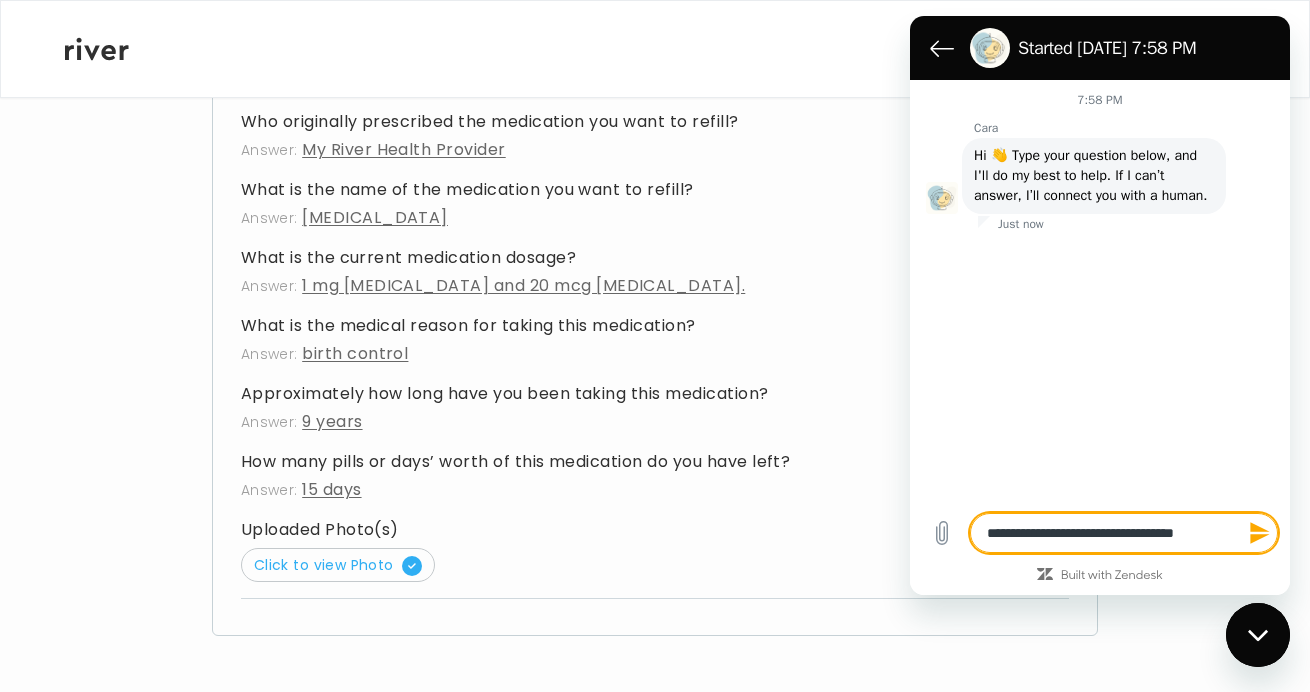 type on "**********" 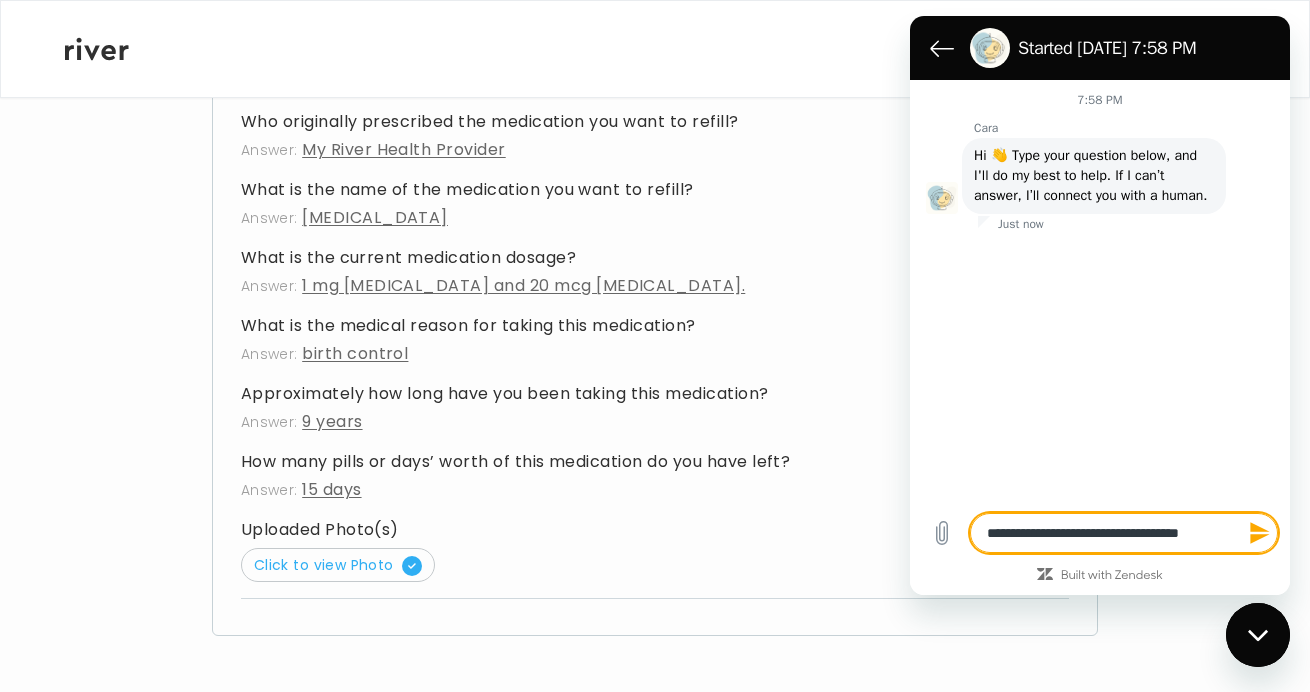 type on "**********" 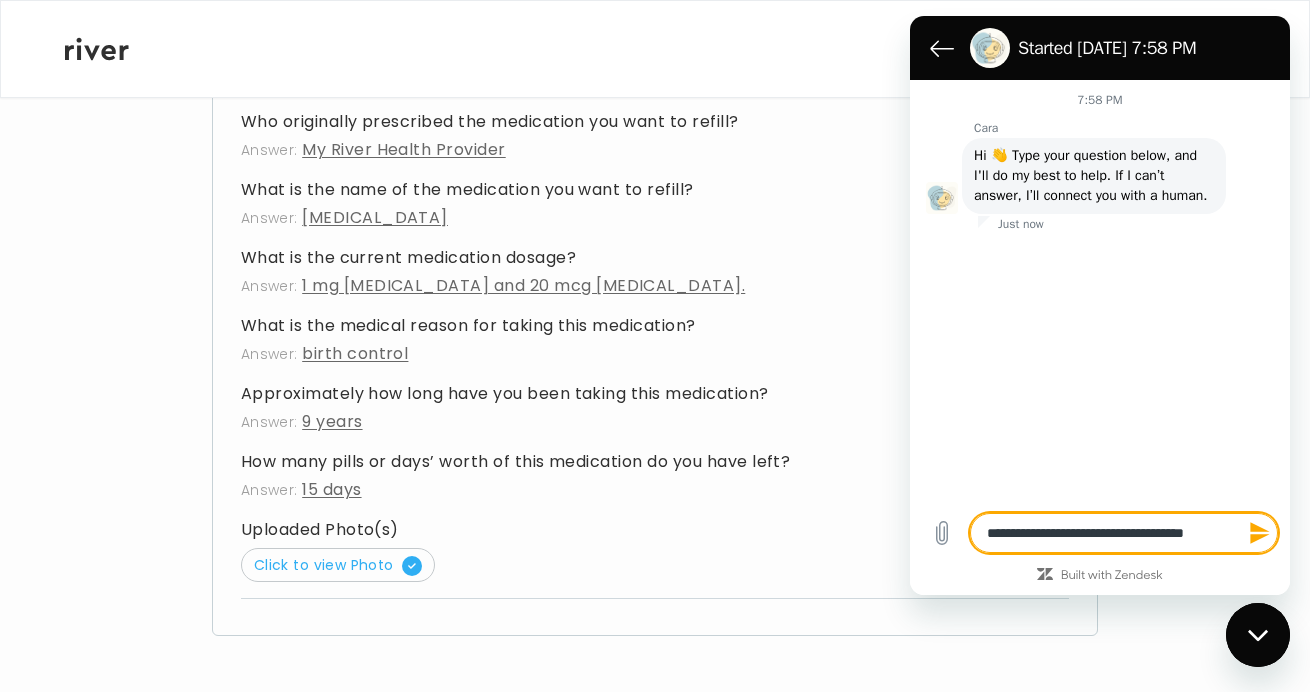 type on "**********" 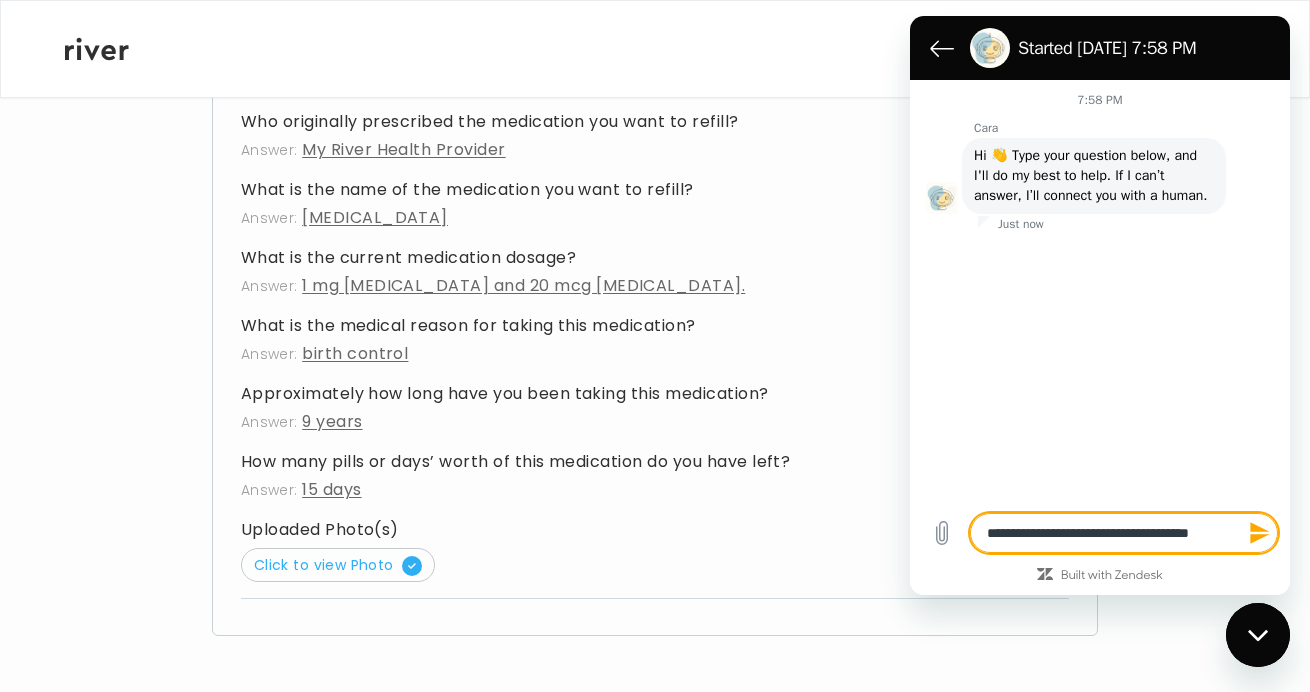 type on "**********" 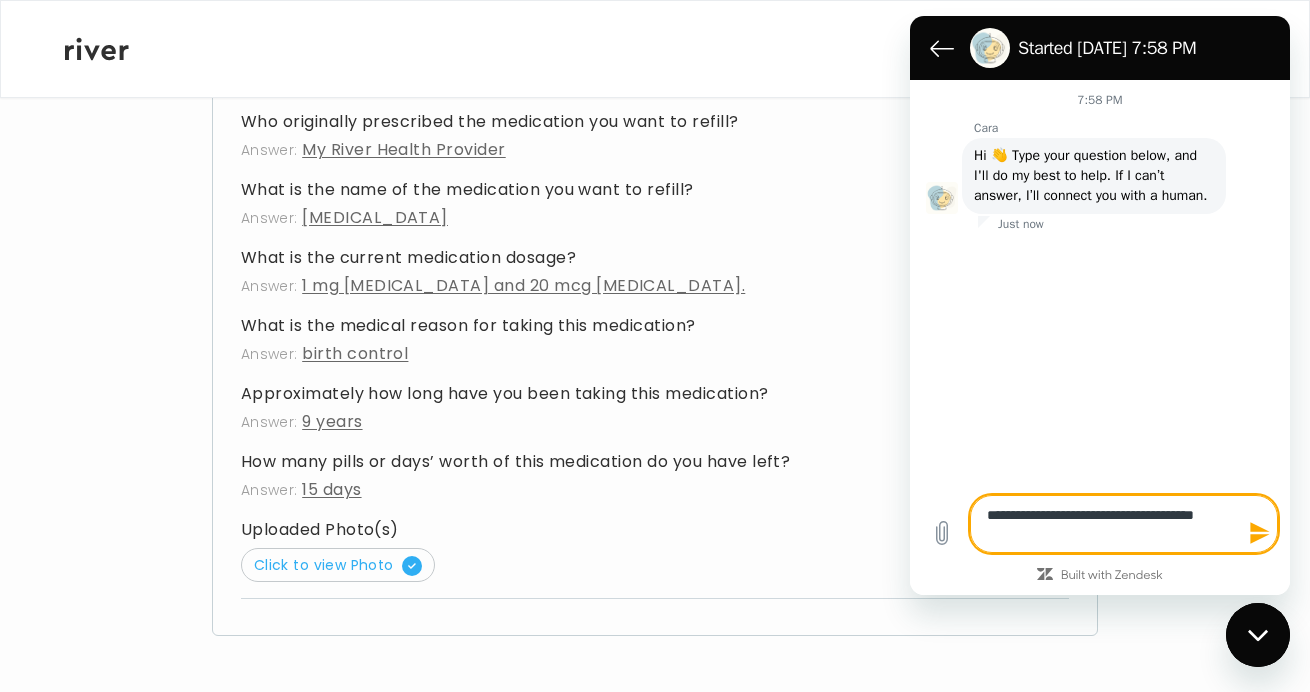type on "**********" 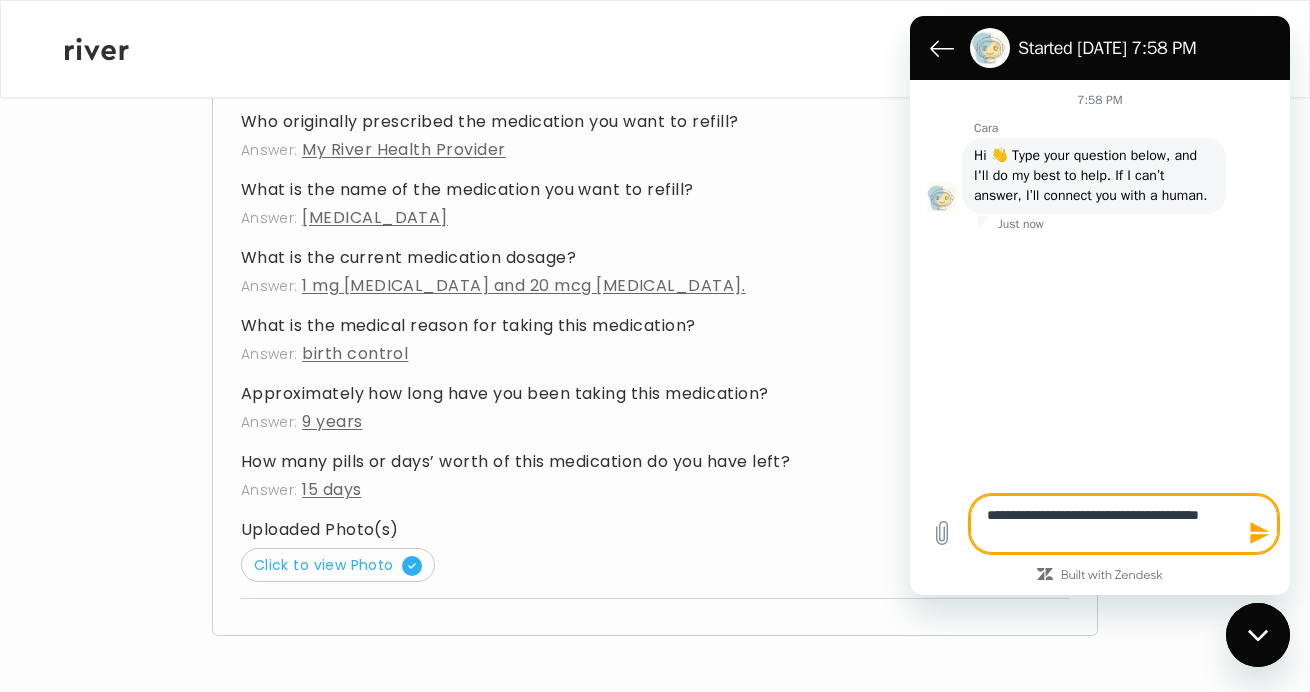 type on "**********" 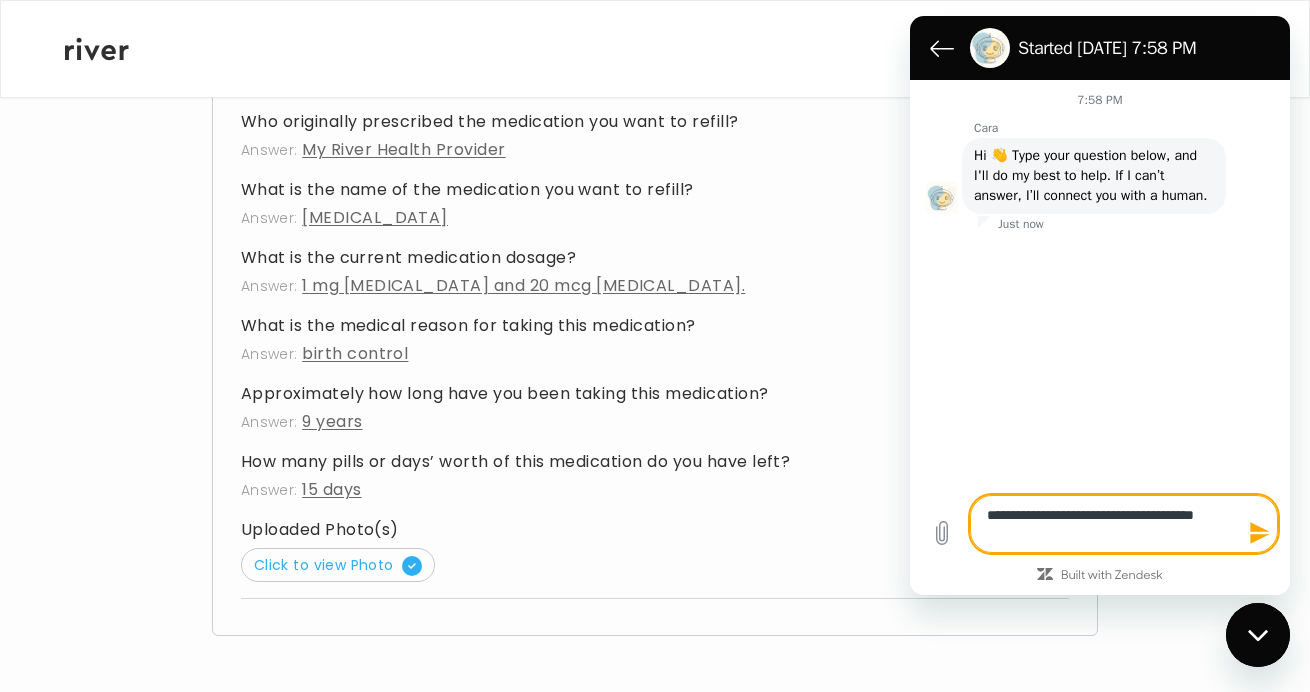 type on "**********" 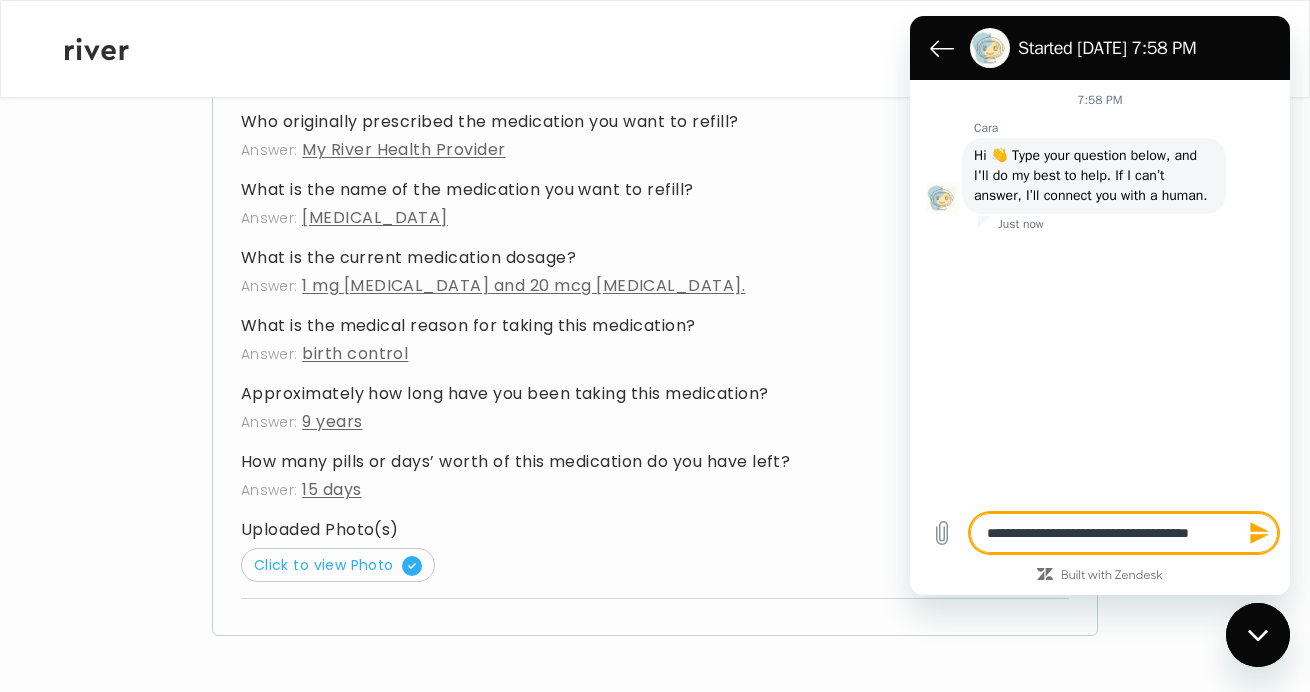 type on "**********" 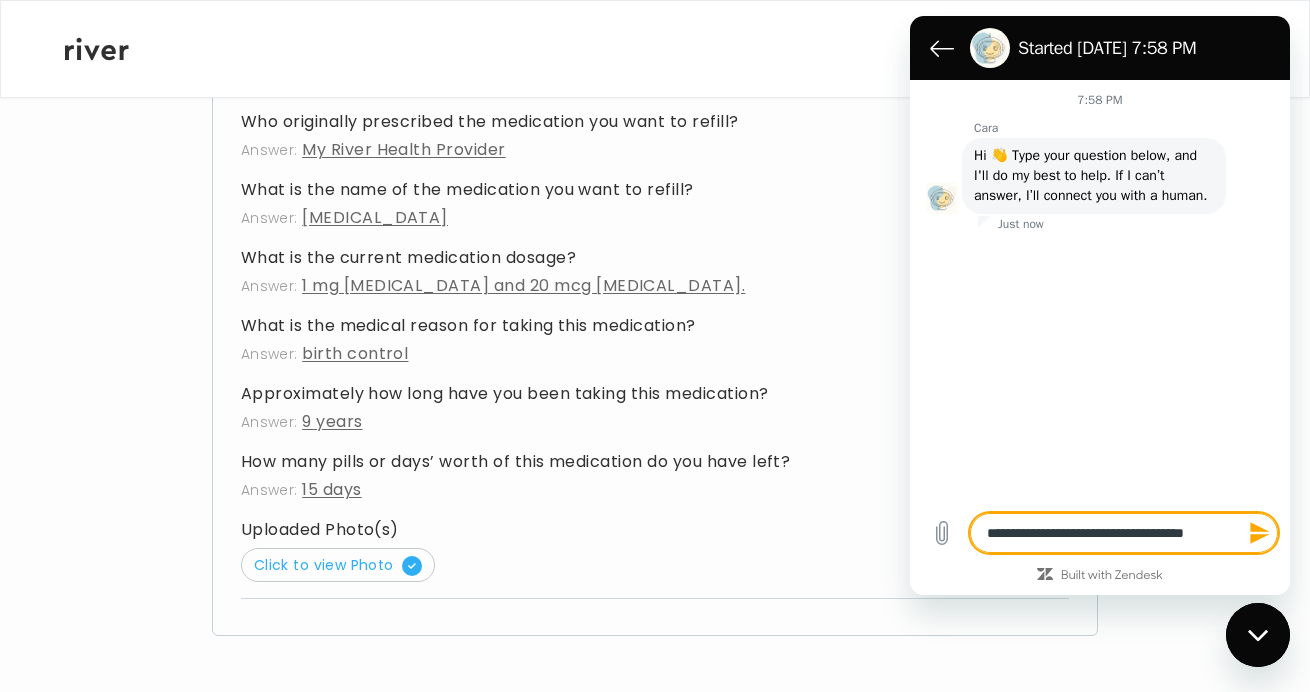 type on "**********" 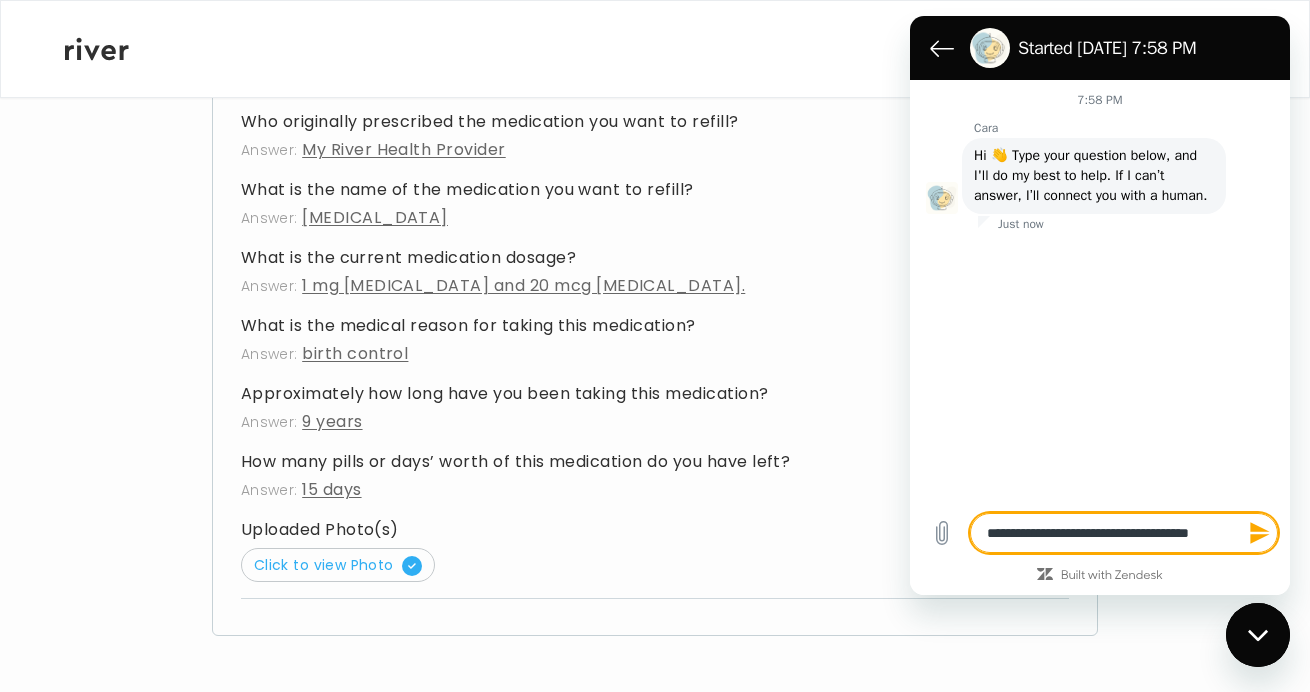 type on "**********" 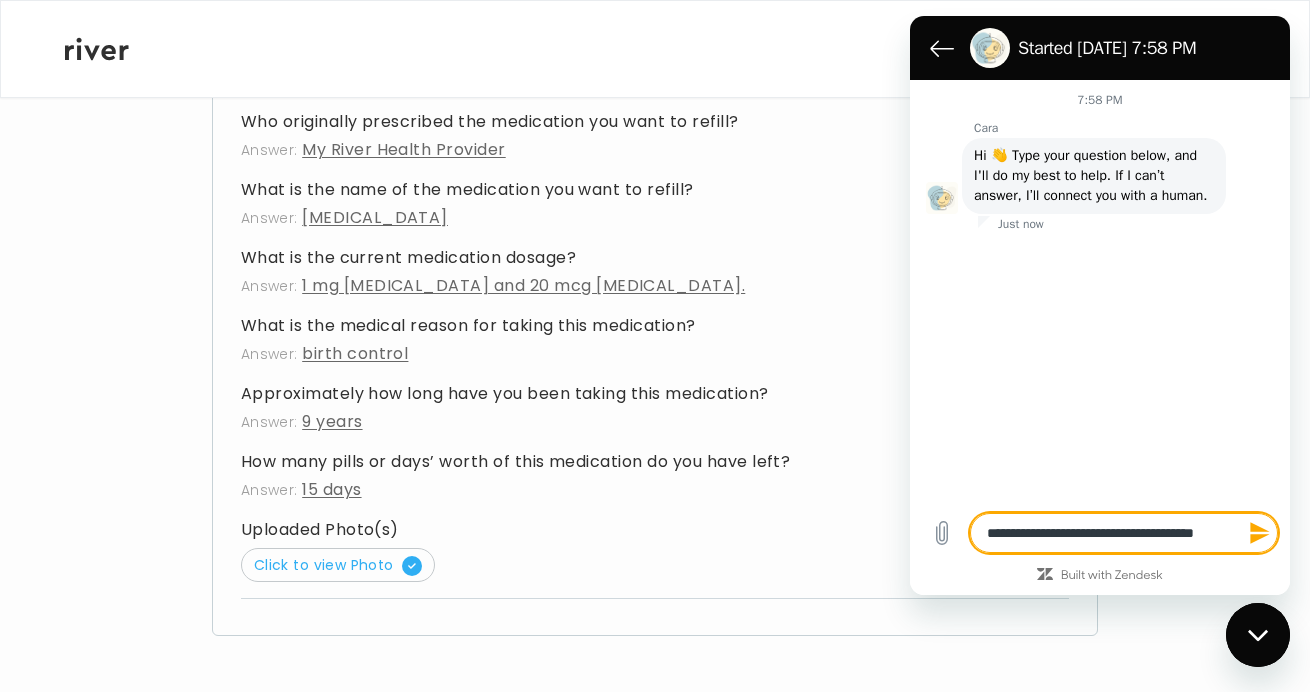 type on "**********" 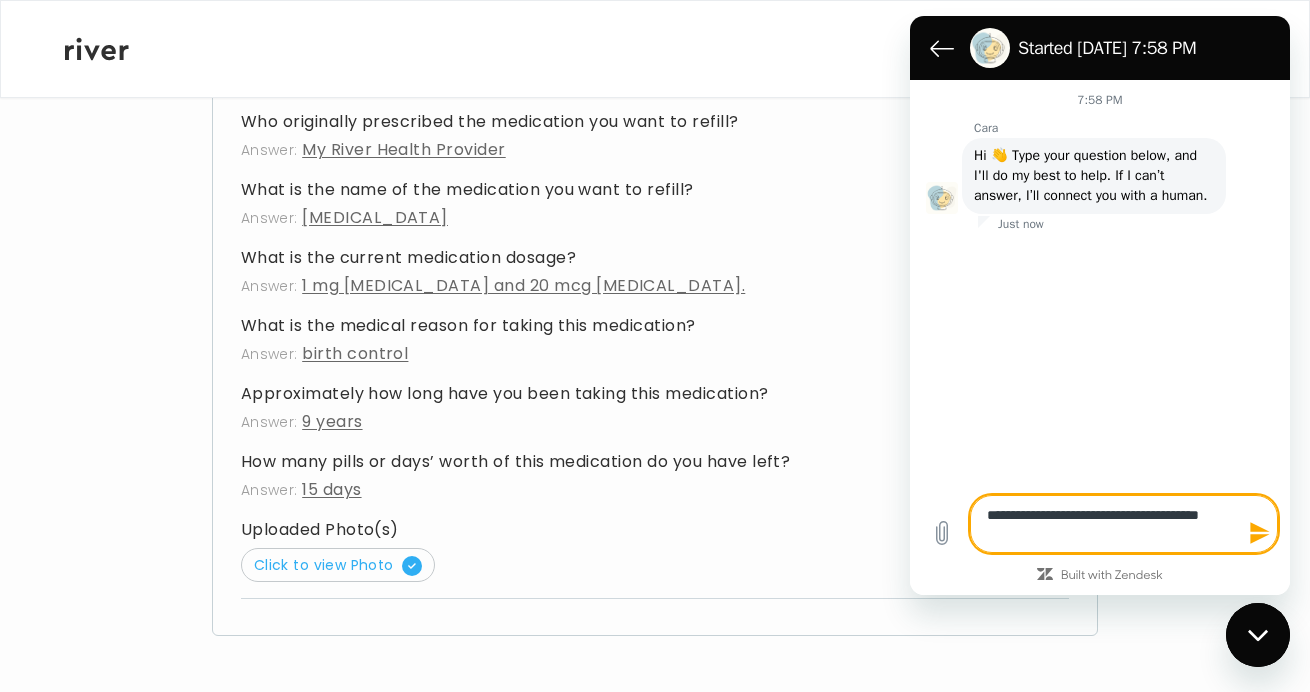 type on "**********" 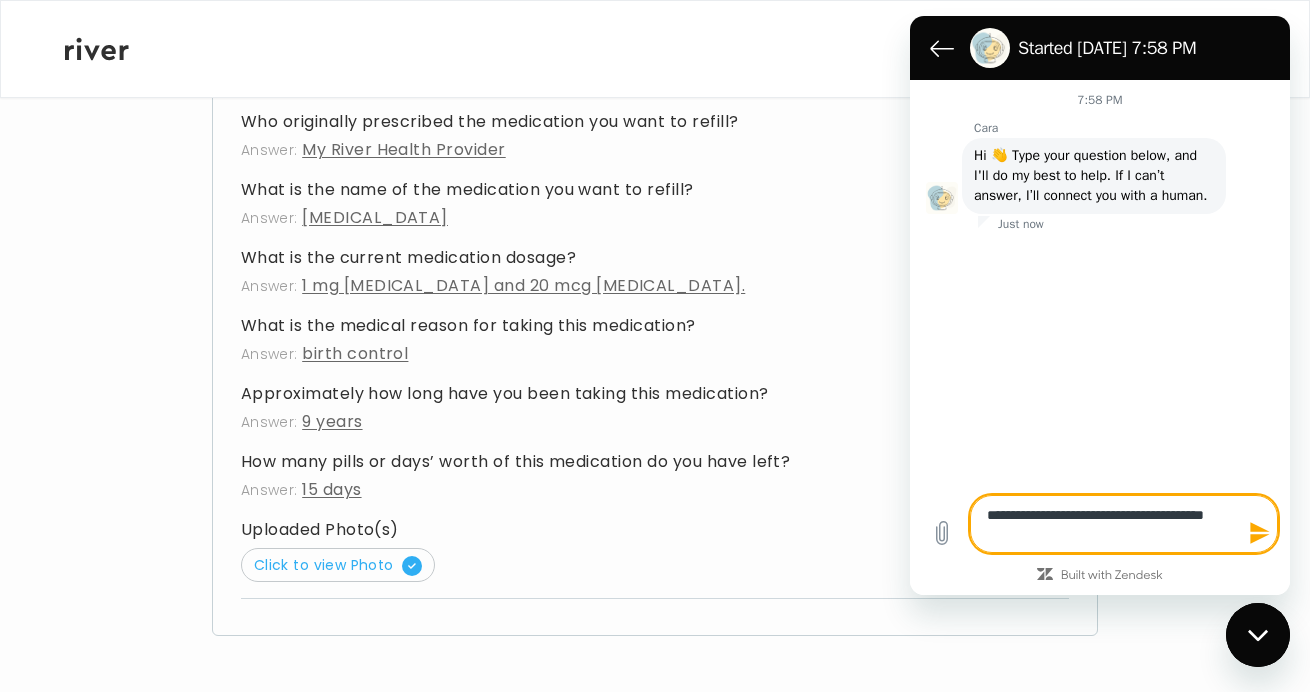 type on "**********" 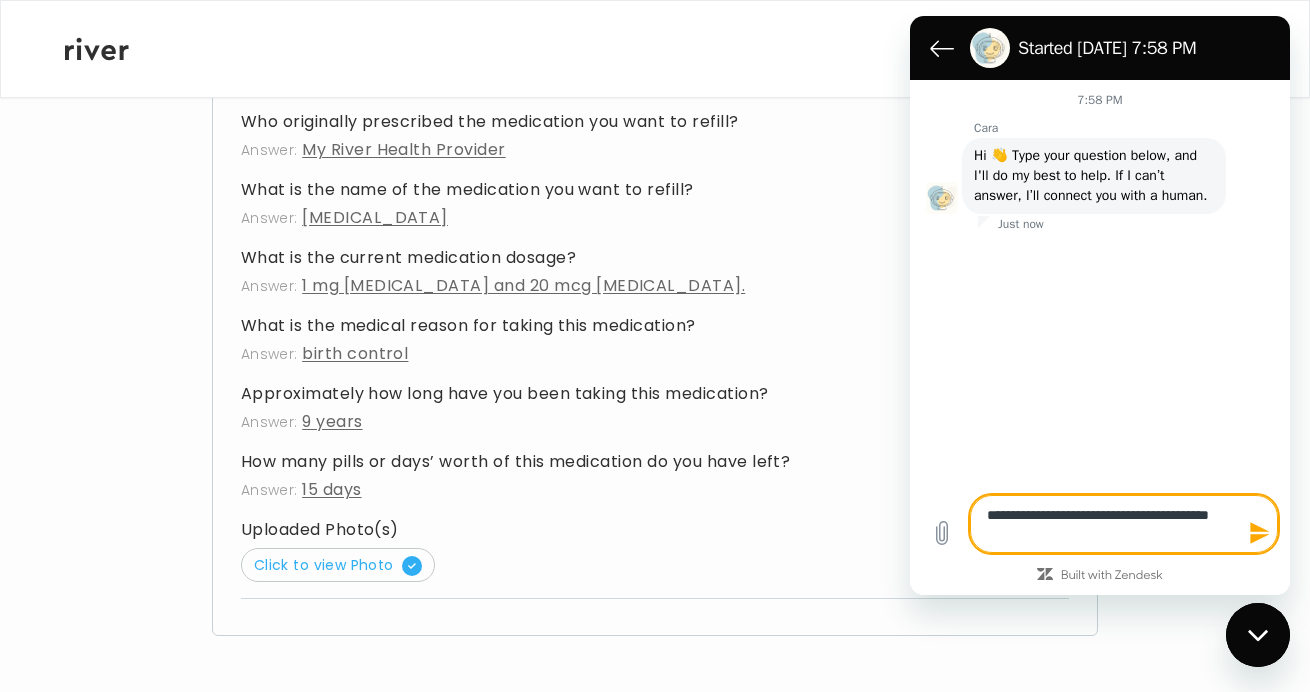 type on "**********" 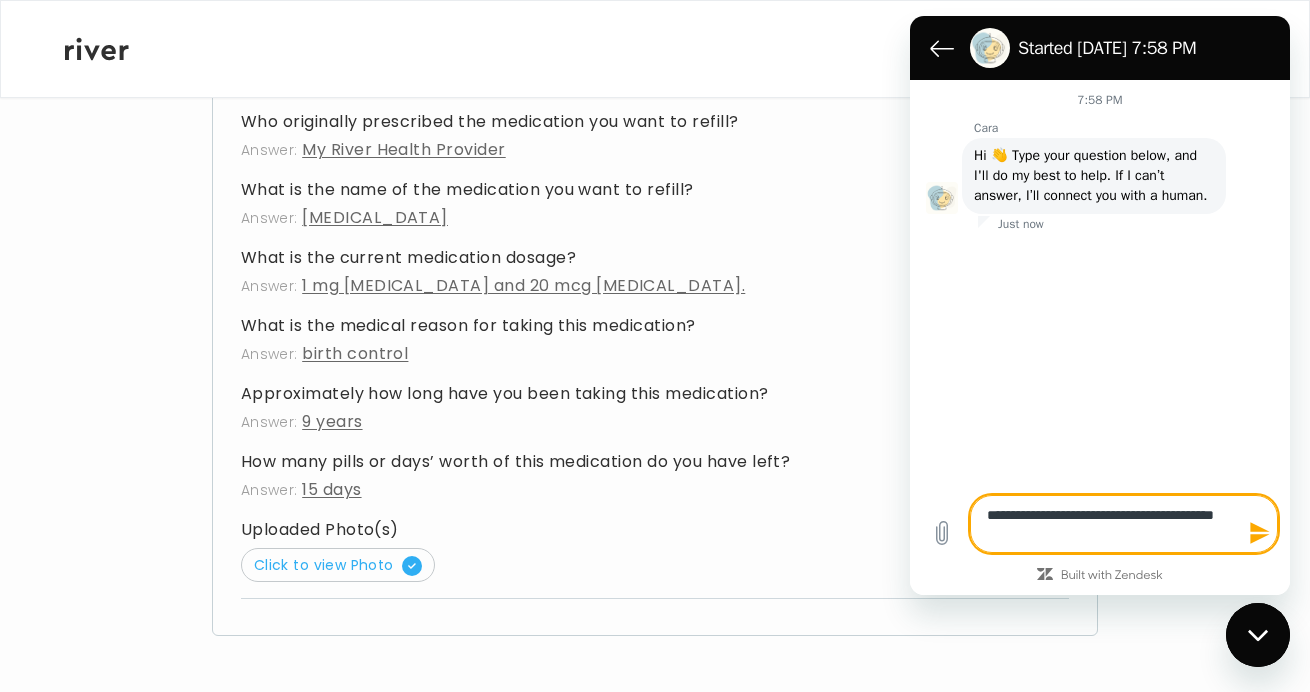 type on "**********" 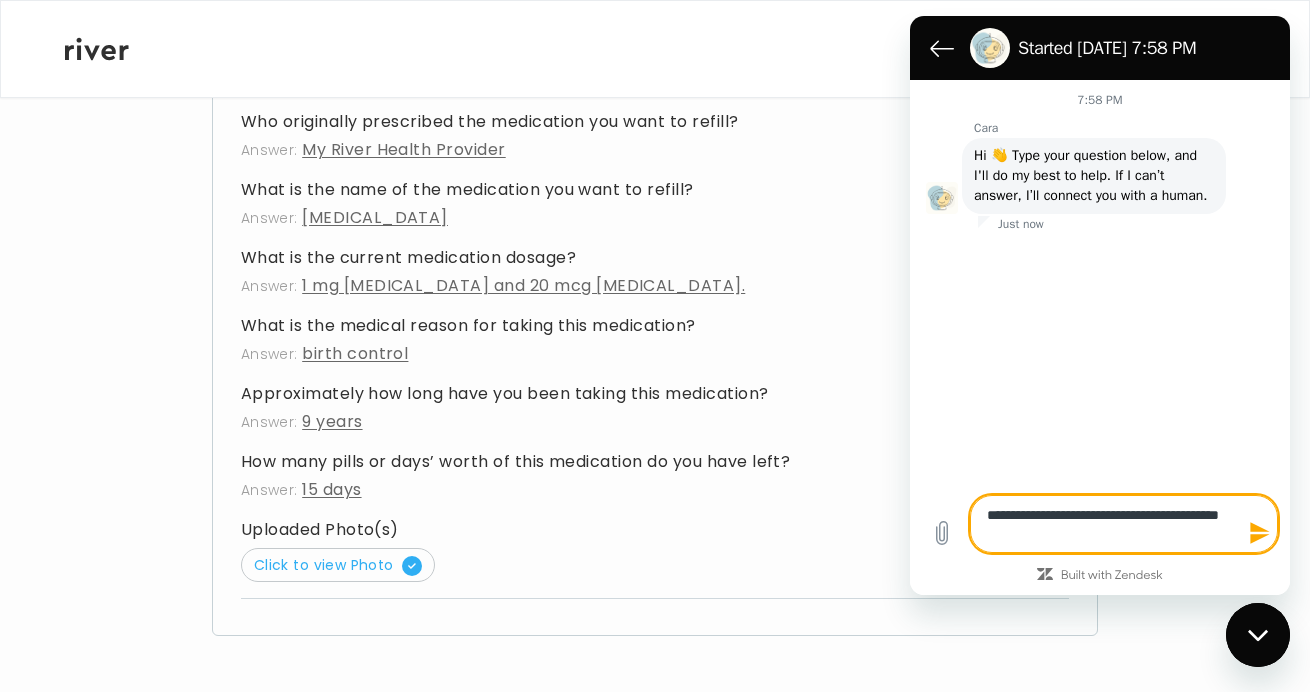 type on "**********" 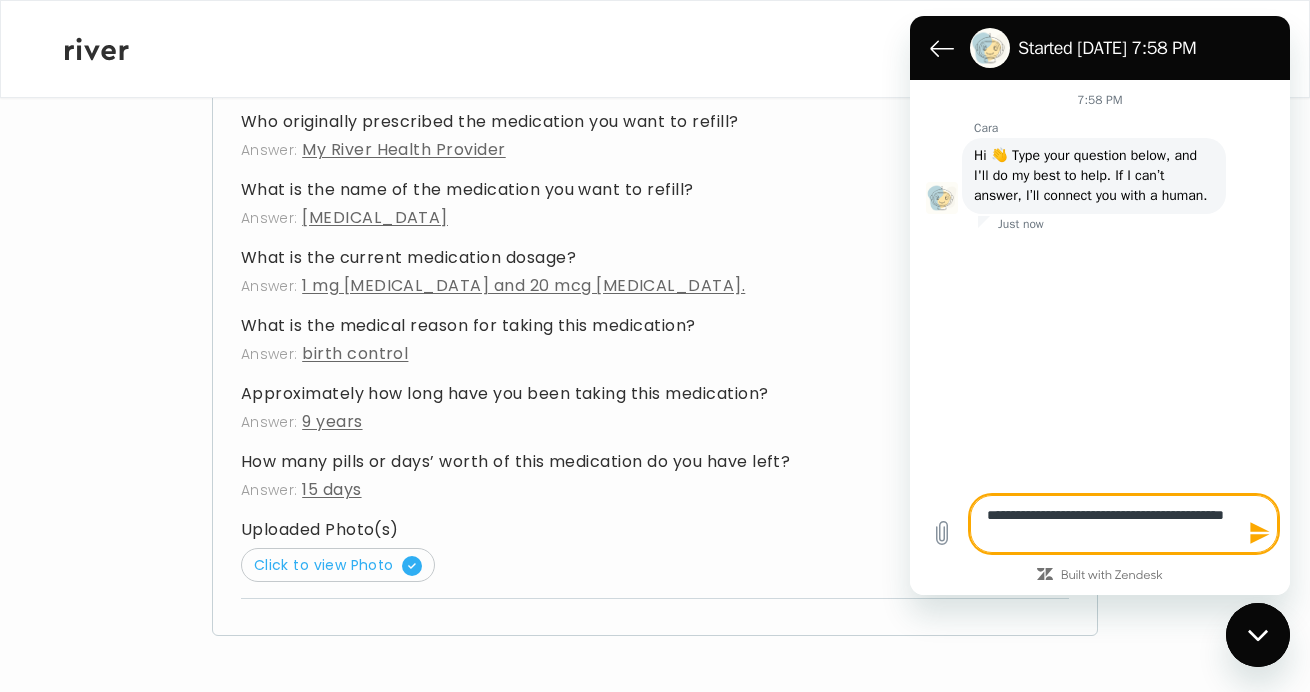 type on "**********" 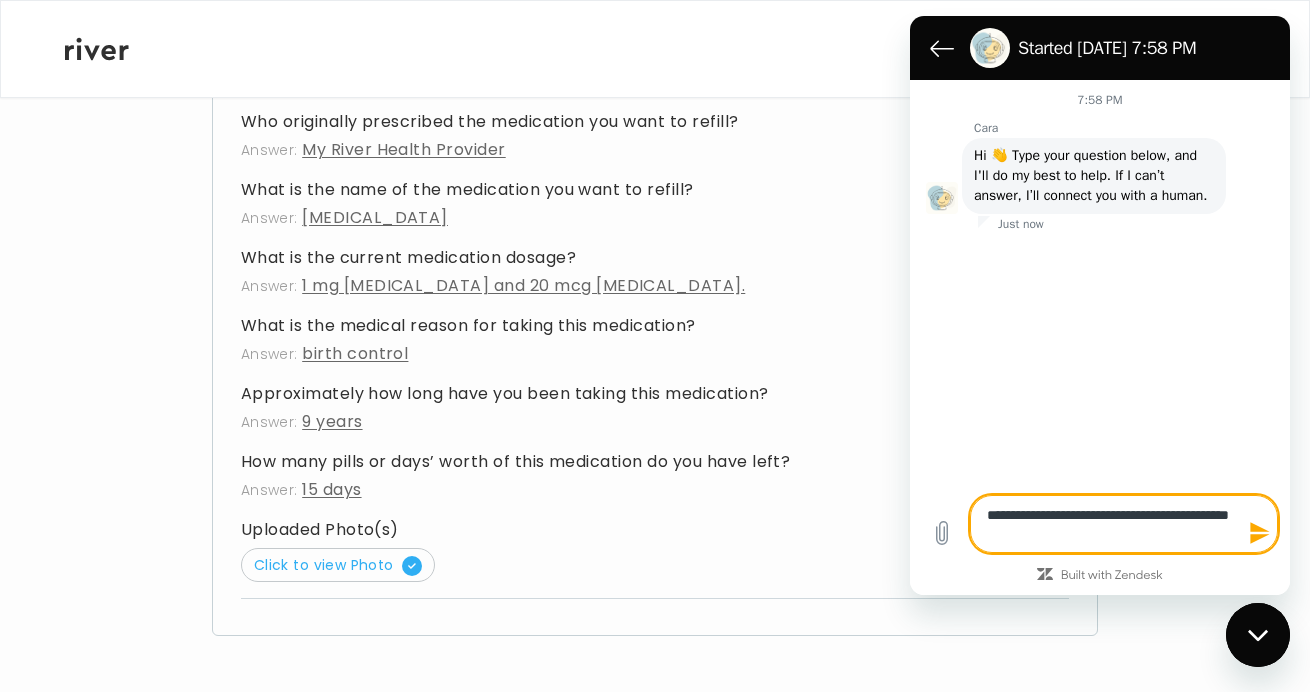 type on "**********" 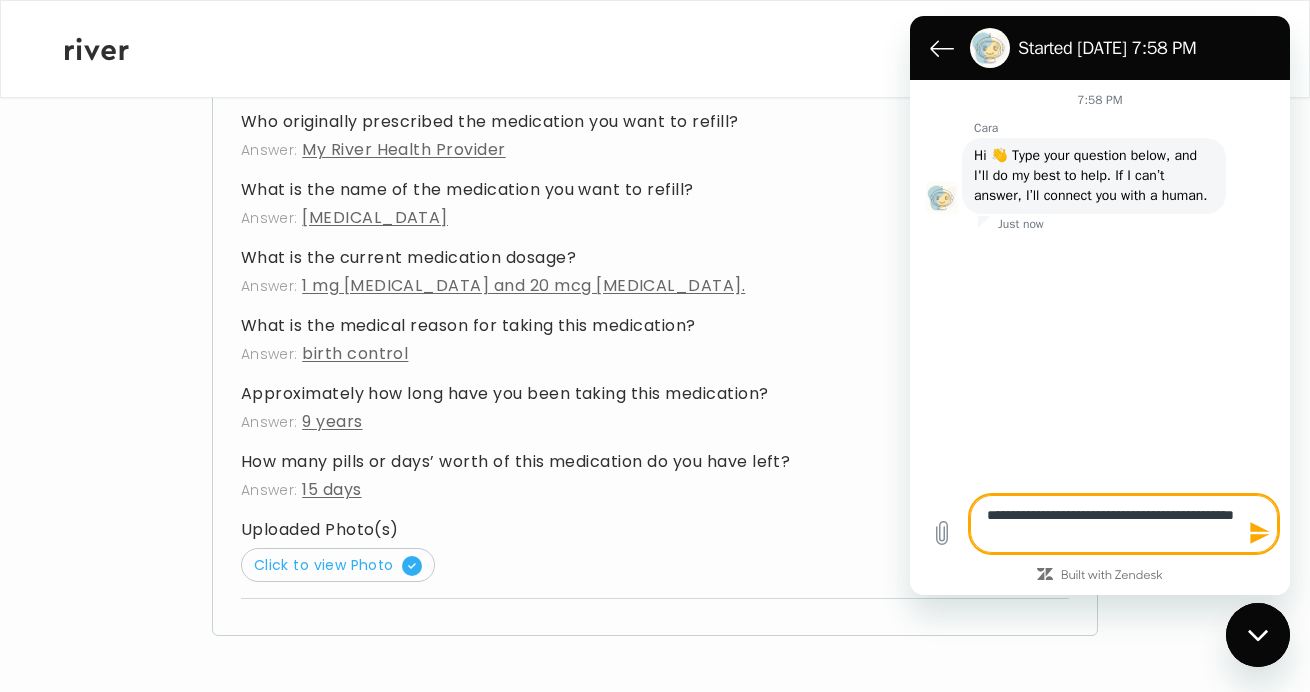 type on "**********" 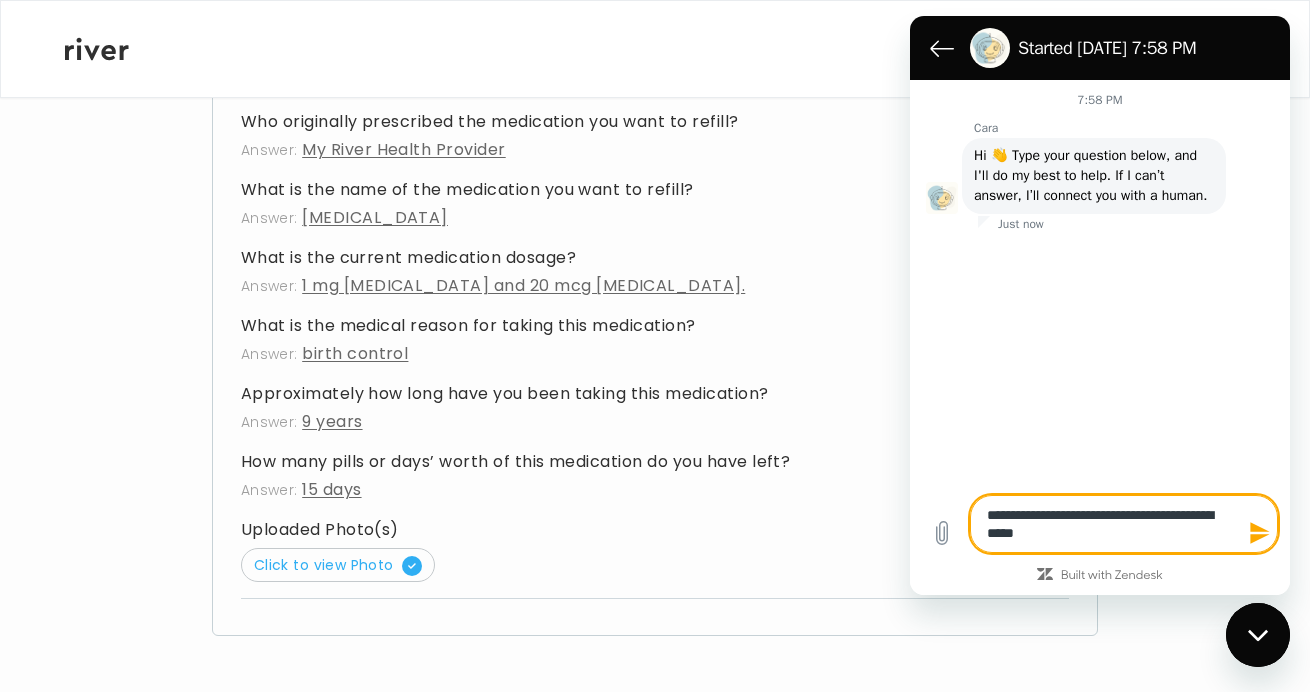 type on "**********" 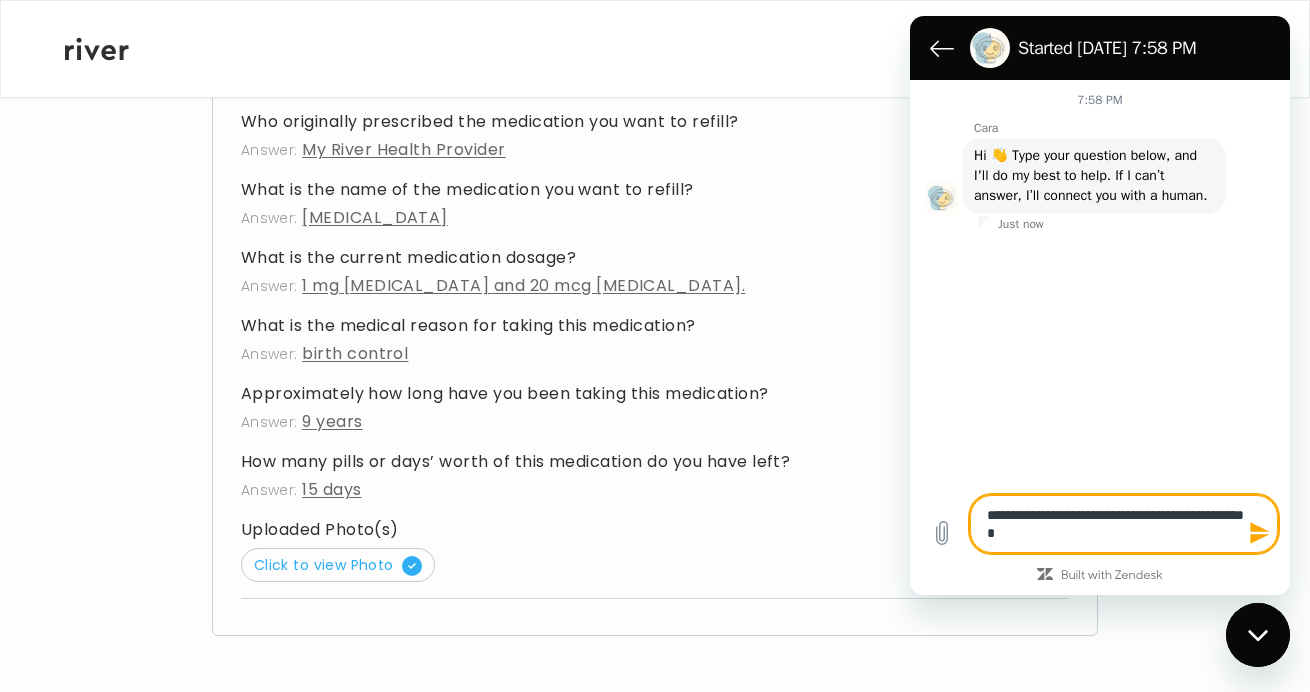 type on "*" 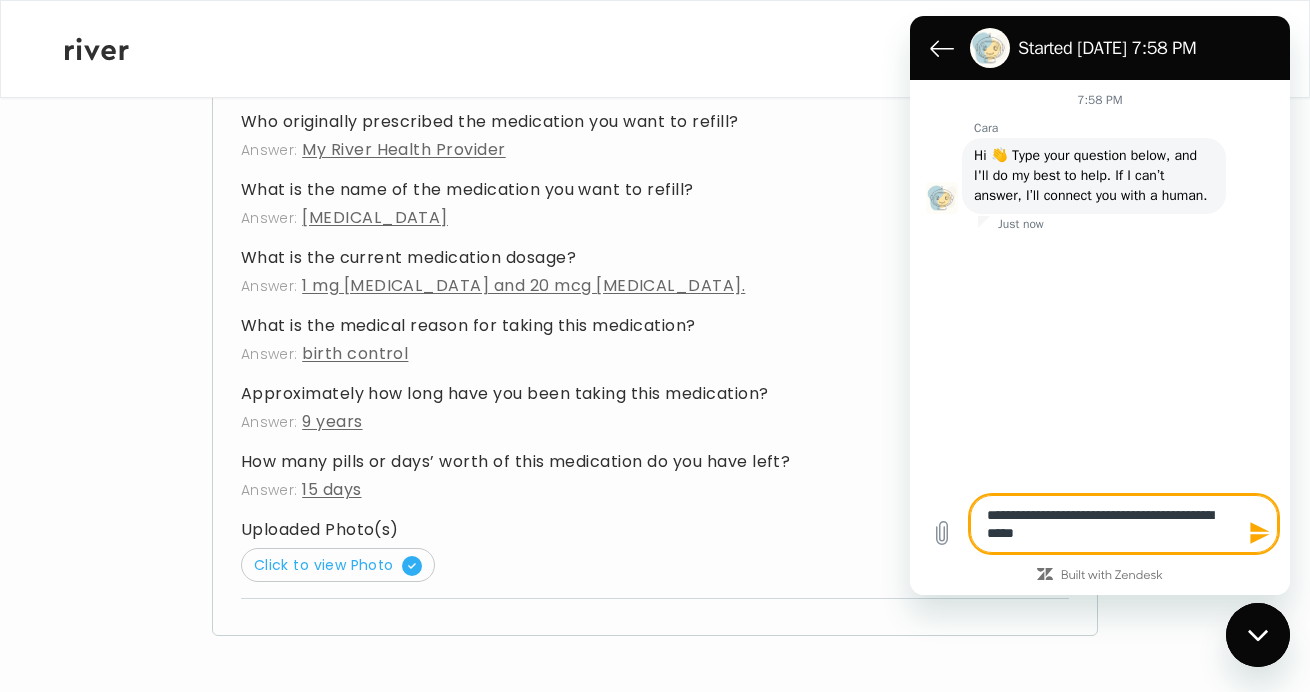 type on "*" 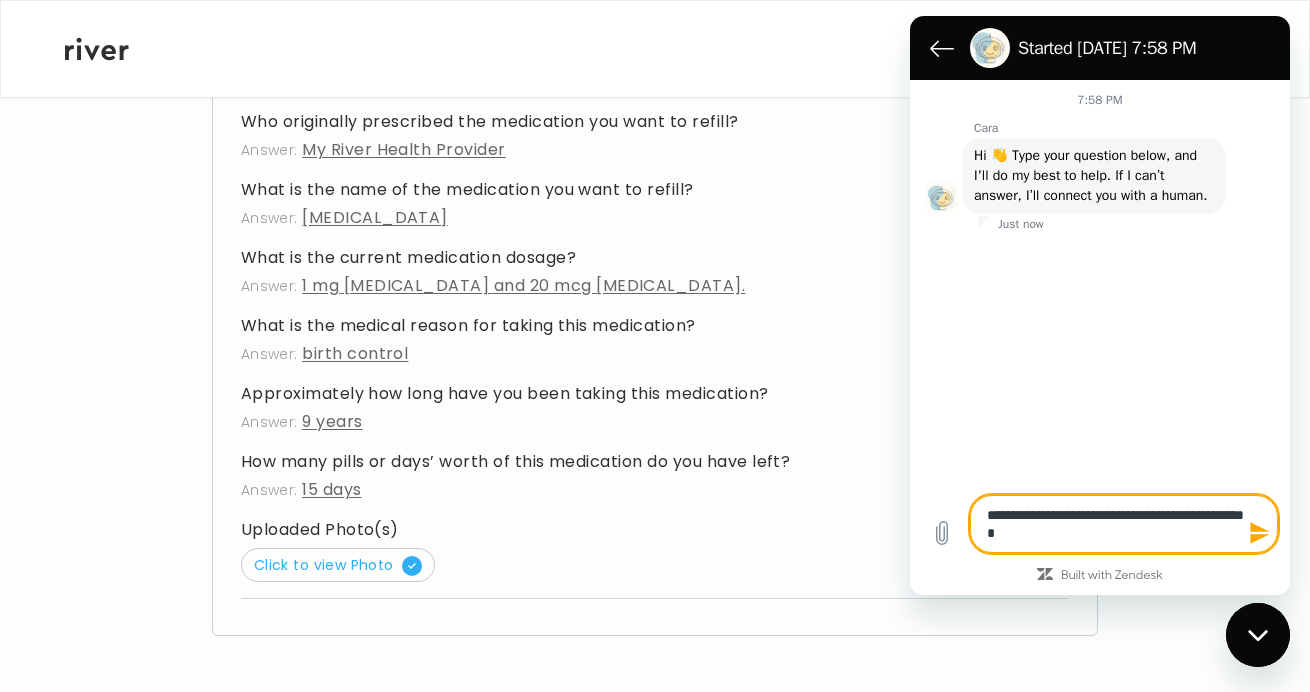 type on "**********" 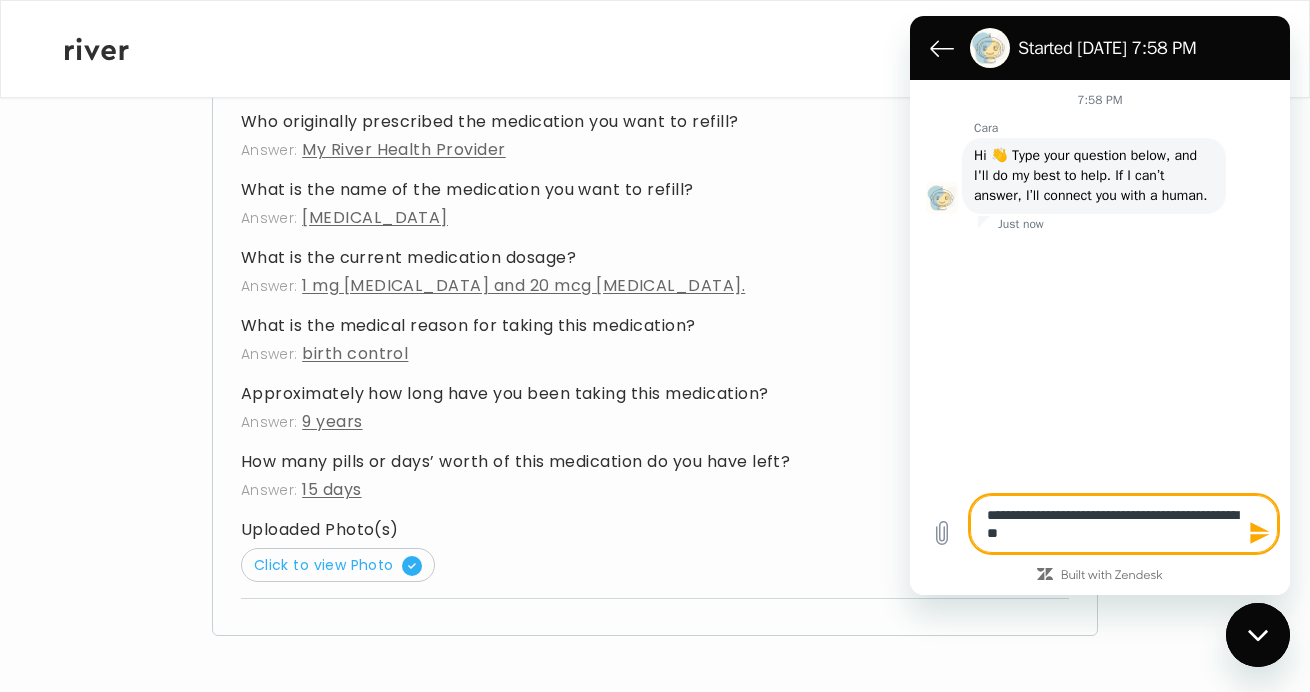 type on "**********" 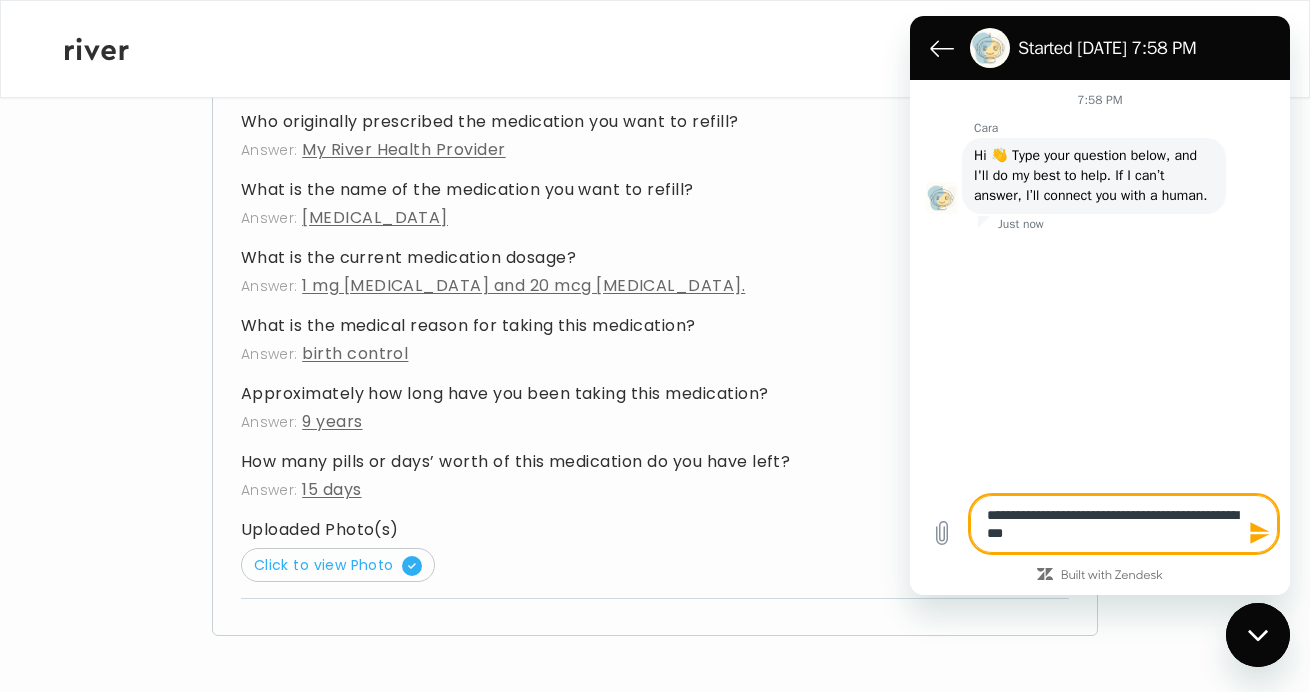 type on "**********" 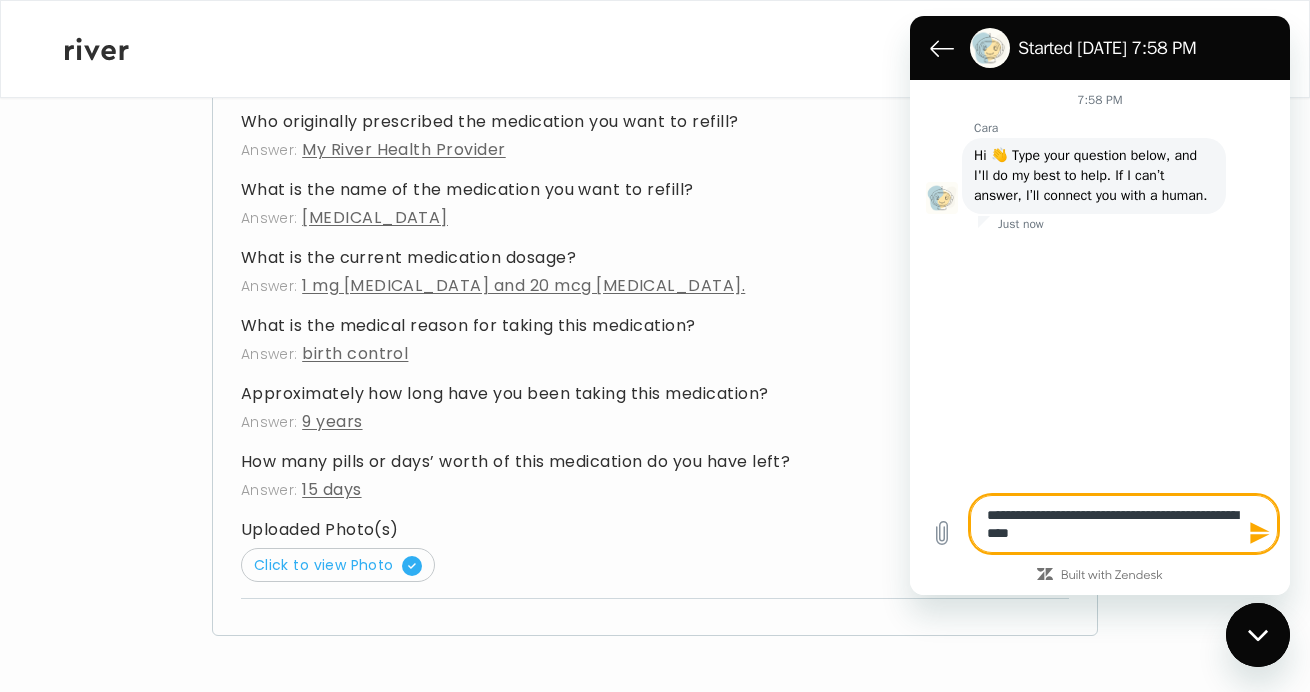 type on "**********" 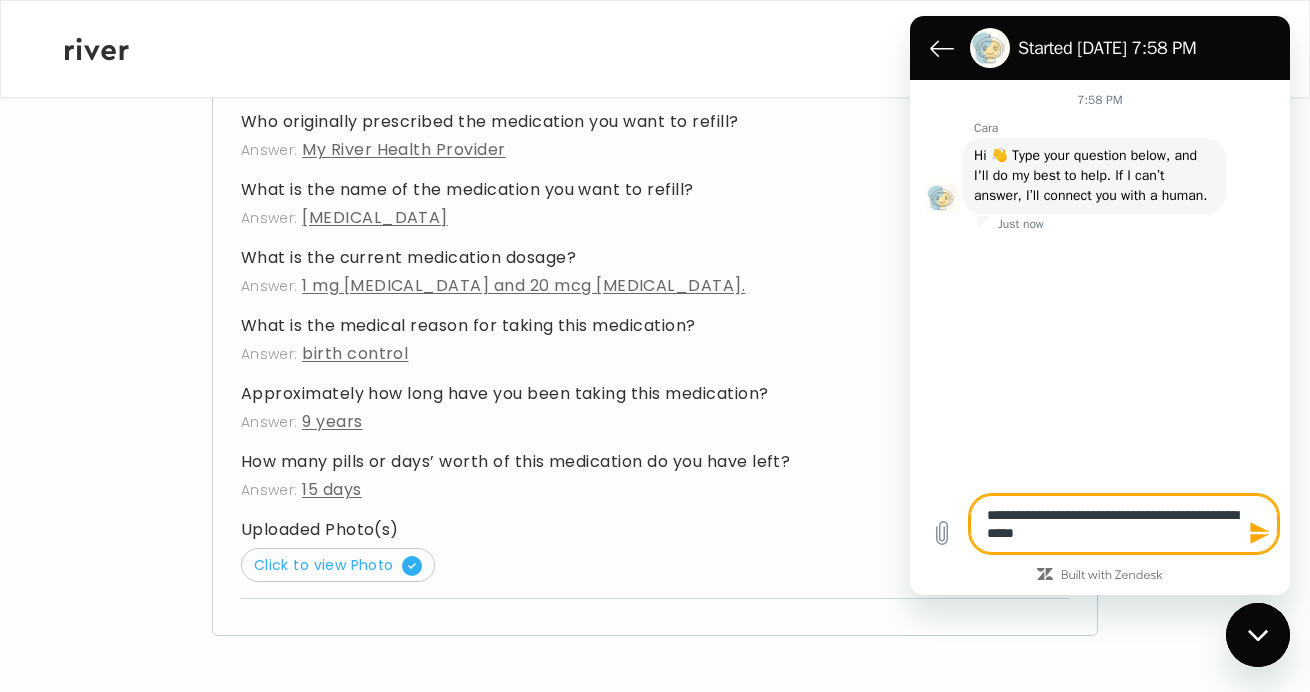 type on "**********" 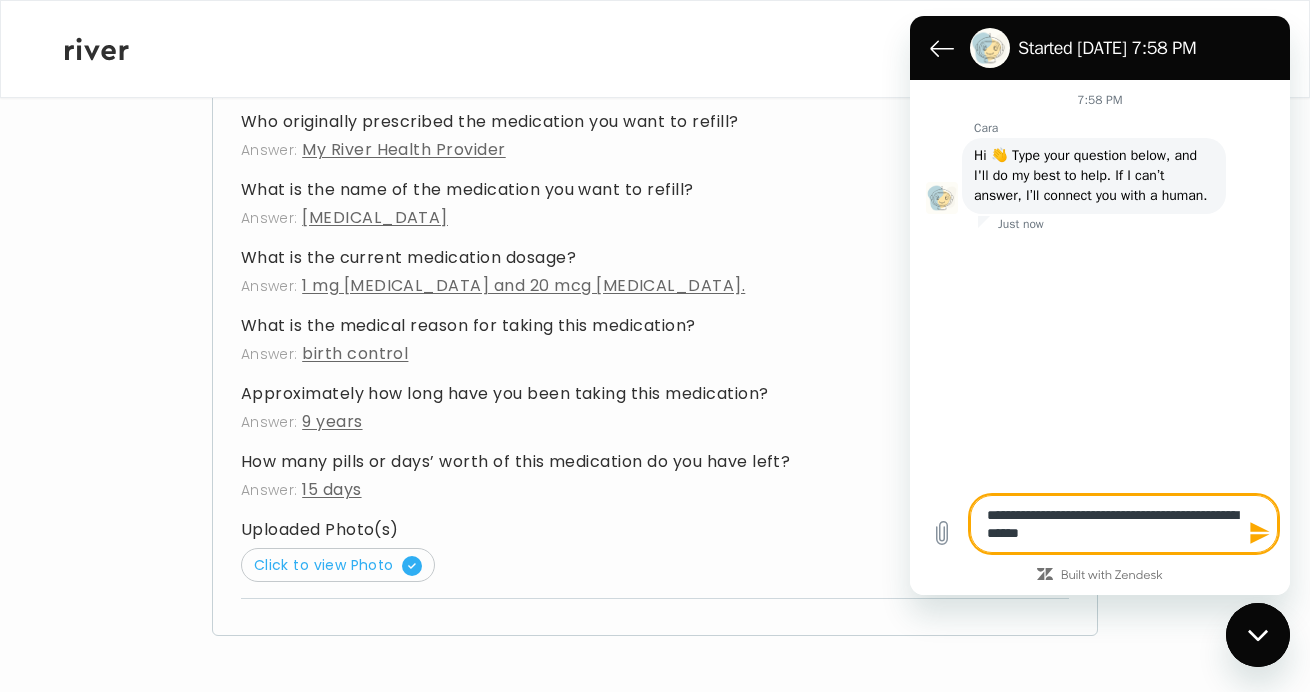 type on "**********" 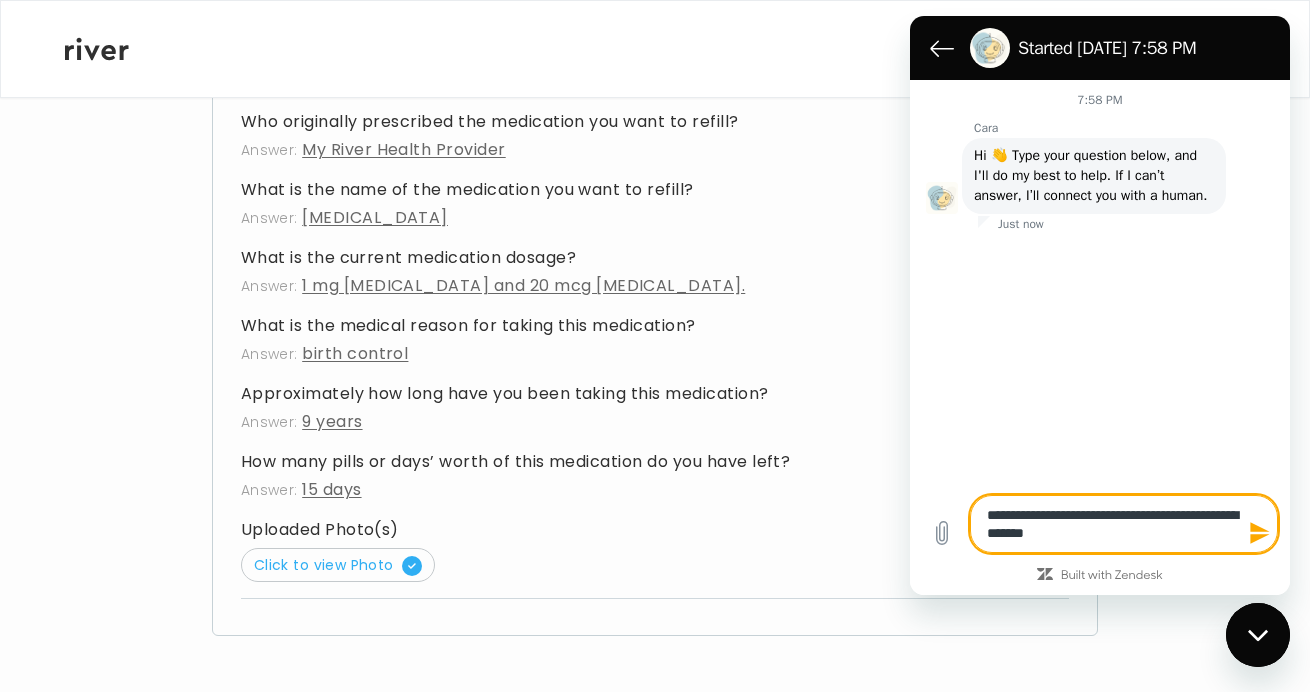 type on "**********" 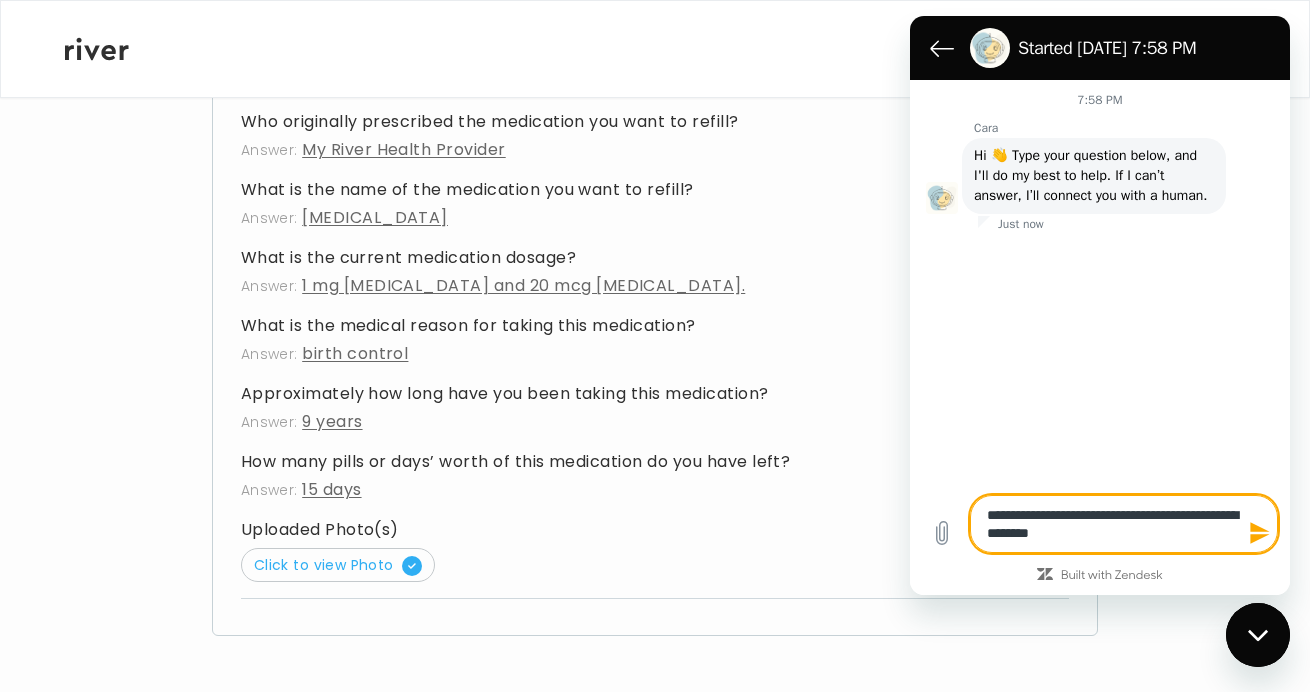 type on "**********" 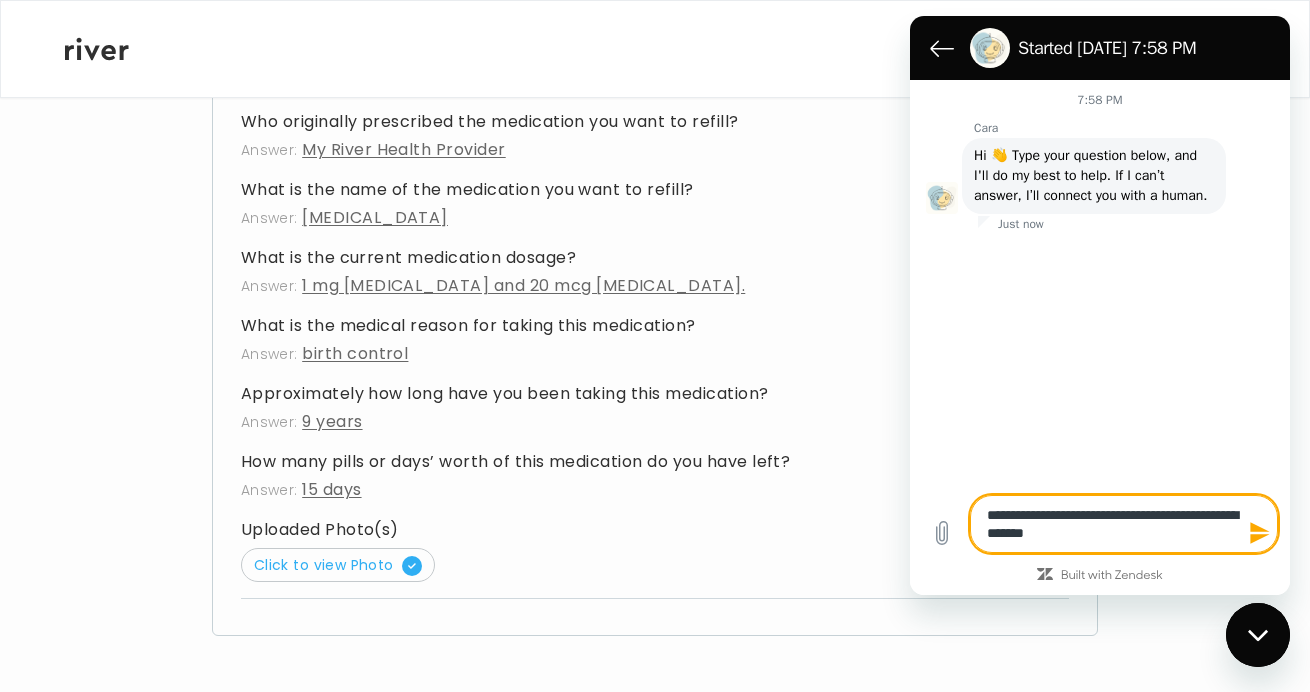 type on "**********" 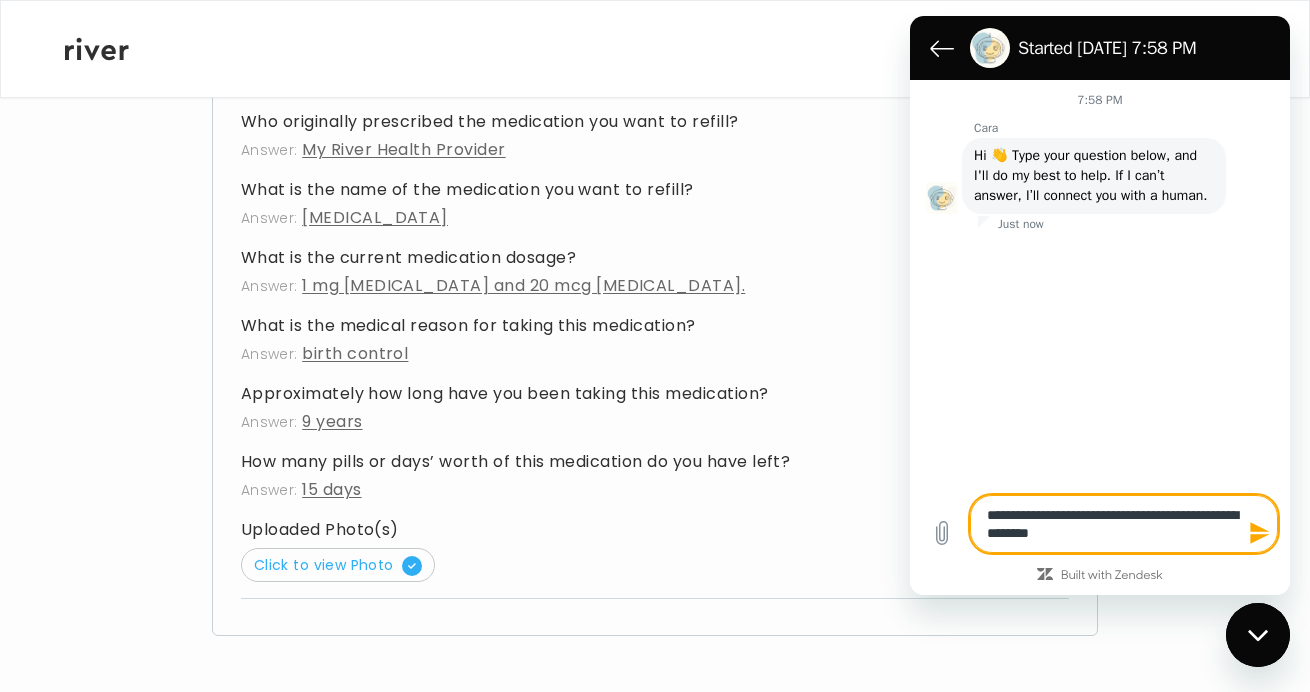 type on "**********" 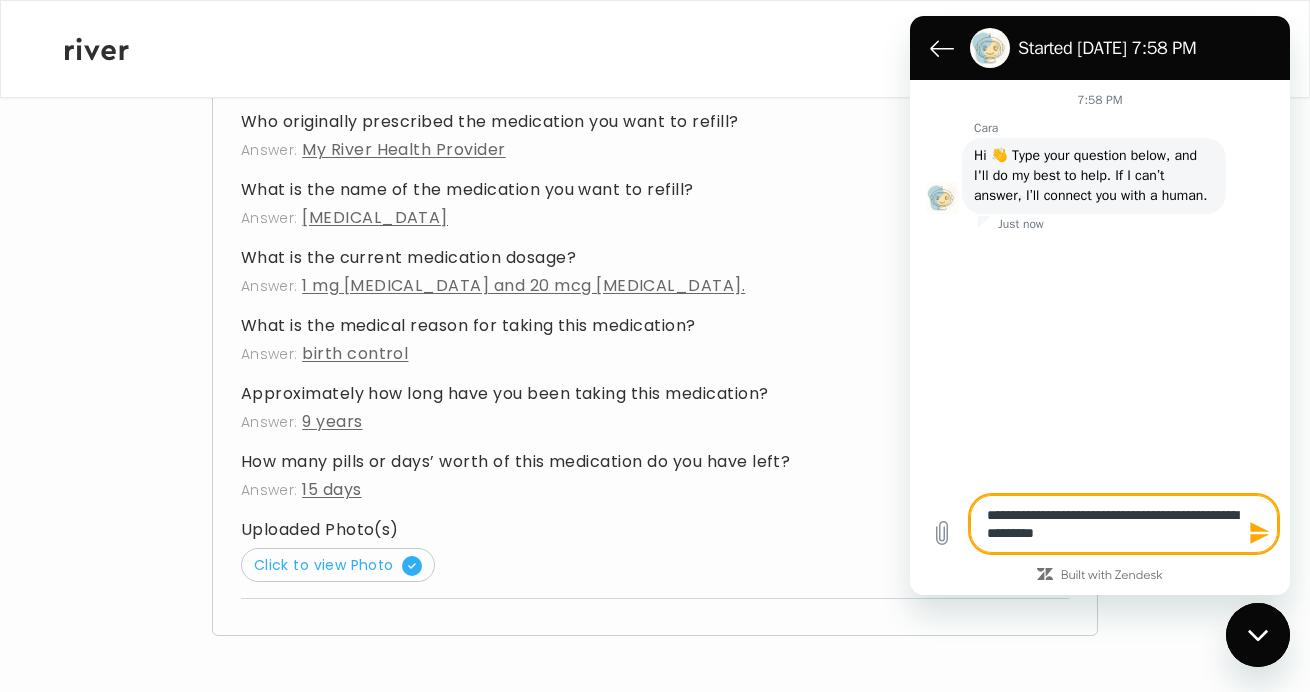 type on "**********" 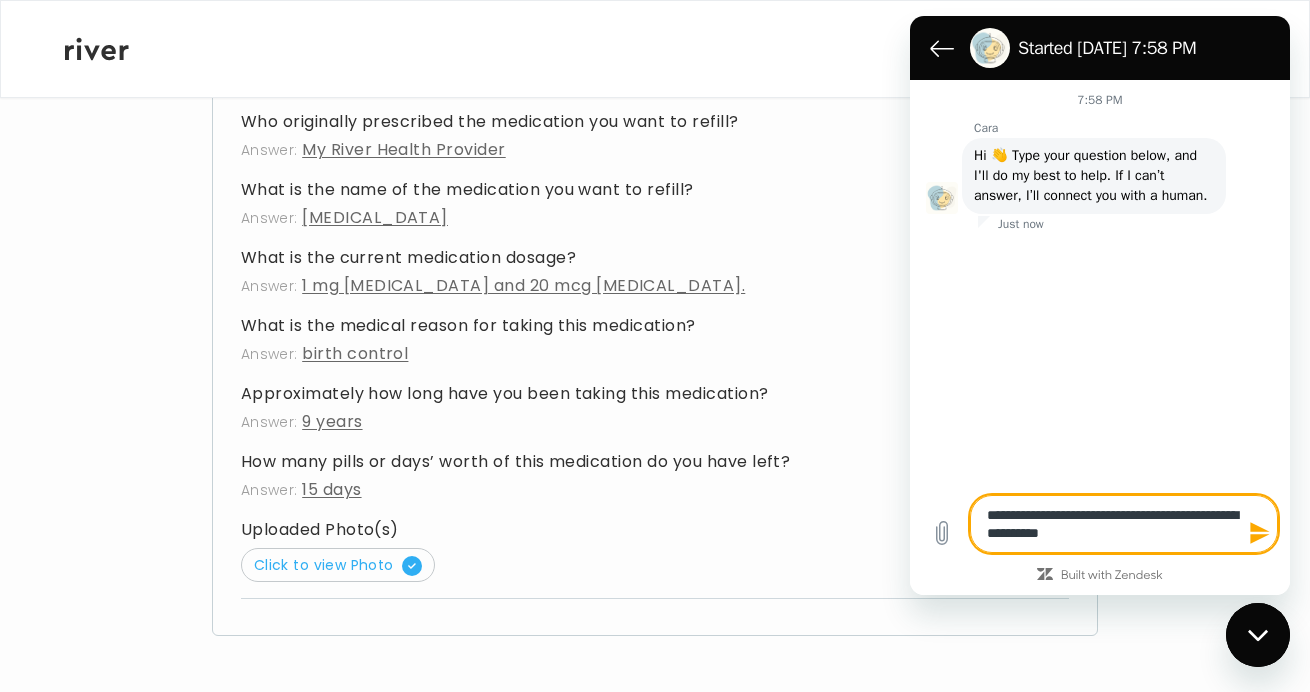 type on "**********" 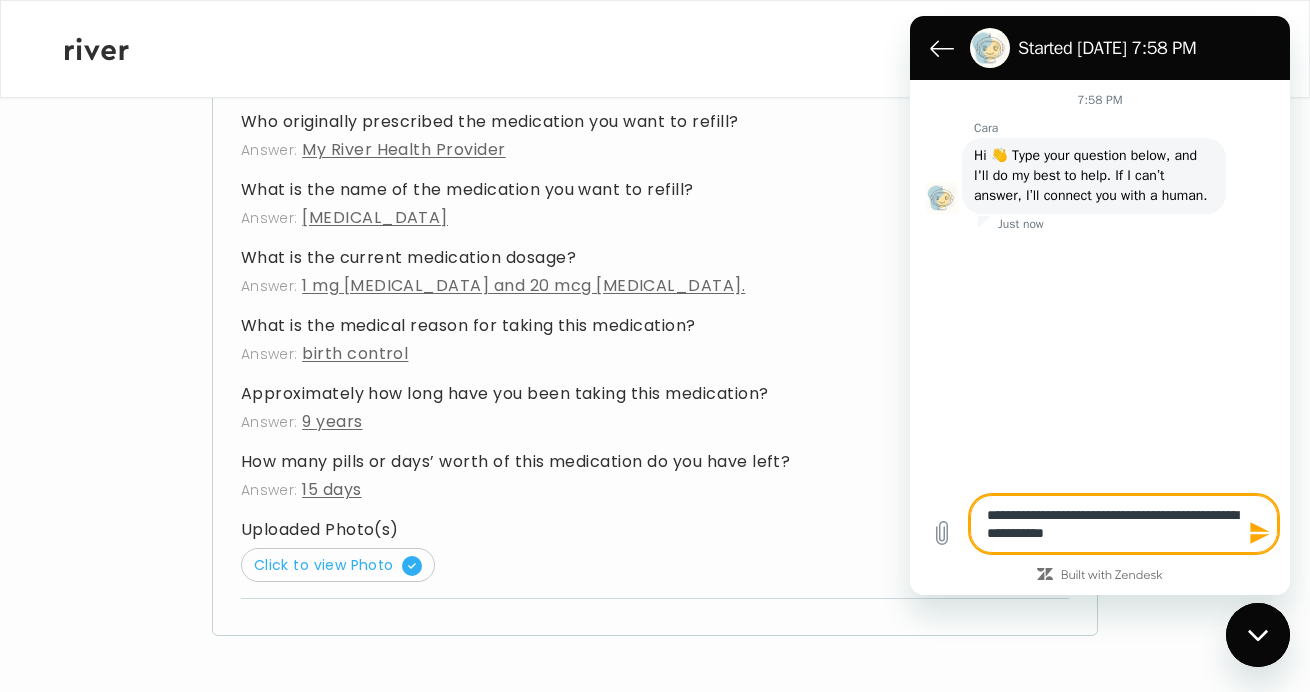 type on "**********" 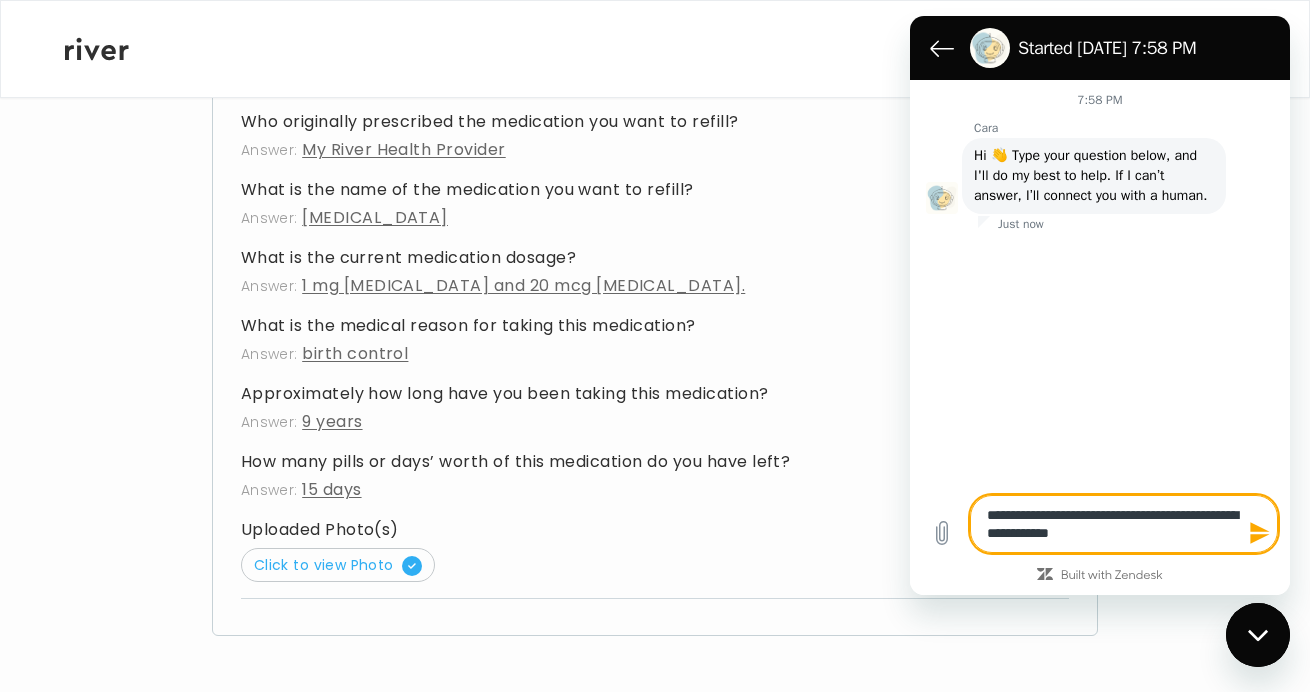type on "**********" 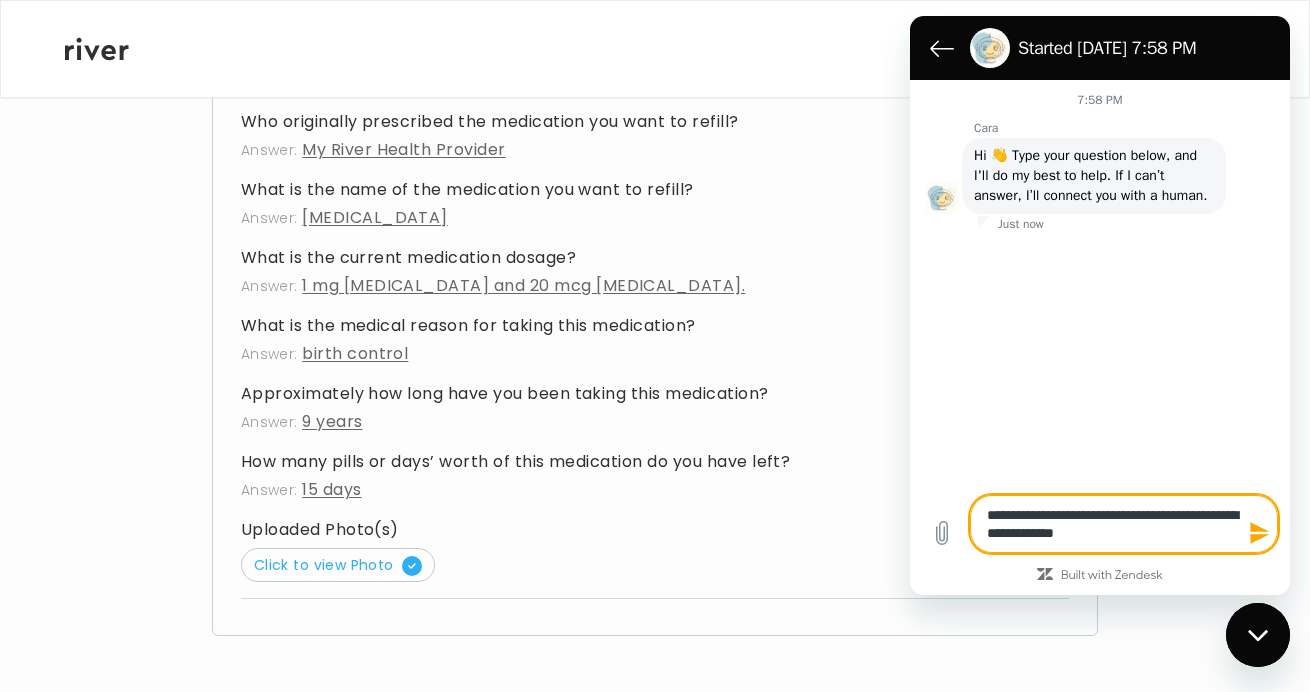 type on "**********" 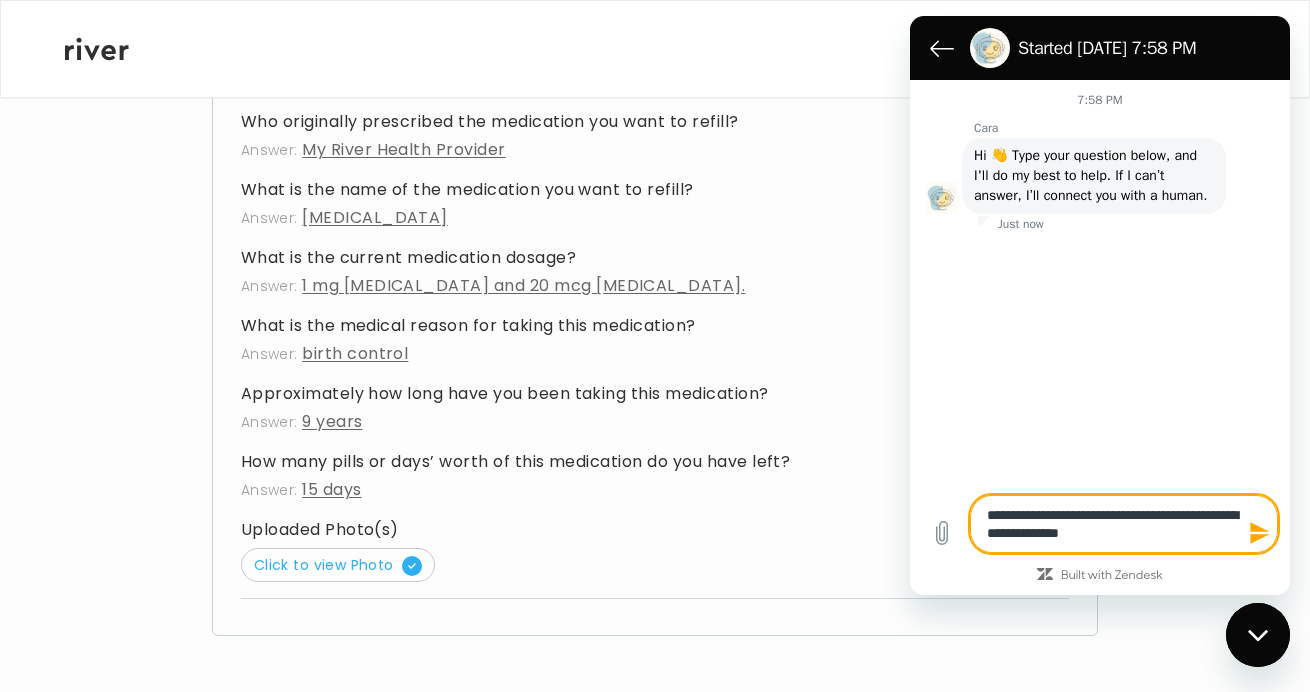 type on "**********" 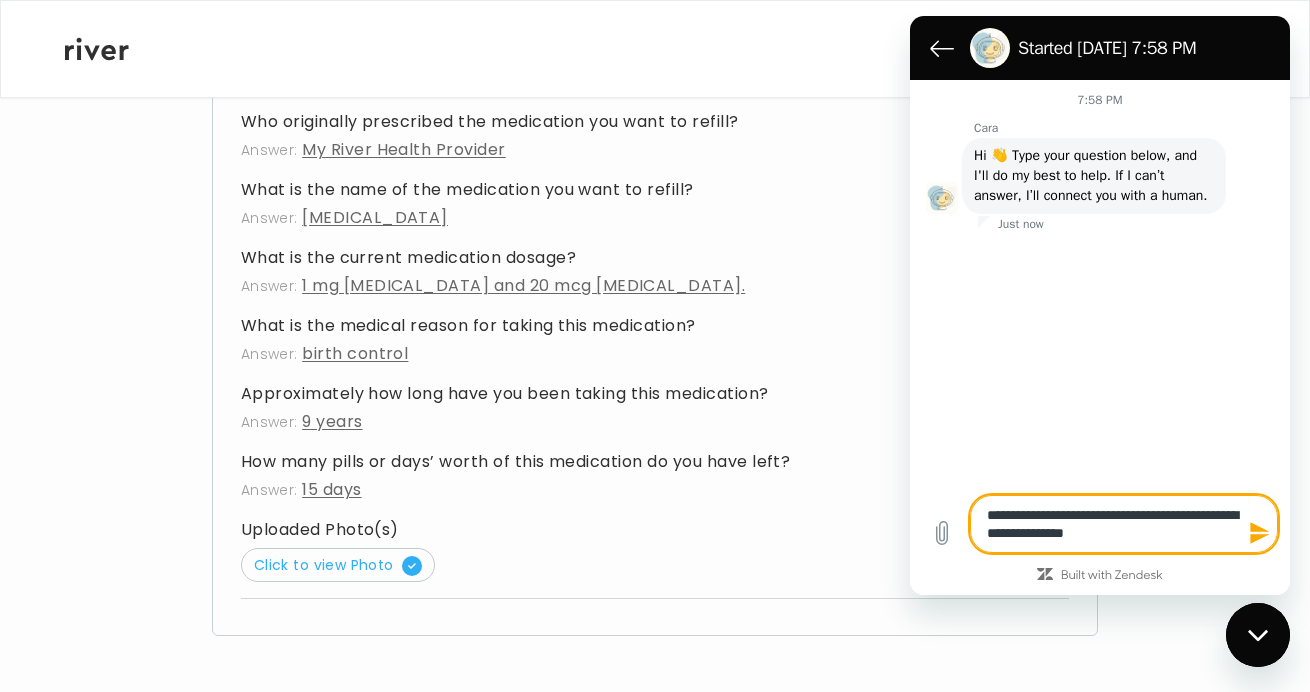 type on "**********" 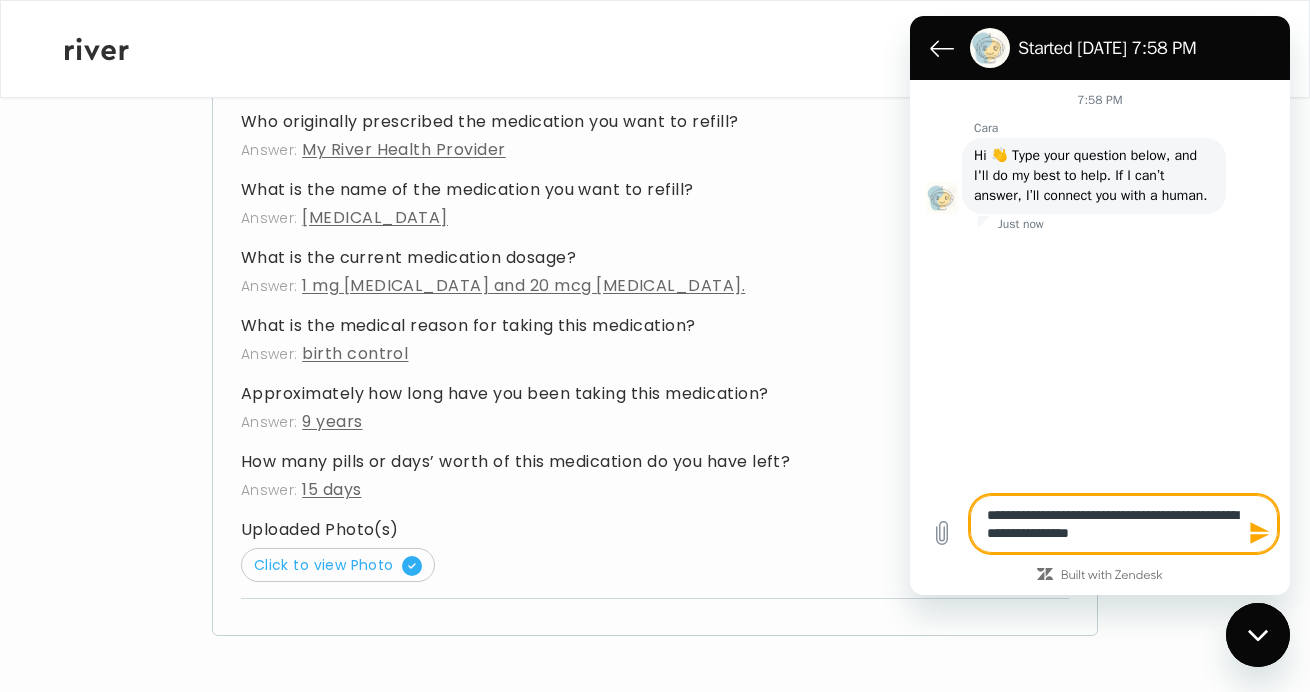 type on "**********" 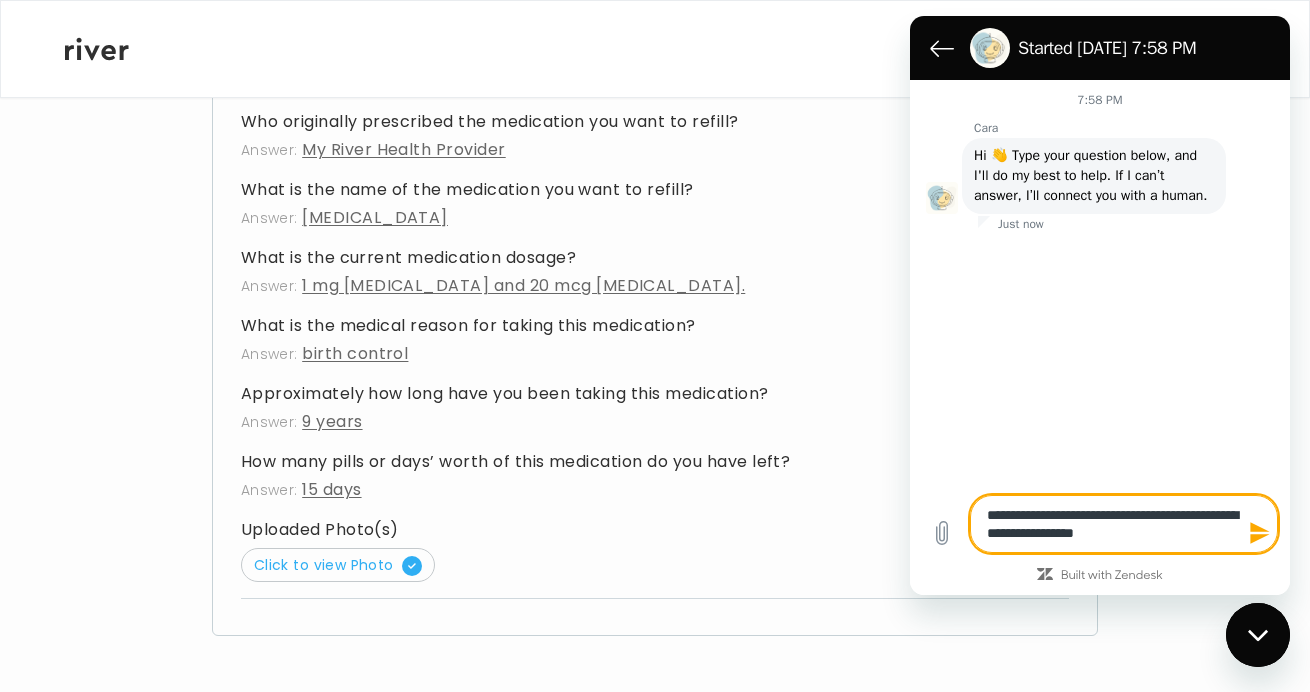 type on "*" 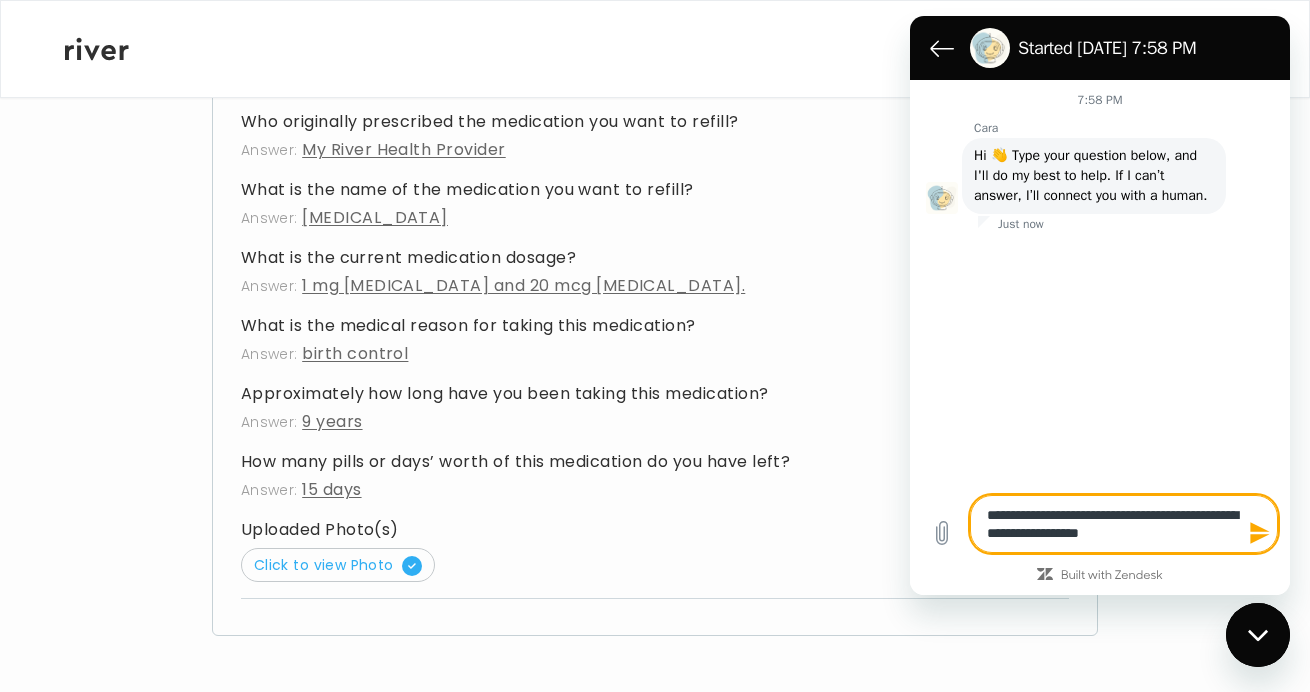 type on "**********" 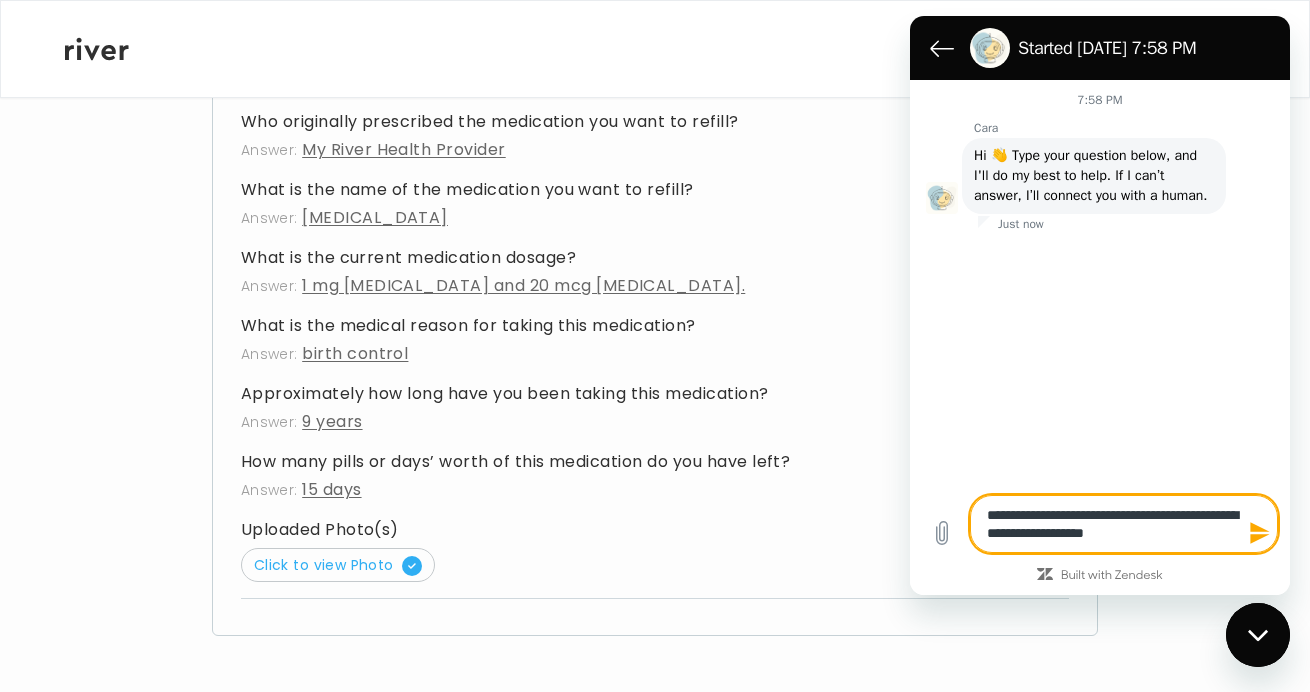 type on "**********" 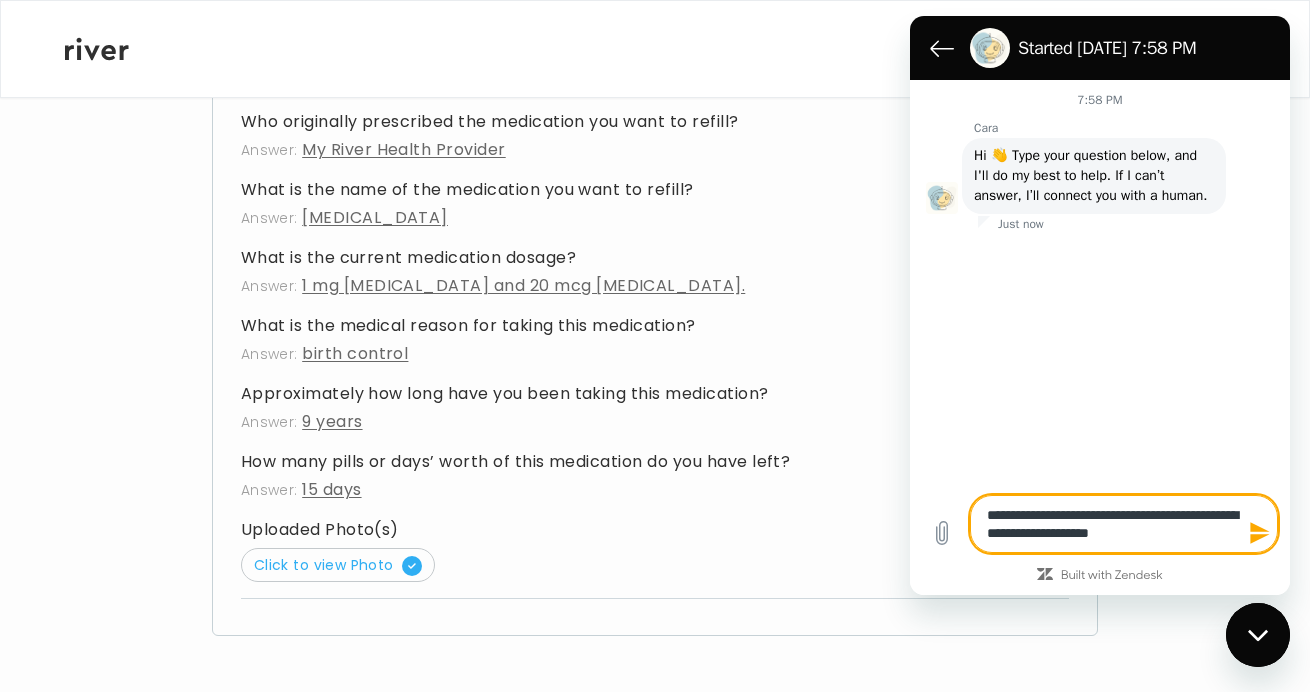 type on "**********" 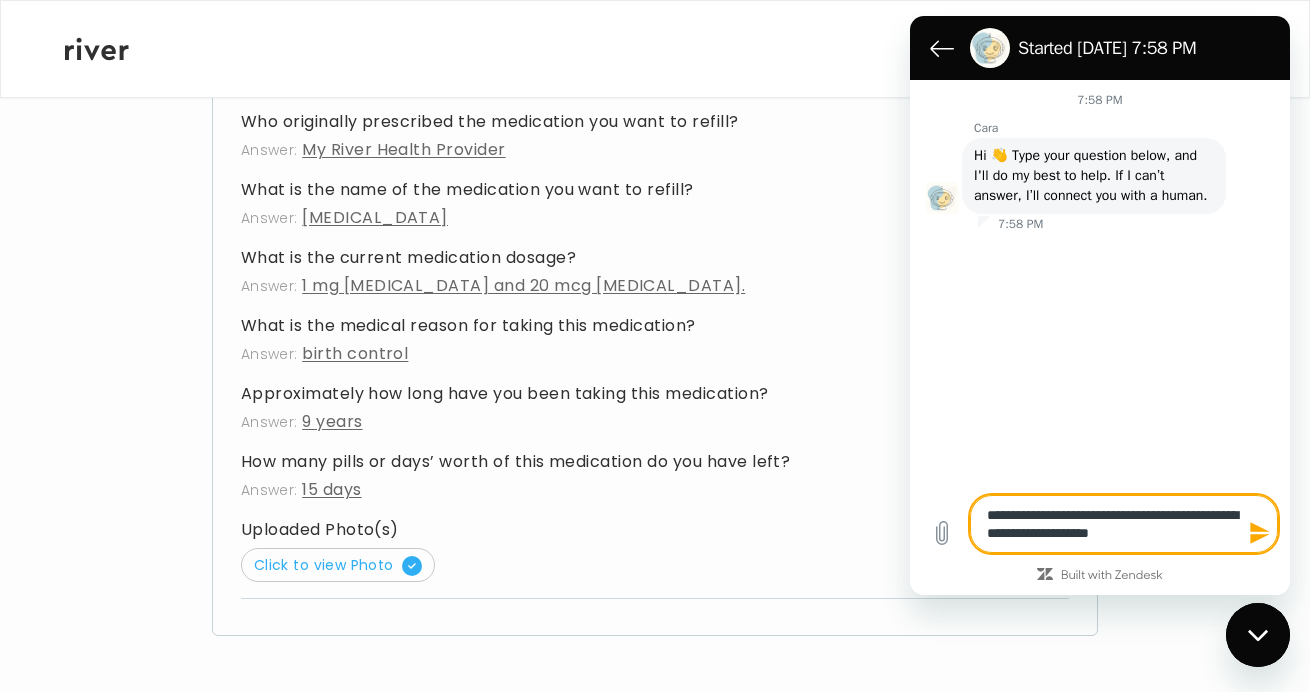 type on "*" 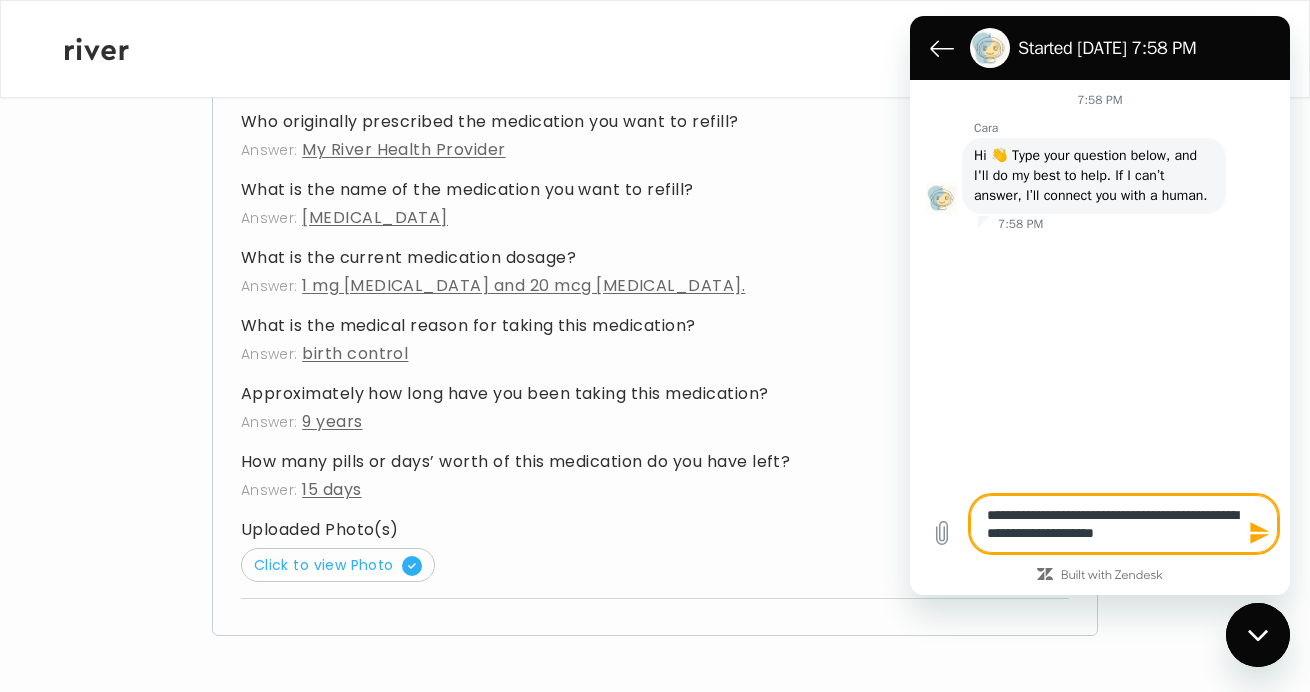 type on "**********" 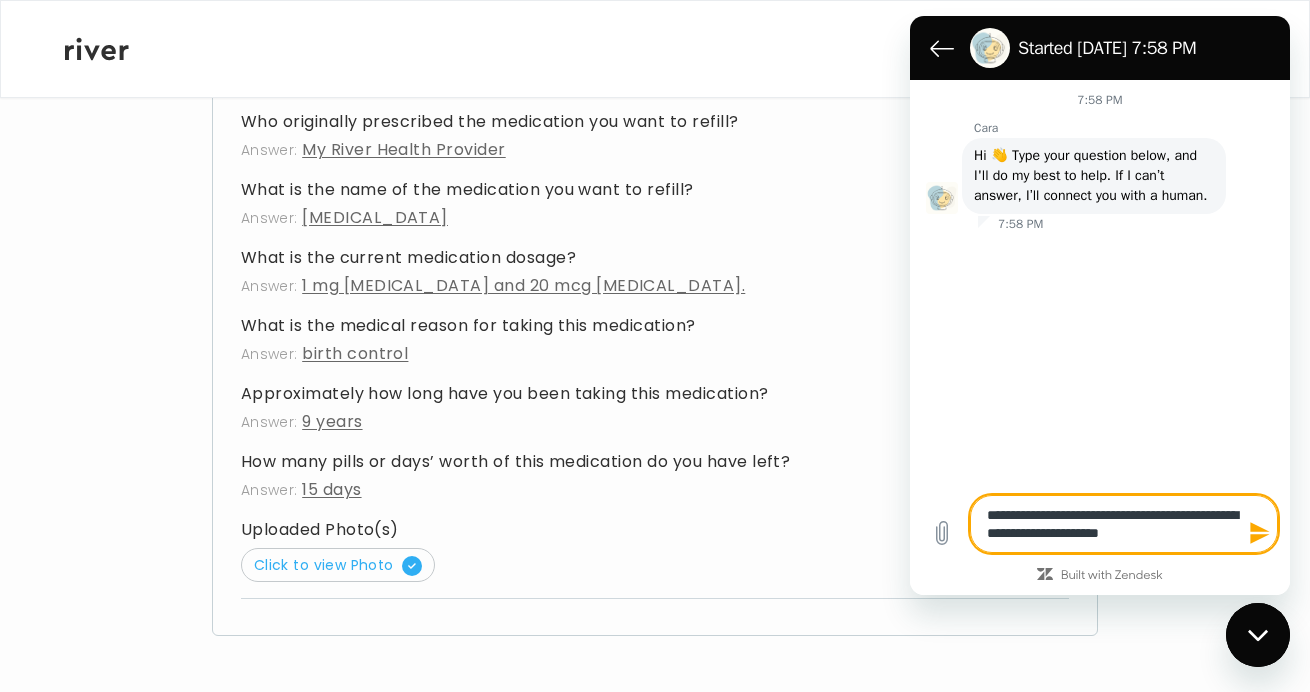 type on "*" 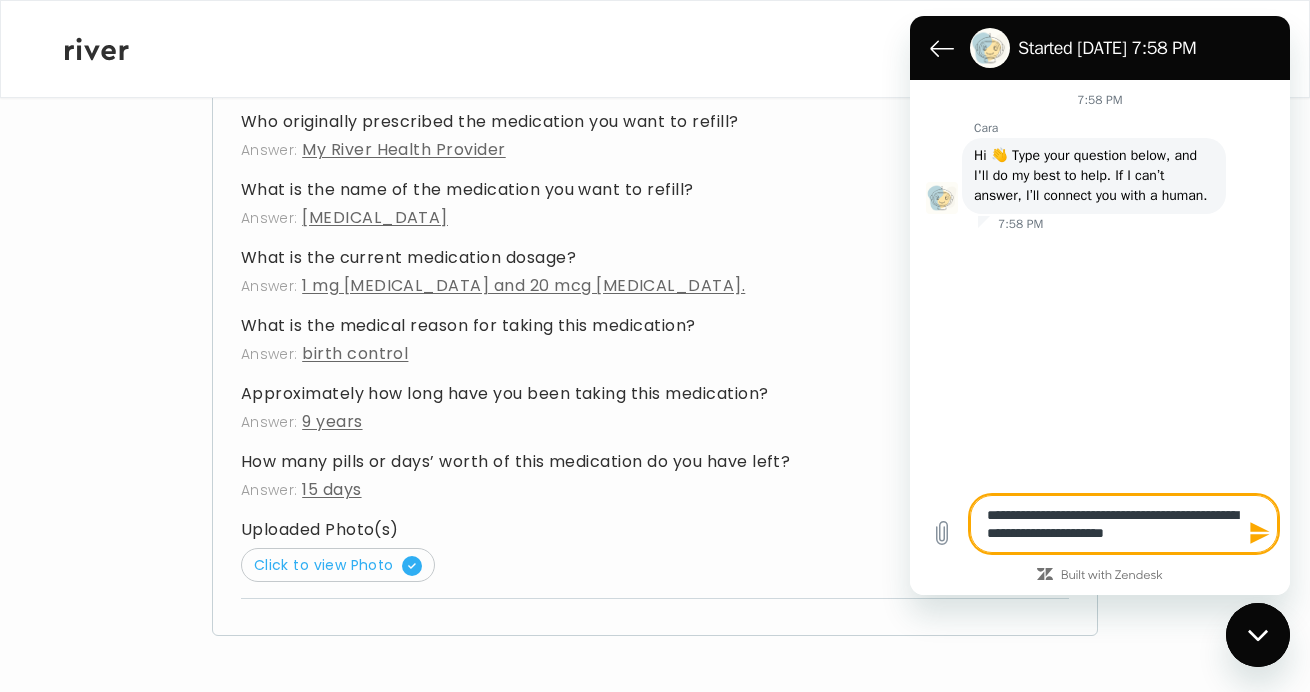 type on "**********" 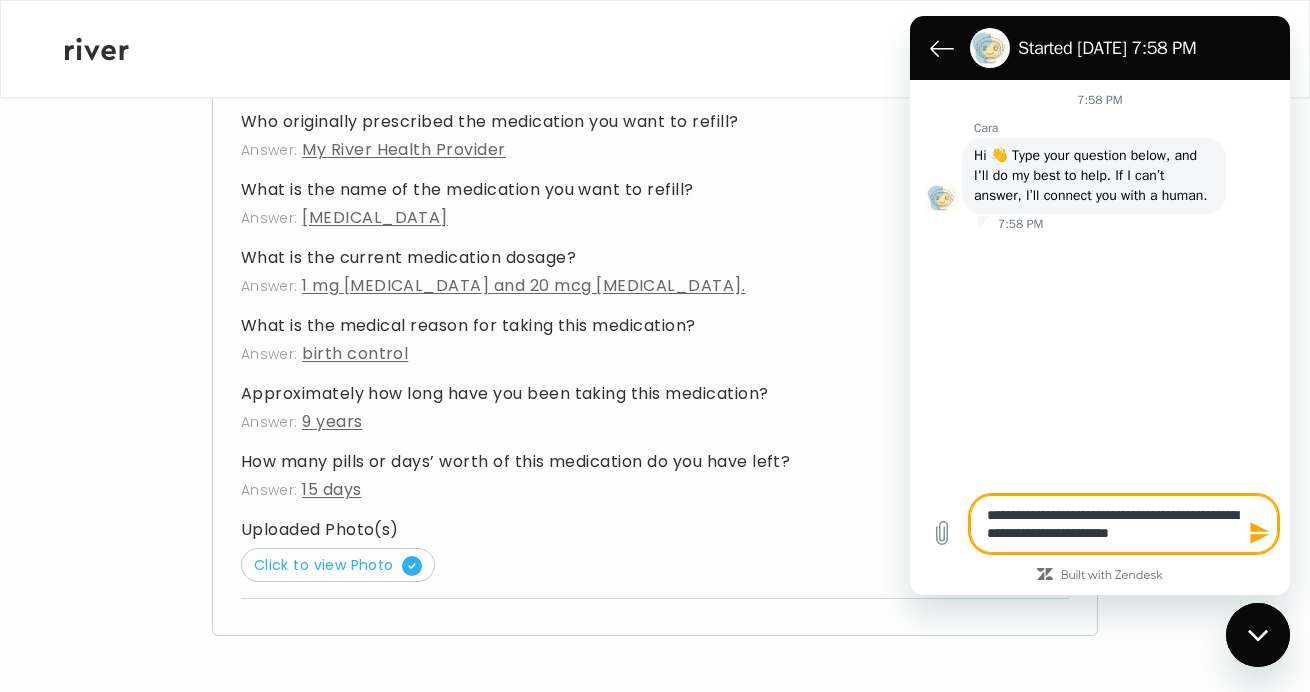 type on "**********" 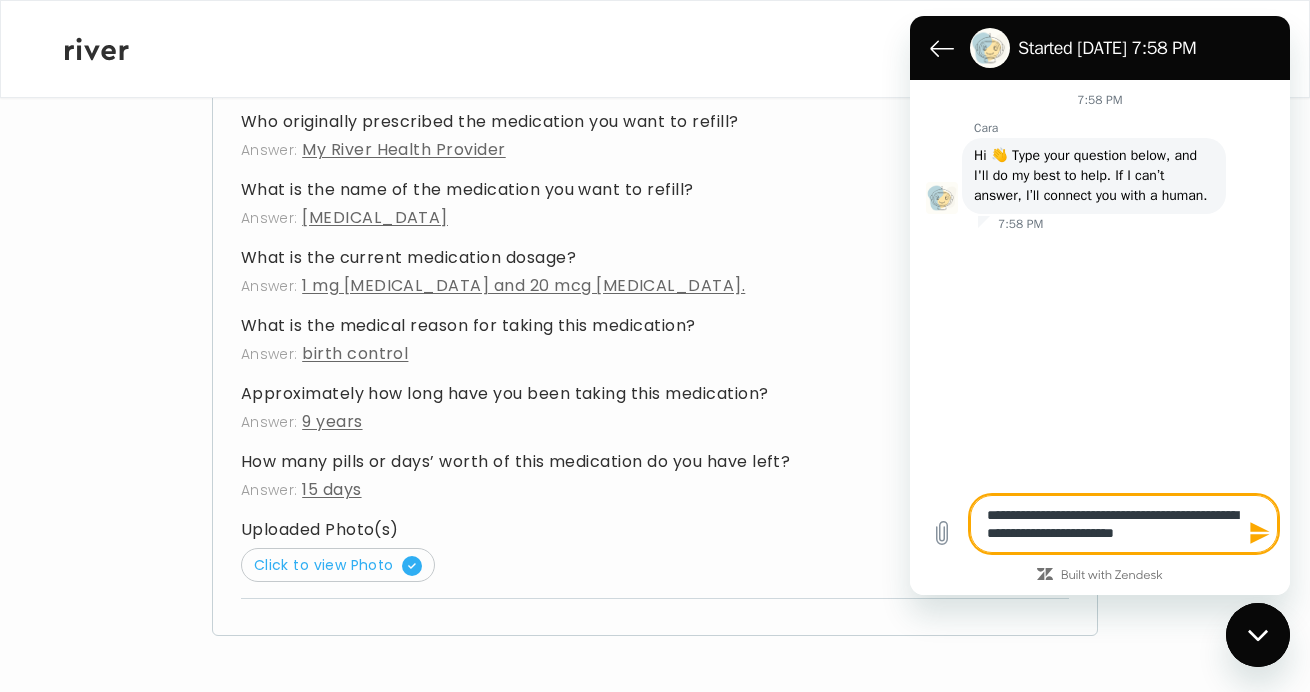 type on "**********" 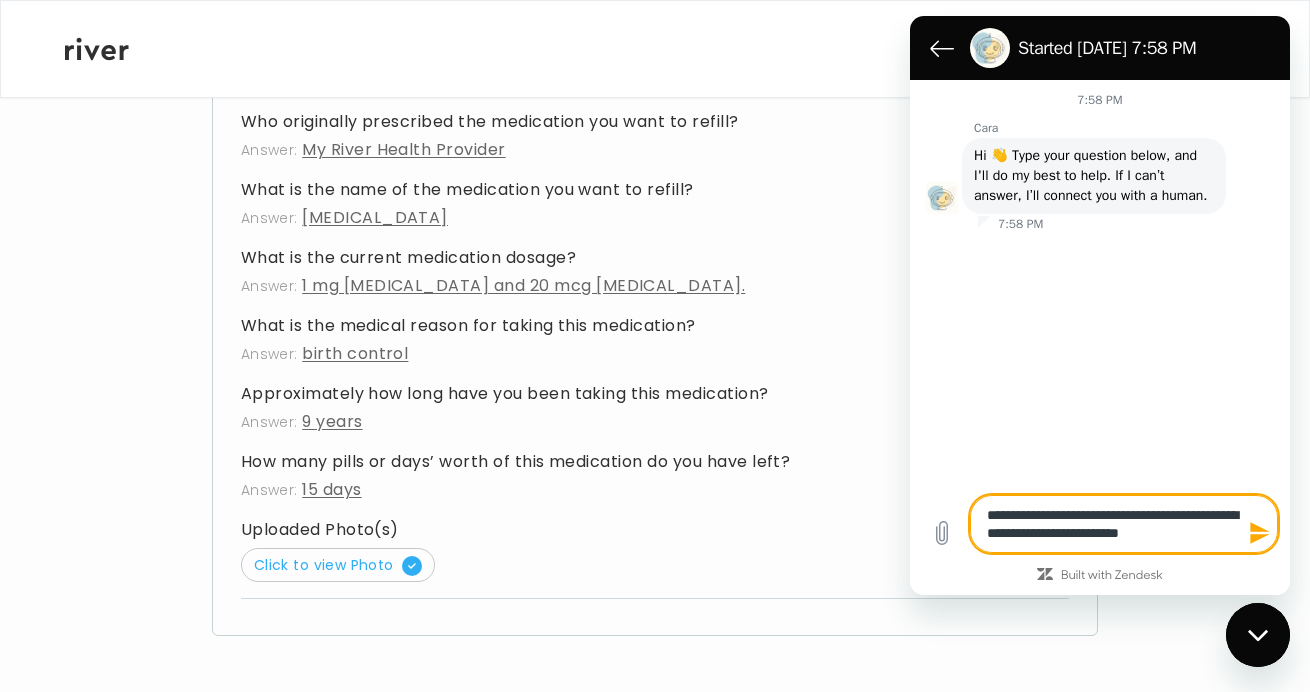 type on "**********" 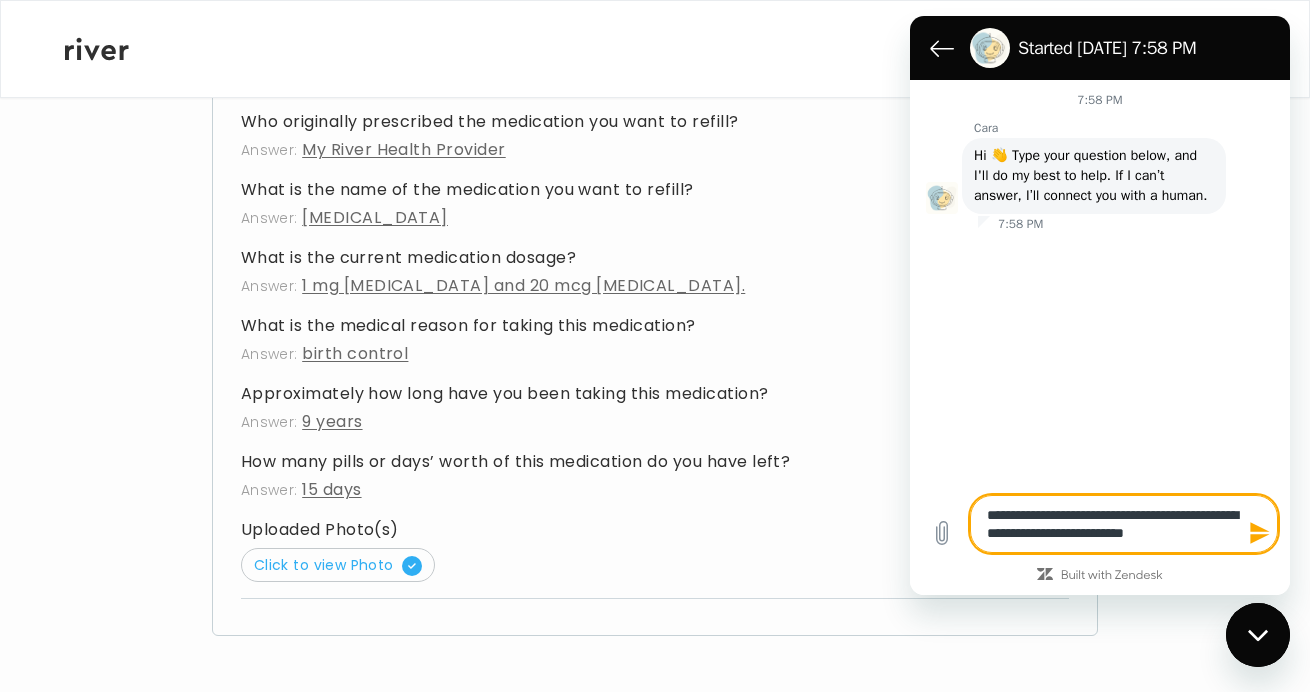 type on "**********" 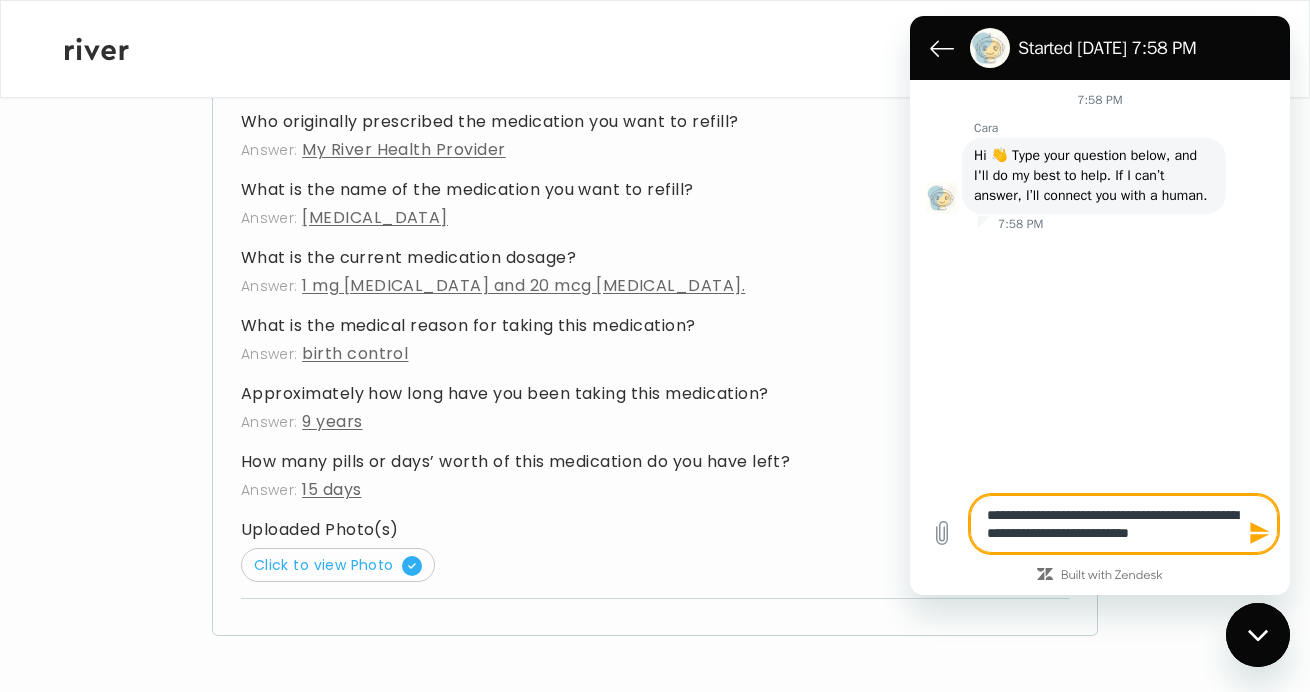 type on "**********" 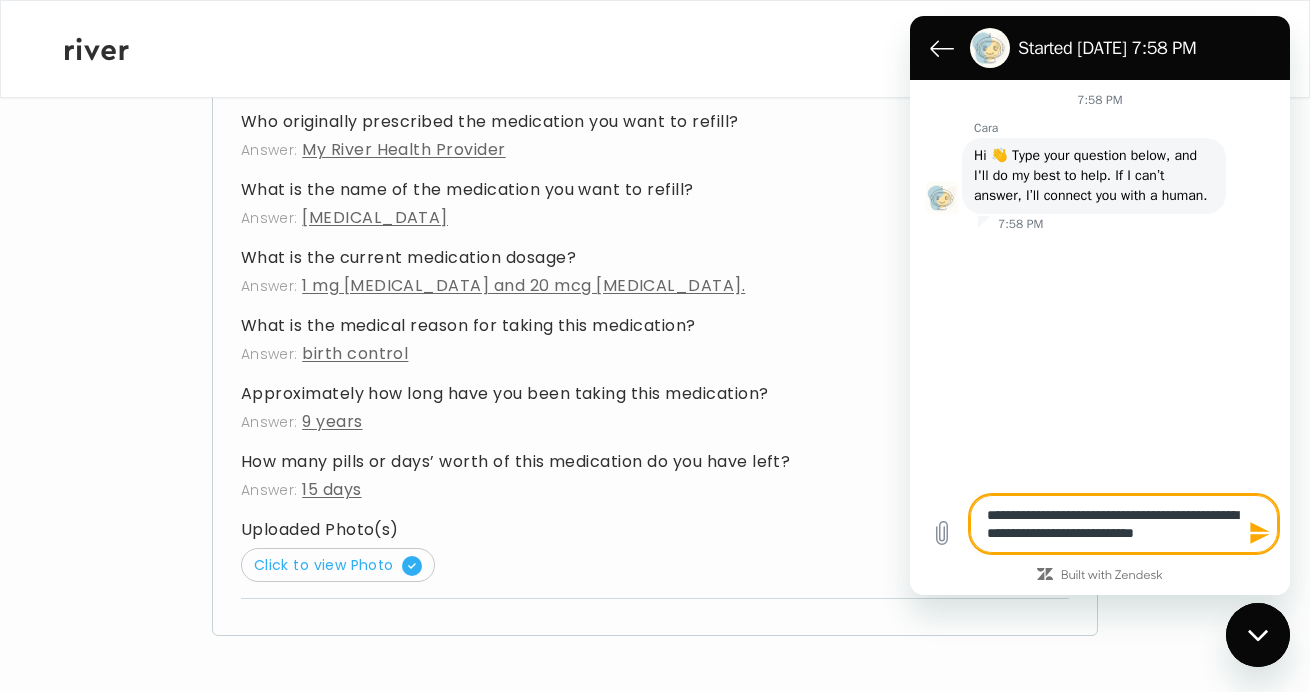 type on "**********" 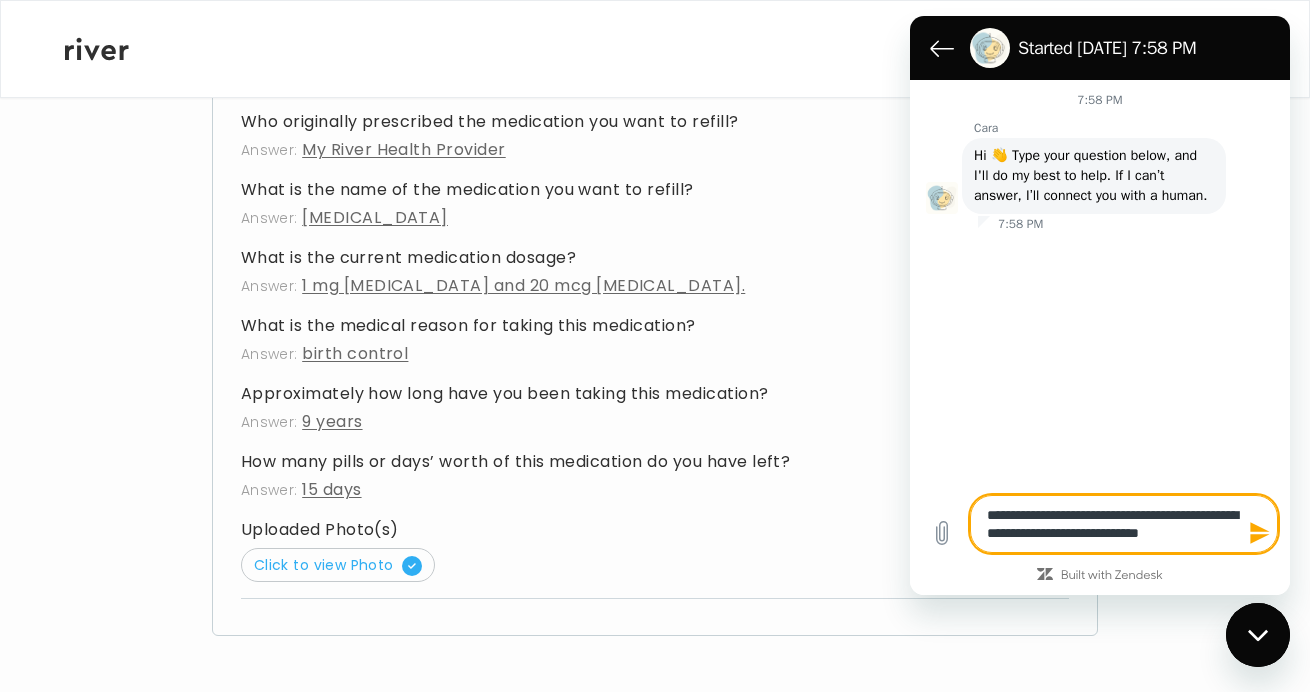 type on "**********" 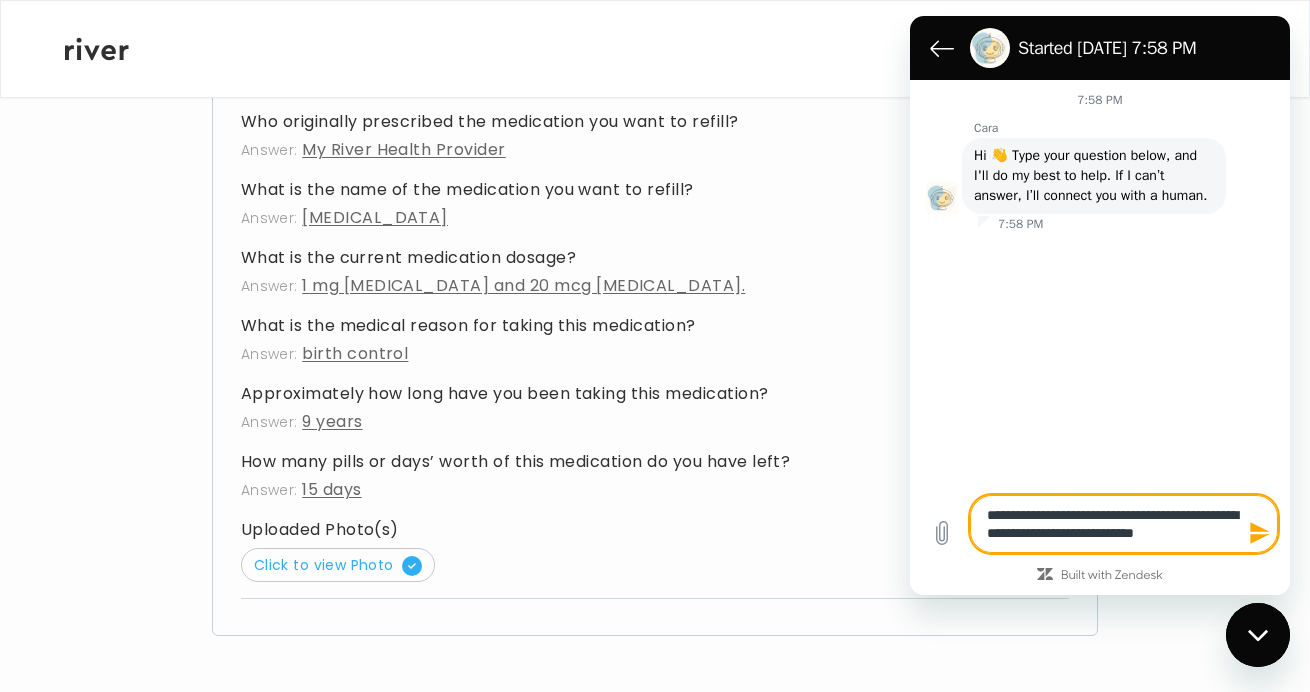 type on "**********" 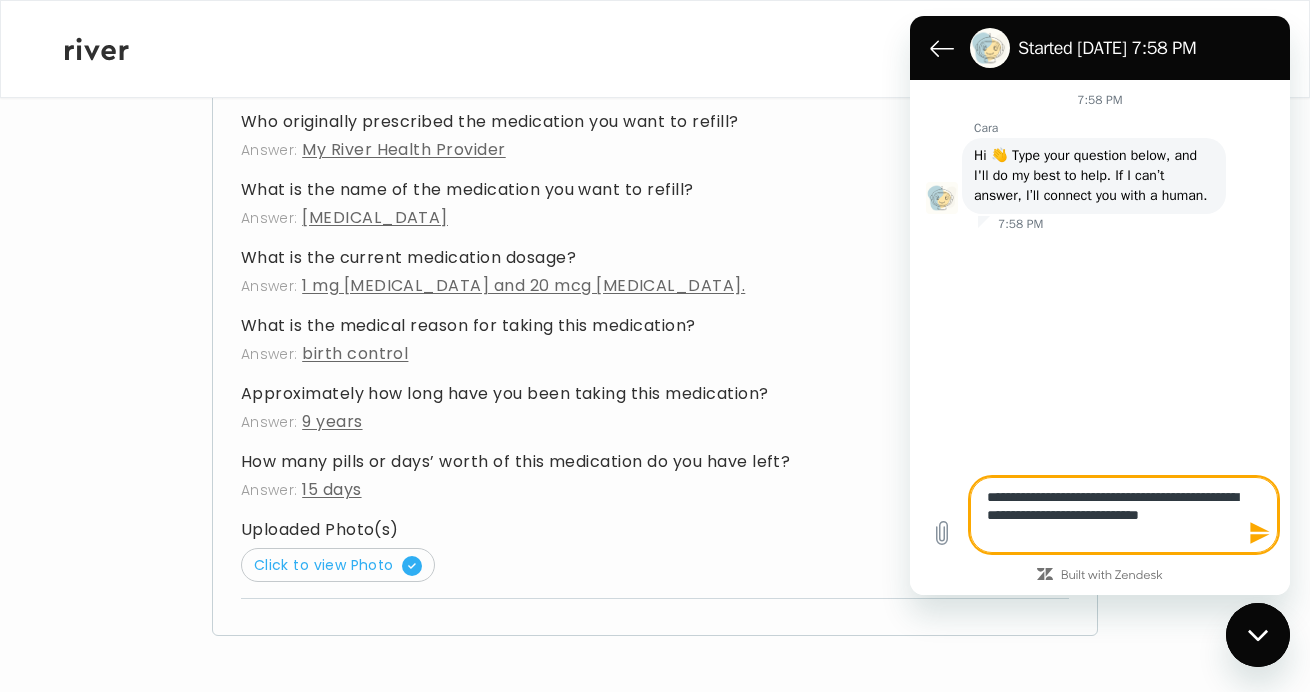 type on "**********" 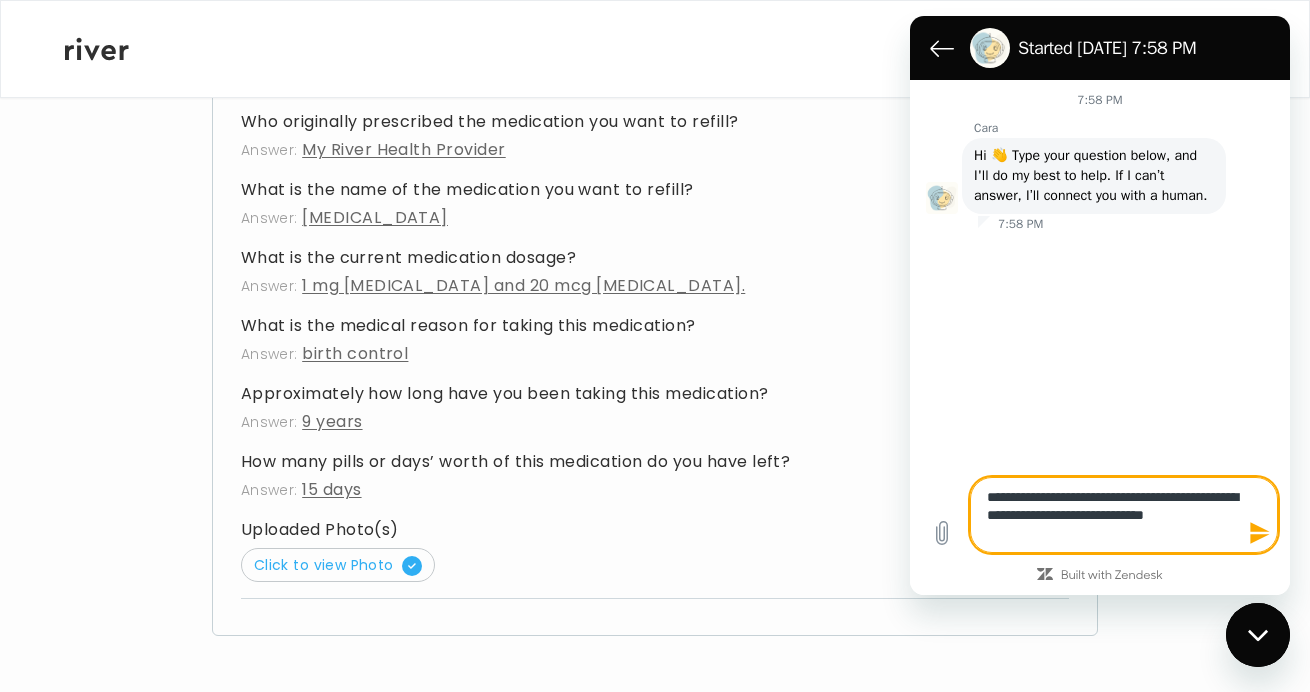 type on "**********" 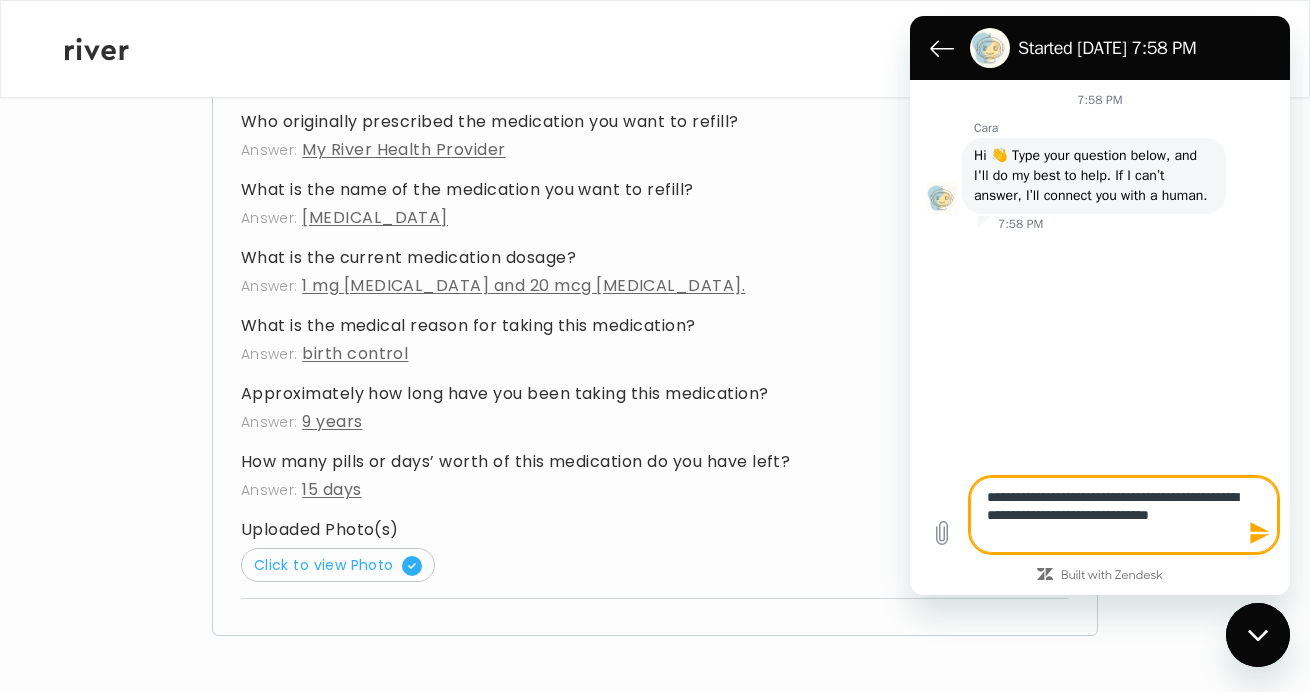 type on "**********" 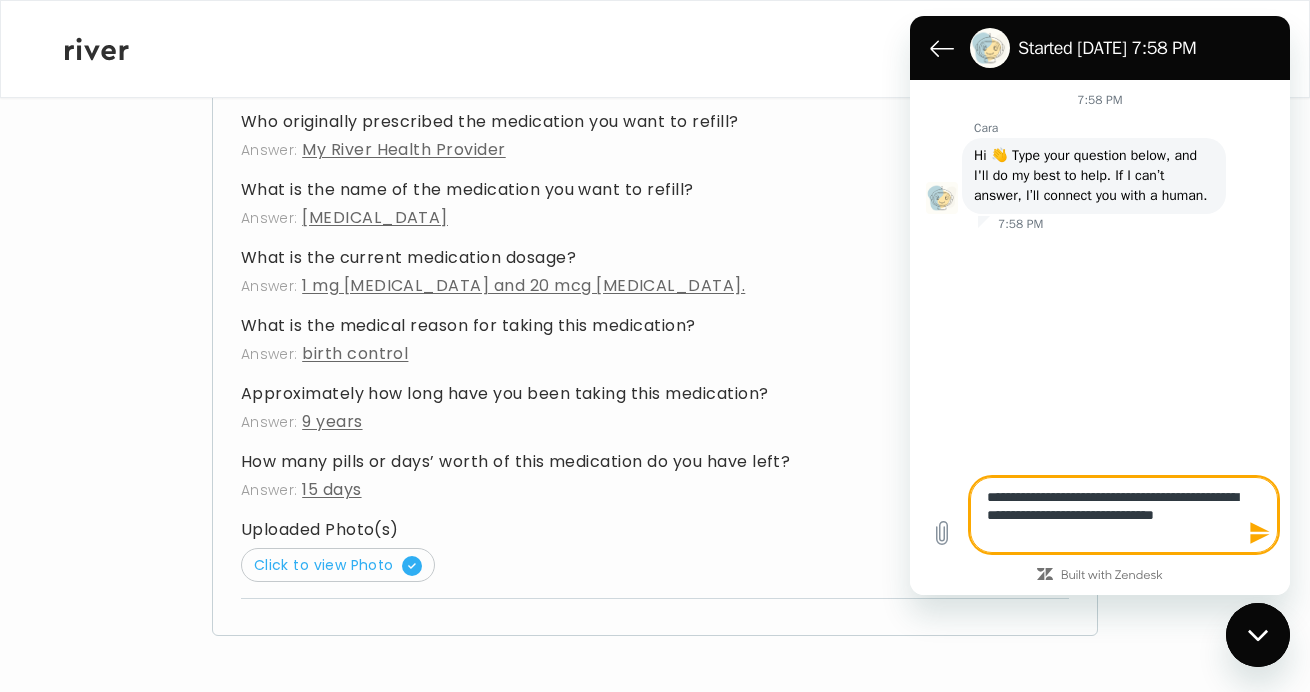 type on "**********" 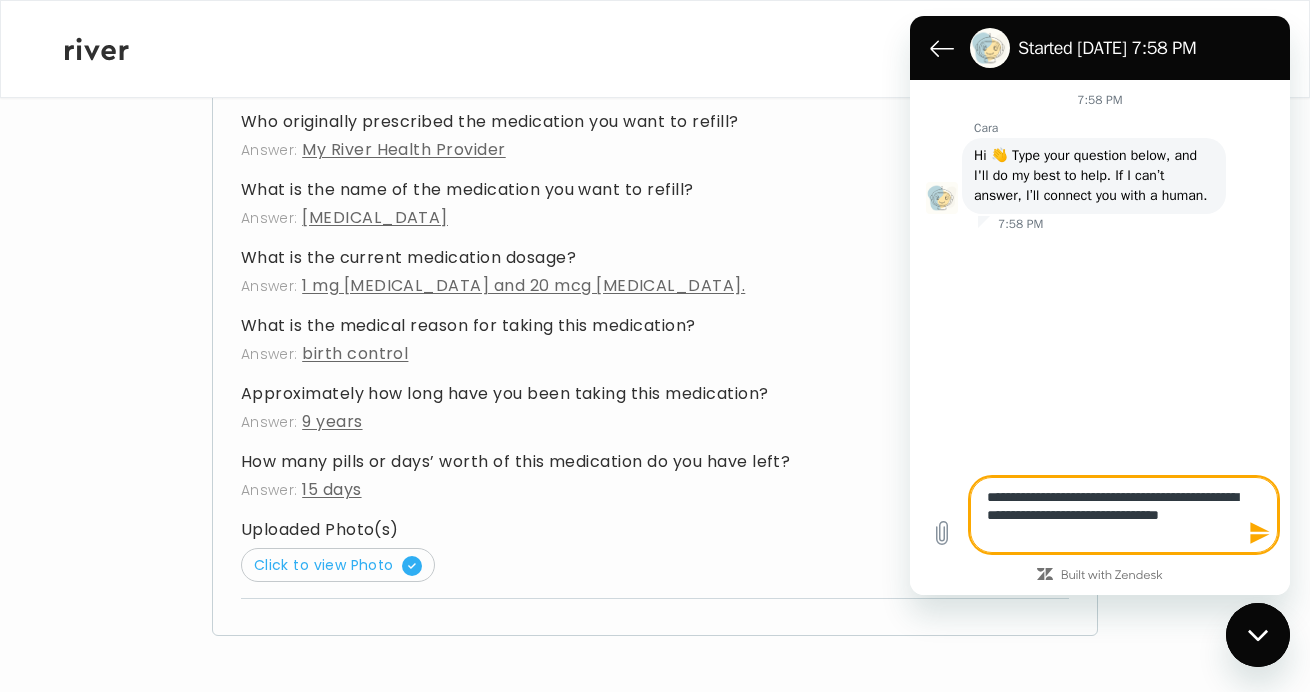 type on "**********" 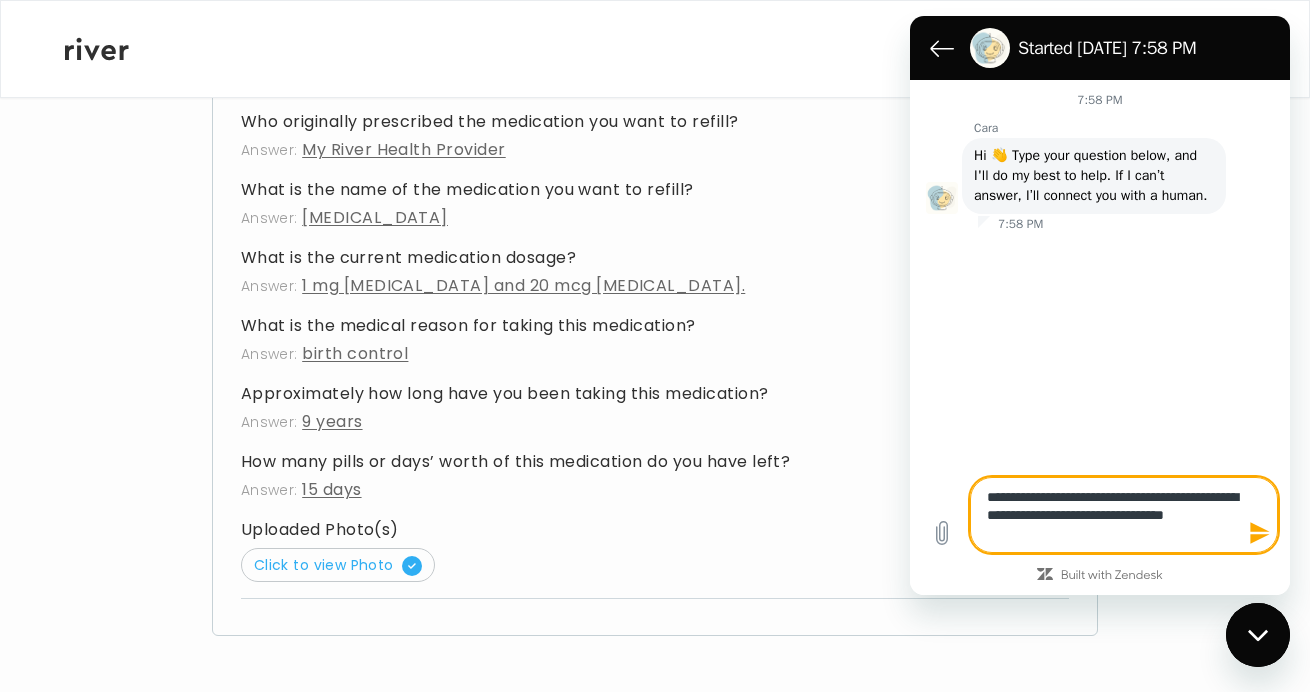 type on "**********" 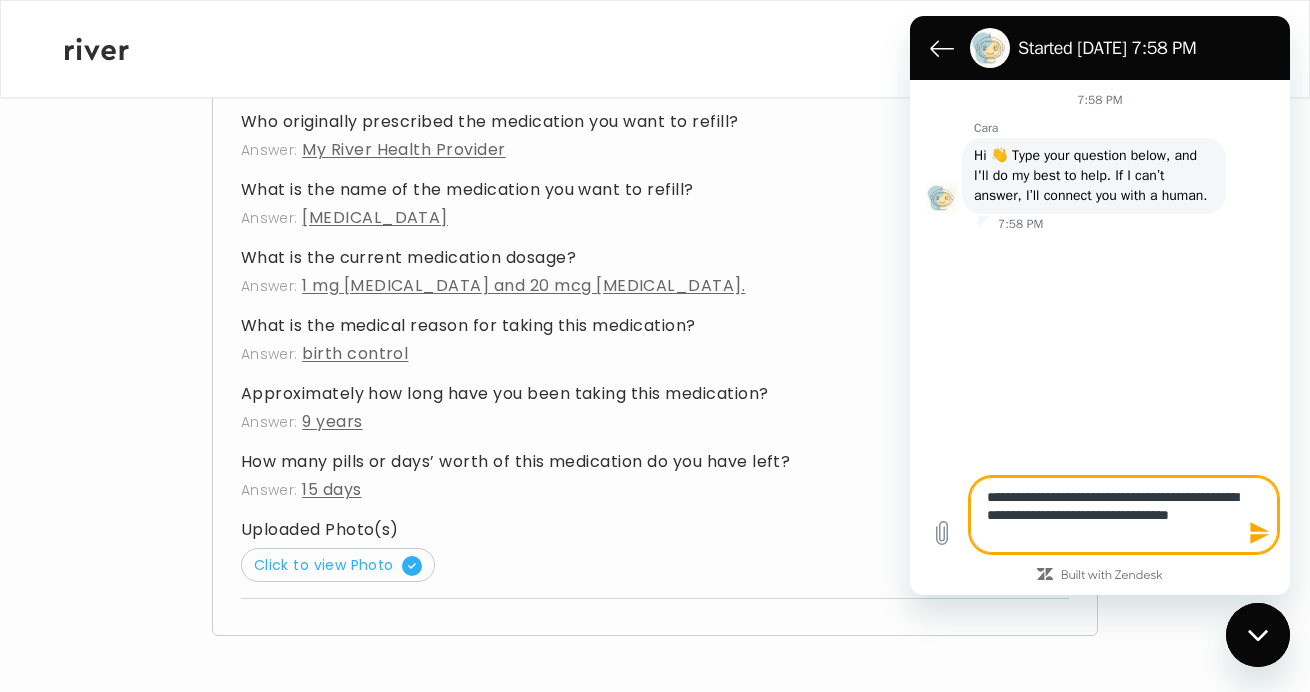 type on "**********" 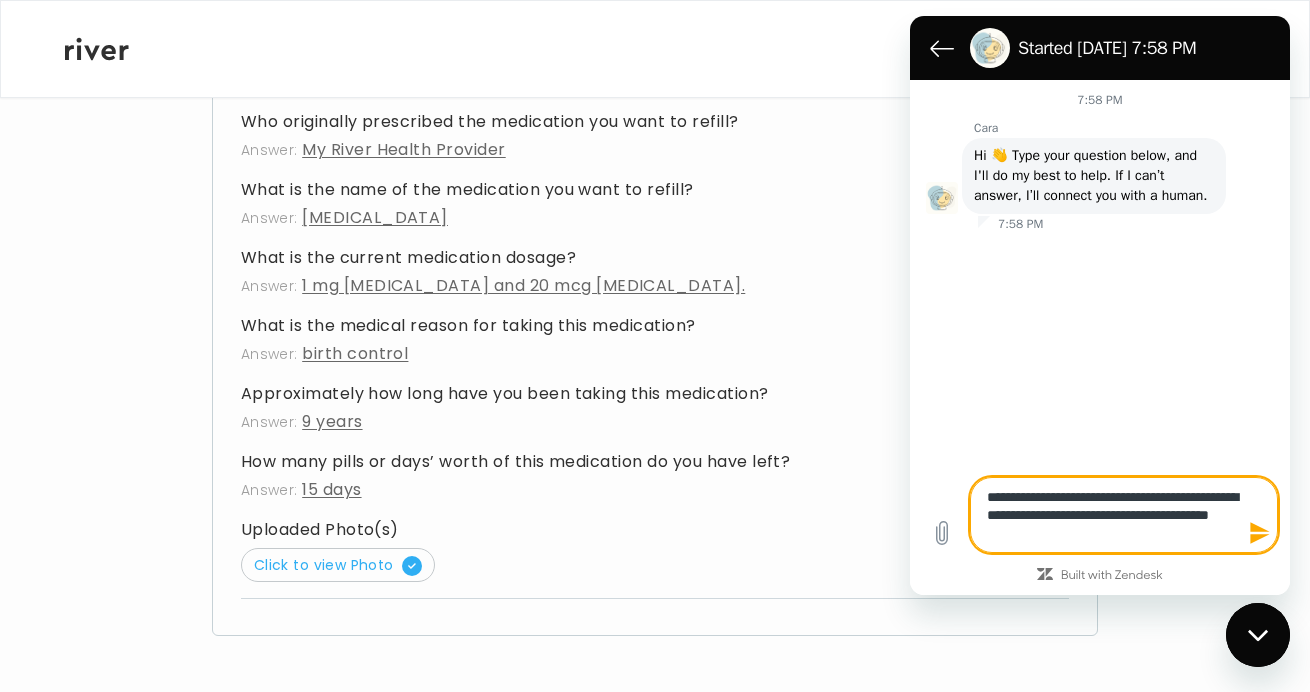 click 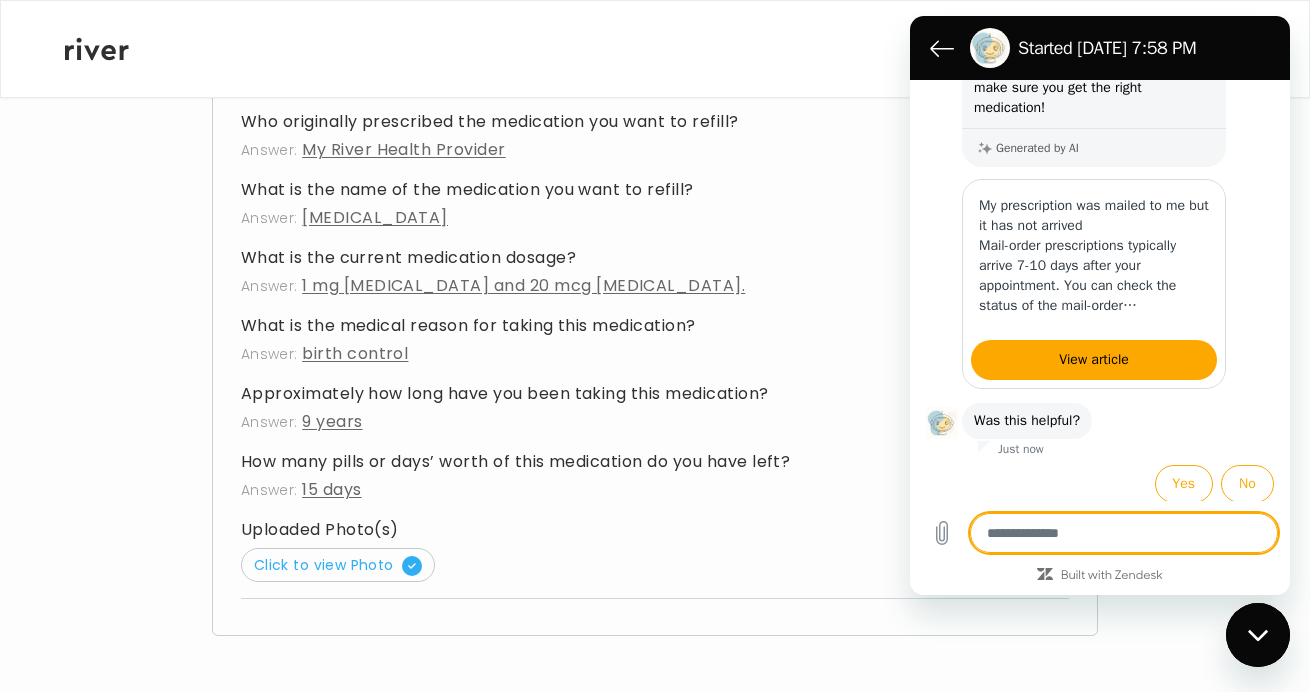 scroll, scrollTop: 409, scrollLeft: 0, axis: vertical 